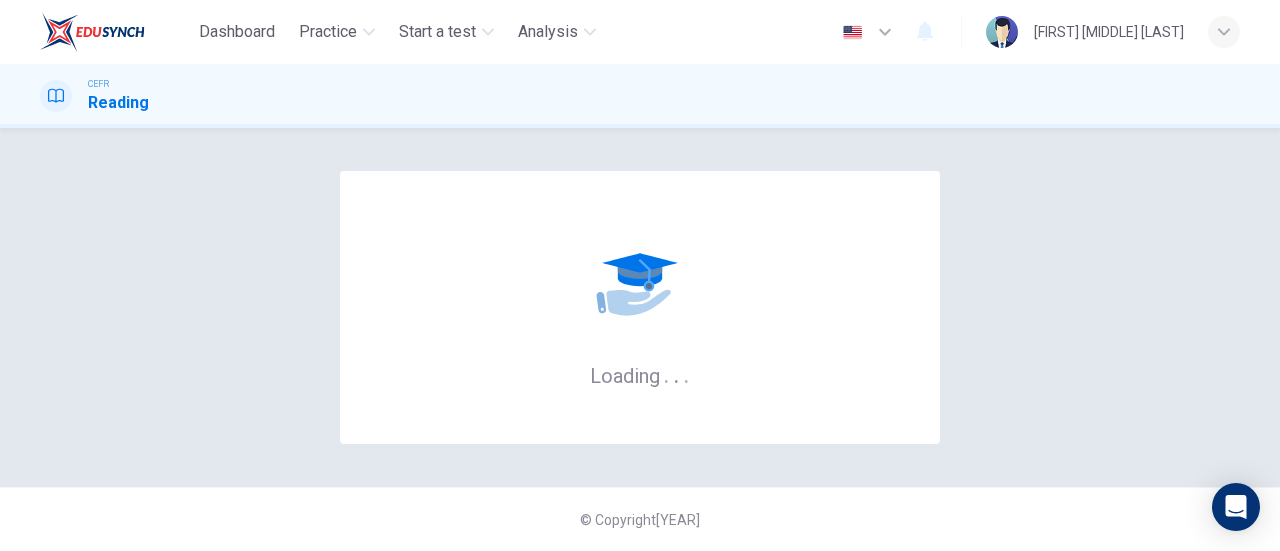 scroll, scrollTop: 0, scrollLeft: 0, axis: both 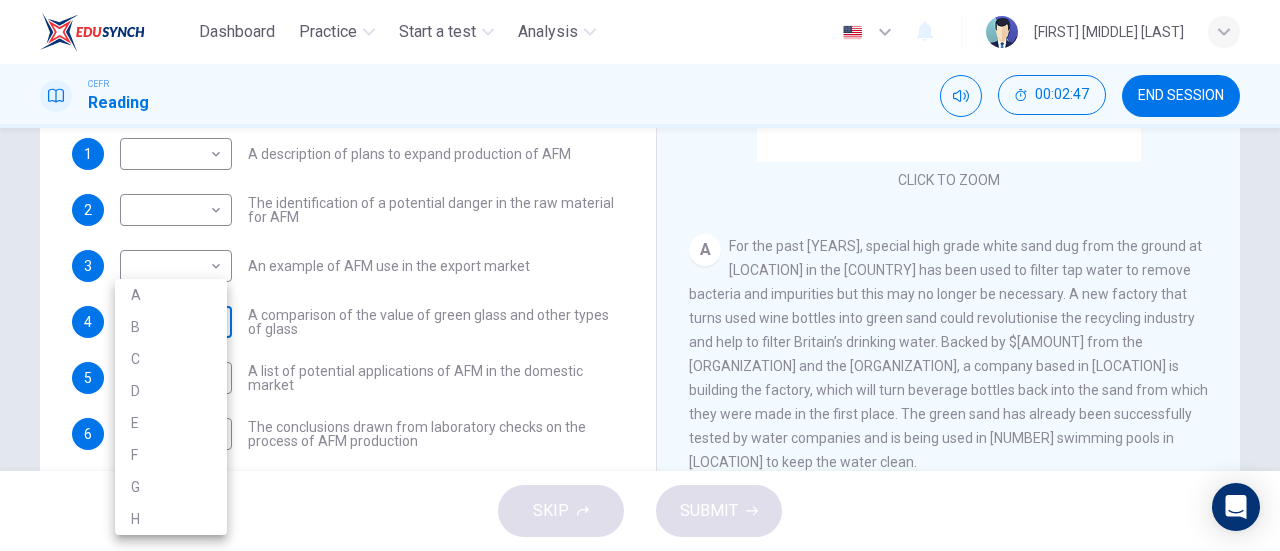 click on "Dashboard Practice Start a test Analysis English en ​ AL MA'AWA BINTI KAMARUDIN CEFR Reading 00:02:47 END SESSION Questions 1 - 10 The Reading Passage has 8 paragraphs labelled  A-H . Which paragraph contains the following information?
Write the correct letter  A-H  in the boxes below.
NB  You may use any letter  more than once . 1 ​ ​ A description of plans to expand production of AFM 2 ​ ​ The identification of a potential danger in the raw material for AFM 3 ​ ​ An example of AFM use in the export market 4 ​ ​ A comparison of the value of green glass and other types of glass 5 ​ ​ A list of potential applications of AFM in the domestic market 6 ​ ​ The conclusions drawn from laboratory checks on the process of AFM production 7 ​ ​ The identification of current funding for the production of green sand 8 ​ ​ An explanation of the chosen brand name for crushed green glass 9 ​ ​ A description of plans for exporting AFM 10 ​ ​ Green Virtues of Green Sand A B C D E F" at bounding box center (640, 275) 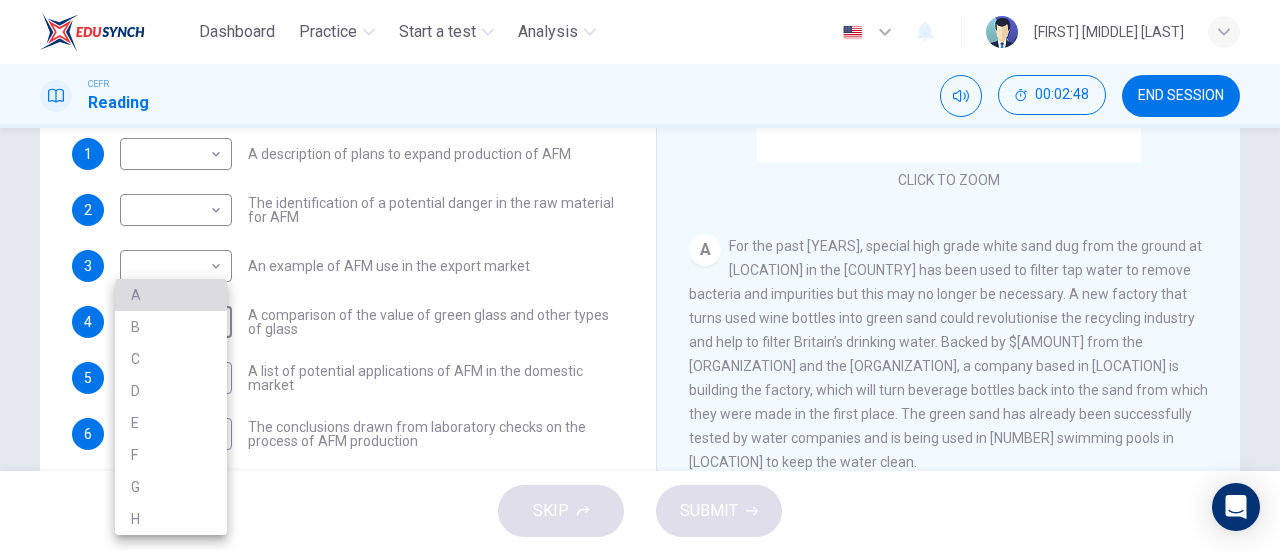 click on "A" at bounding box center (171, 295) 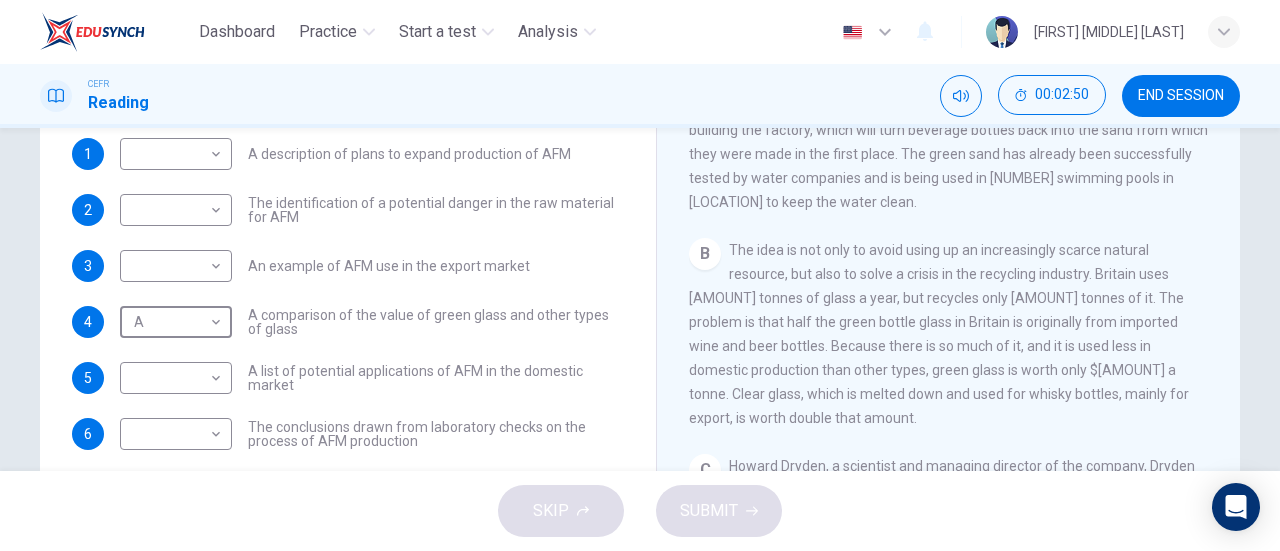 scroll, scrollTop: 462, scrollLeft: 0, axis: vertical 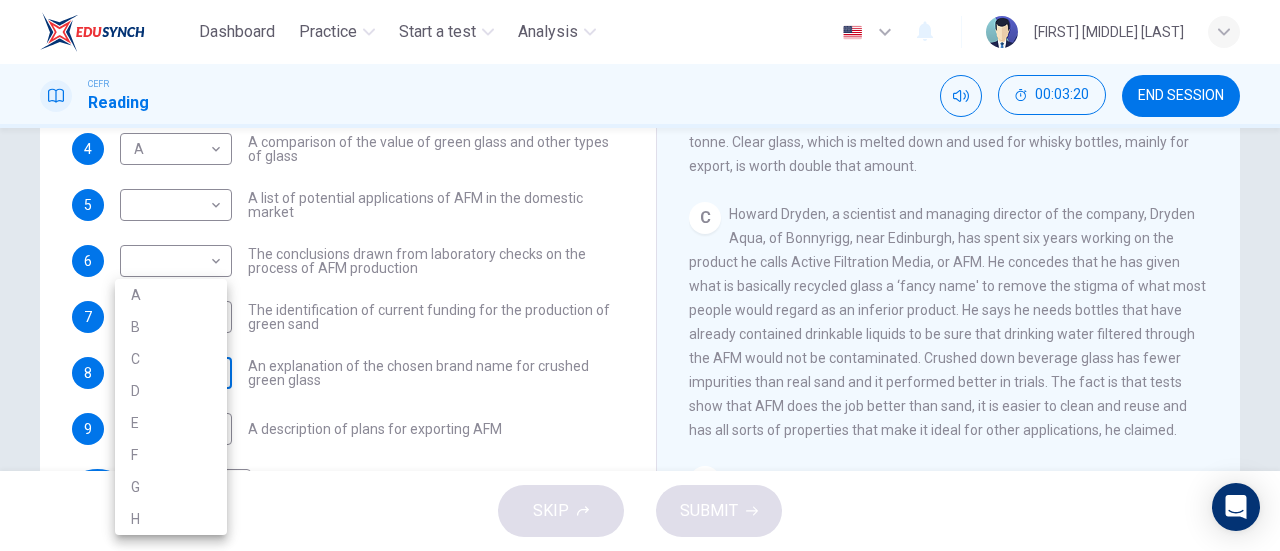 click on "Dashboard Practice Start a test Analysis English en ​ [NAME] CEFR Reading 00:03:20 END SESSION Questions 1 - 10 The Reading Passage has 8 paragraphs labelled  A-H . Which paragraph contains the following information?
Write the correct letter  A-H  in the boxes below.
NB  You may use any letter  more than once . 1 ​ ​ A description of plans to expand production of AFM 2 ​ ​ The identification of a potential danger in the raw material for AFM 3 ​ ​ An example of AFM use in the export market 4 A A ​ A comparison of the value of green glass and other types of glass 5 ​ ​ A list of potential applications of AFM in the domestic market 6 ​ ​ The conclusions drawn from laboratory checks on the process of AFM production 7 ​ ​ The identification of current funding for the production of green sand 8 ​ ​ An explanation of the chosen brand name for crushed green glass 9 ​ ​ A description of plans for exporting AFM 10 ​ ​ Green Virtues of Green Sand A B C D E F" at bounding box center (640, 275) 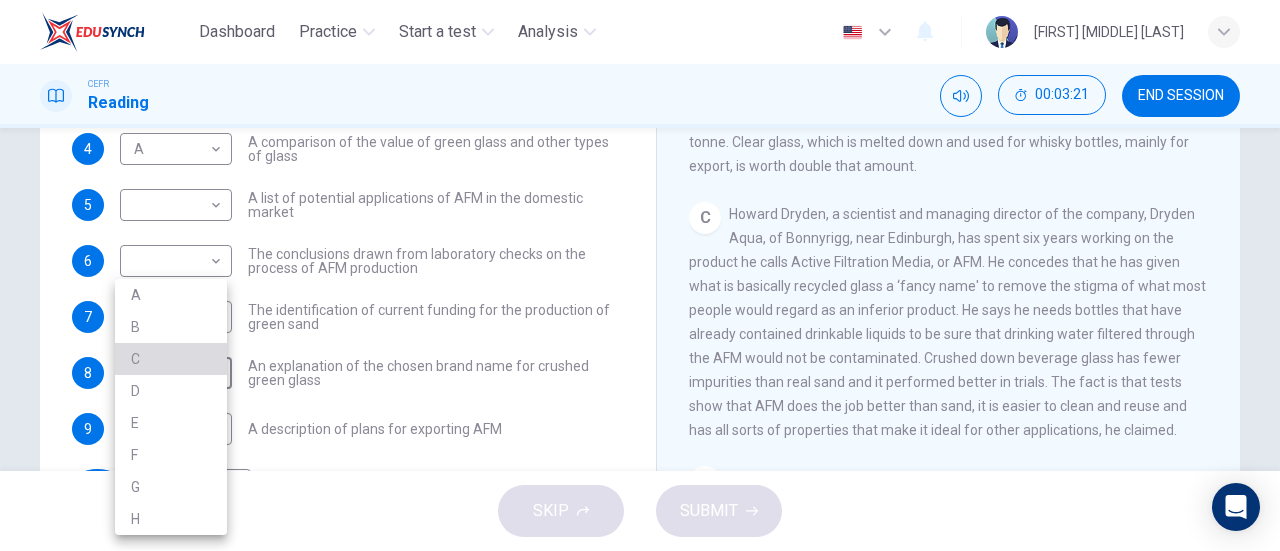 click on "C" at bounding box center (171, 359) 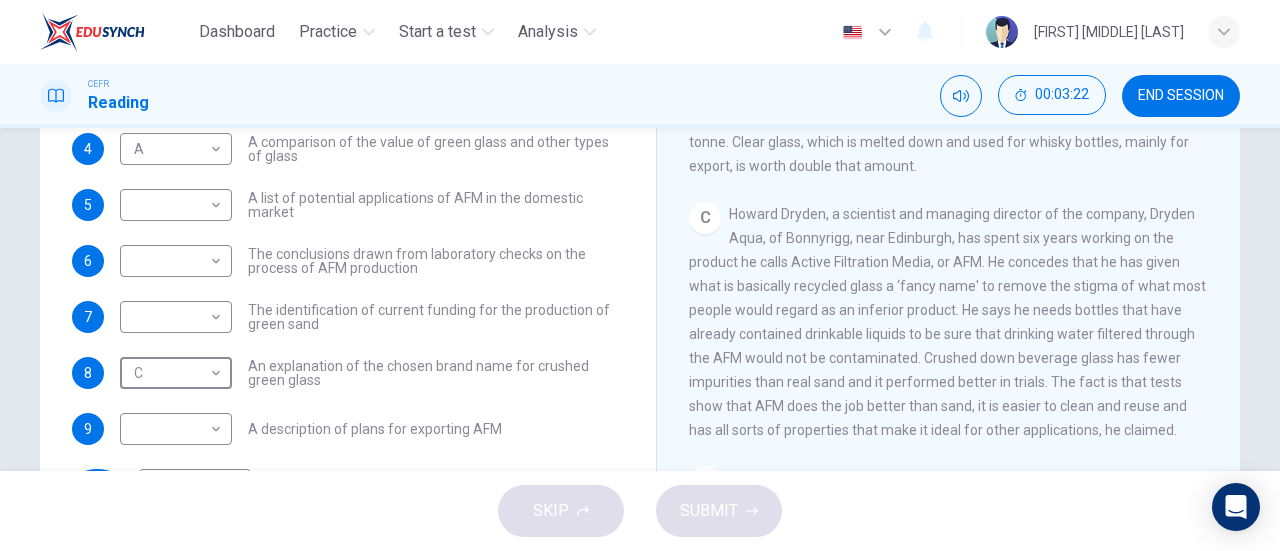 scroll, scrollTop: 160, scrollLeft: 0, axis: vertical 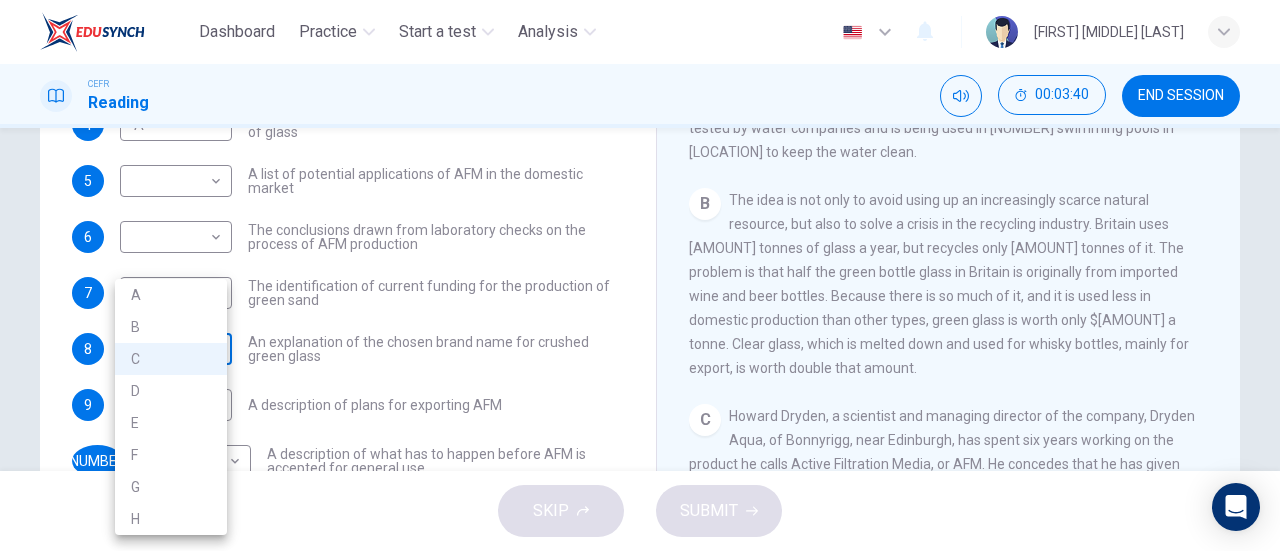 click on "Dashboard Practice Start a test Analysis English en ​ AL MA'AWA BINTI KAMARUDIN CEFR Reading 00:03:40 END SESSION Questions 1 - 10 The Reading Passage has 8 paragraphs labelled  A-H . Which paragraph contains the following information?
Write the correct letter  A-H  in the boxes below.
NB  You may use any letter  more than once . 1 ​ ​ A description of plans to expand production of AFM 2 ​ ​ The identification of a potential danger in the raw material for AFM 3 ​ ​ An example of AFM use in the export market 4 A A ​ A comparison of the value of green glass and other types of glass 5 ​ ​ A list of potential applications of AFM in the domestic market 6 ​ ​ The conclusions drawn from laboratory checks on the process of AFM production 7 ​ ​ The identification of current funding for the production of green sand 8 B B ​ An explanation of the chosen brand name for crushed green glass 9 ​ ​ A description of plans for exporting AFM 10 ​ ​ Green Virtues of Green Sand A B C D E F" at bounding box center [640, 275] 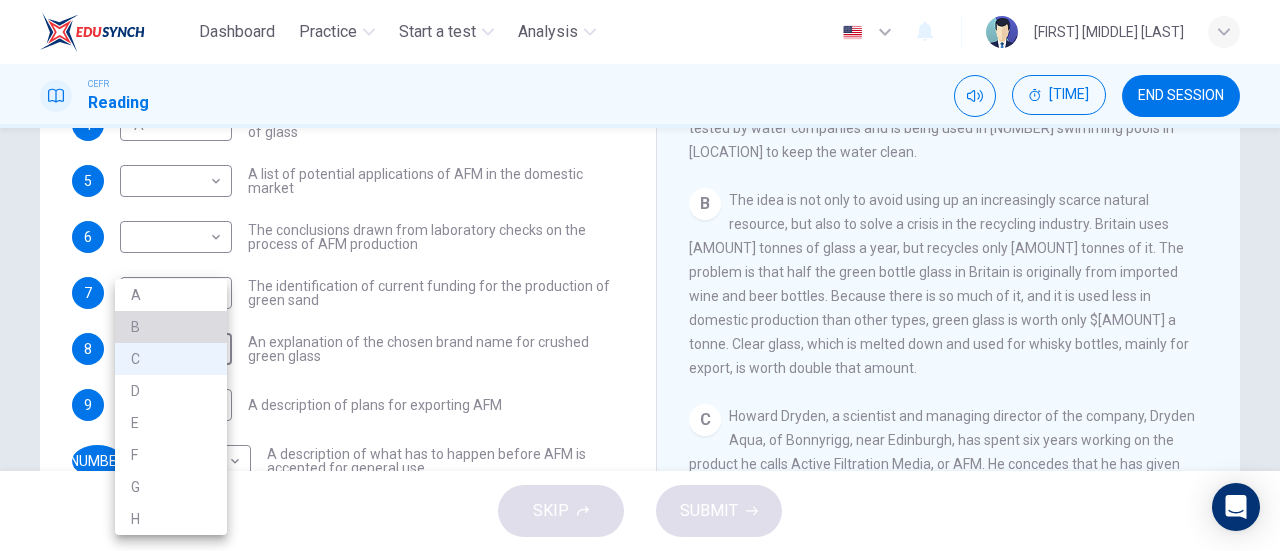 click on "B" at bounding box center [171, 327] 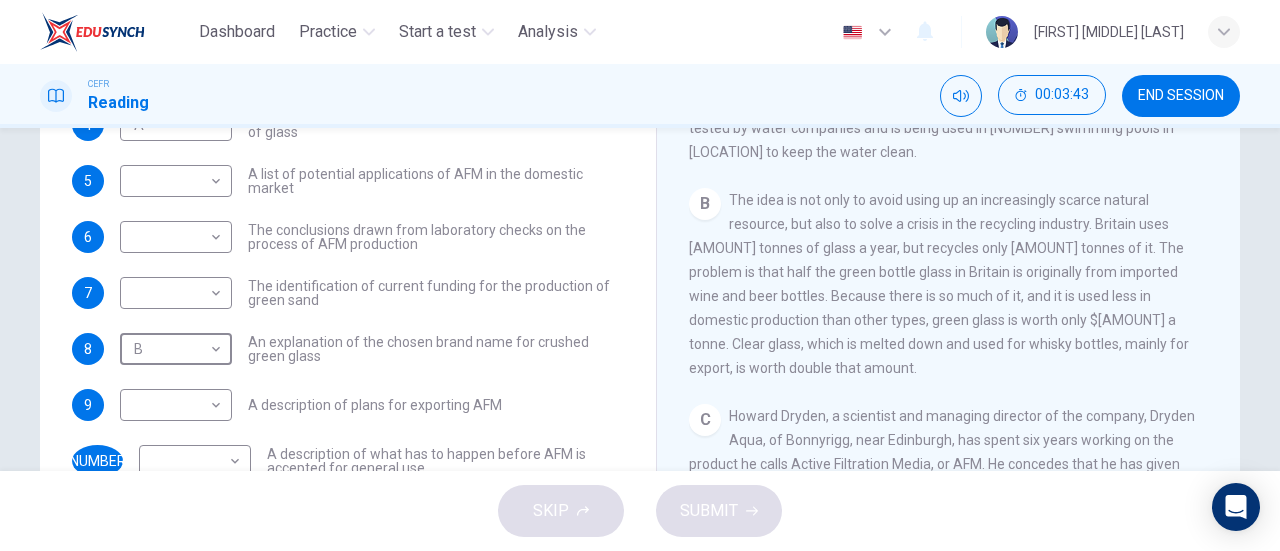 scroll, scrollTop: 160, scrollLeft: 0, axis: vertical 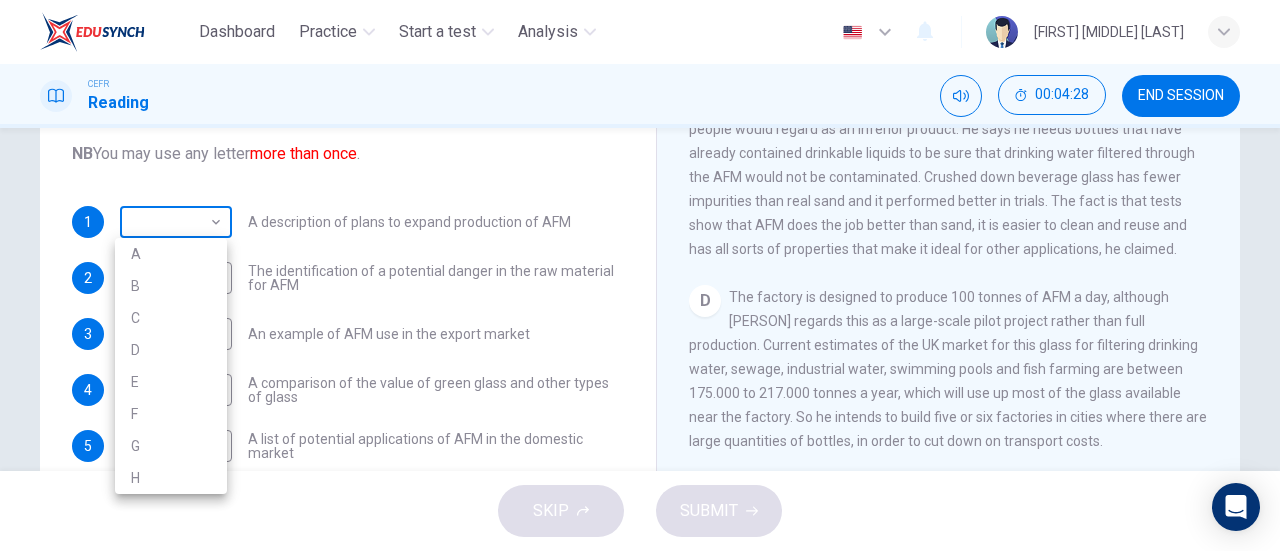 click on "Dashboard Practice Start a test Analysis English en ​ AL MA'AWA BINTI KAMARUDIN CEFR Reading 00:04:28 END SESSION Questions 1 - 10 The Reading Passage has 8 paragraphs labelled  A-H . Which paragraph contains the following information?
Write the correct letter  A-H  in the boxes below.
NB  You may use any letter  more than once . 1 ​ ​ A description of plans to expand production of AFM 2 ​ ​ The identification of a potential danger in the raw material for AFM 3 ​ ​ An example of AFM use in the export market 4 A A ​ A comparison of the value of green glass and other types of glass 5 ​ ​ A list of potential applications of AFM in the domestic market 6 ​ ​ The conclusions drawn from laboratory checks on the process of AFM production 7 ​ ​ The identification of current funding for the production of green sand 8 B B ​ An explanation of the chosen brand name for crushed green glass 9 ​ ​ A description of plans for exporting AFM 10 ​ ​ Green Virtues of Green Sand A B C D E F" at bounding box center (640, 275) 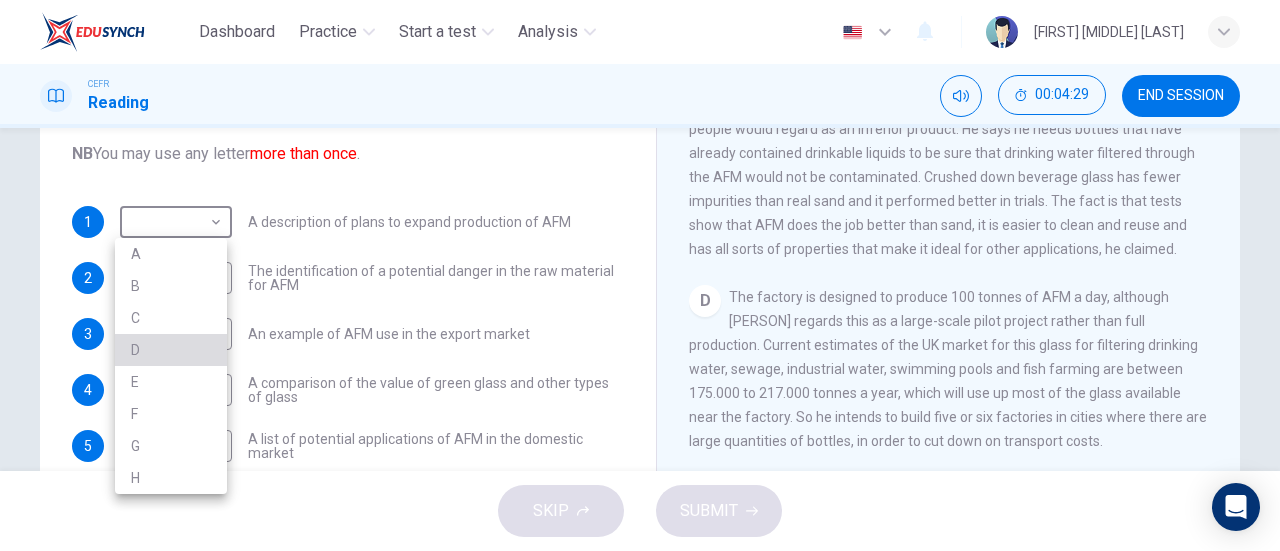 click on "D" at bounding box center (171, 350) 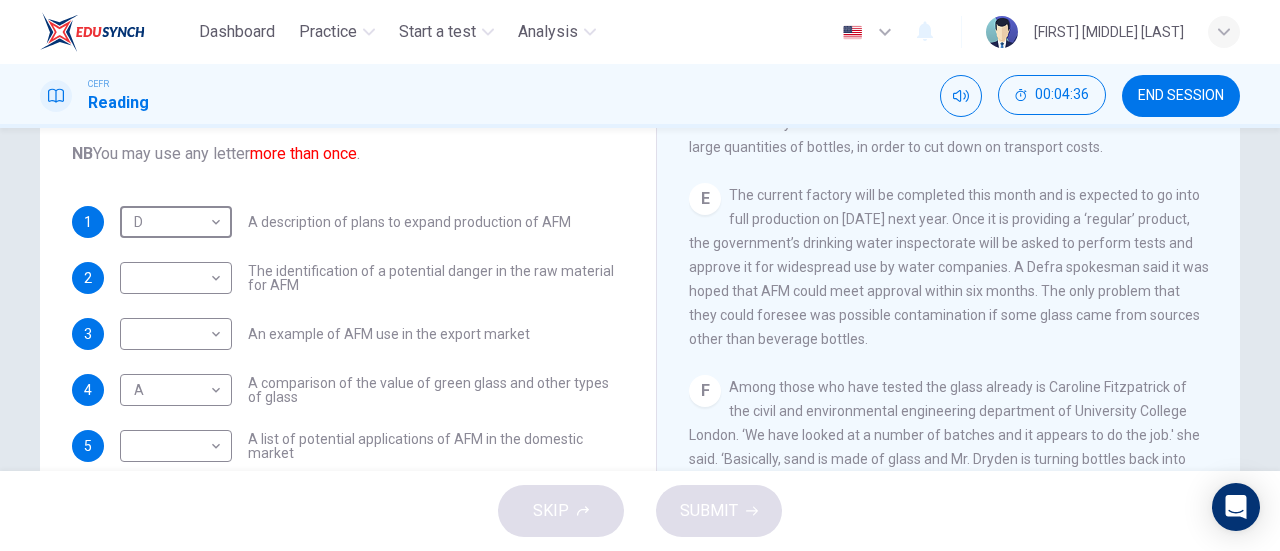 scroll, scrollTop: 1190, scrollLeft: 0, axis: vertical 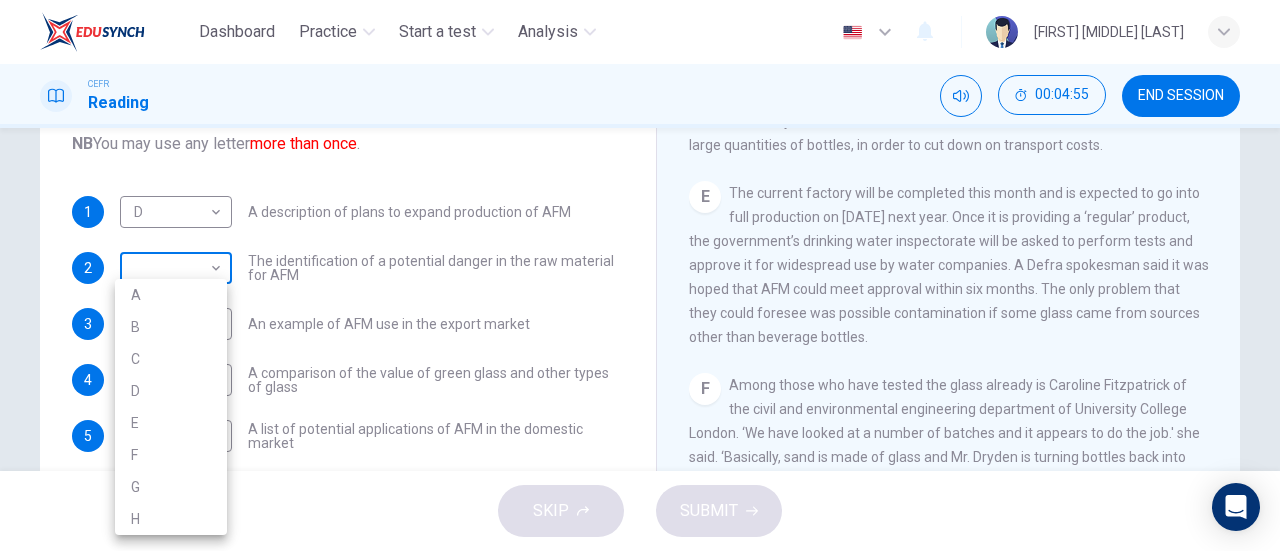 click on "Dashboard Practice Start a test Analysis English en ​ [NAME] CEFR Reading 00:04:55 END SESSION Questions 1 - 10 The Reading Passage has 8 paragraphs labelled  A-H . Which paragraph contains the following information?
Write the correct letter  A-H  in the boxes below.
NB  You may use any letter  more than once . 1 D D ​ A description of plans to expand production of AFM 2 ​ ​ The identification of a potential danger in the raw material for AFM 3 ​ ​ An example of AFM use in the export market 4 A A ​ A comparison of the value of green glass and other types of glass 5 ​ ​ A list of potential applications of AFM in the domestic market 6 ​ ​ The conclusions drawn from laboratory checks on the process of AFM production 7 ​ ​ The identification of current funding for the production of green sand 8 B B ​ An explanation of the chosen brand name for crushed green glass 9 ​ ​ A description of plans for exporting AFM 10 ​ ​ Green Virtues of Green Sand A B C D E F" at bounding box center [640, 275] 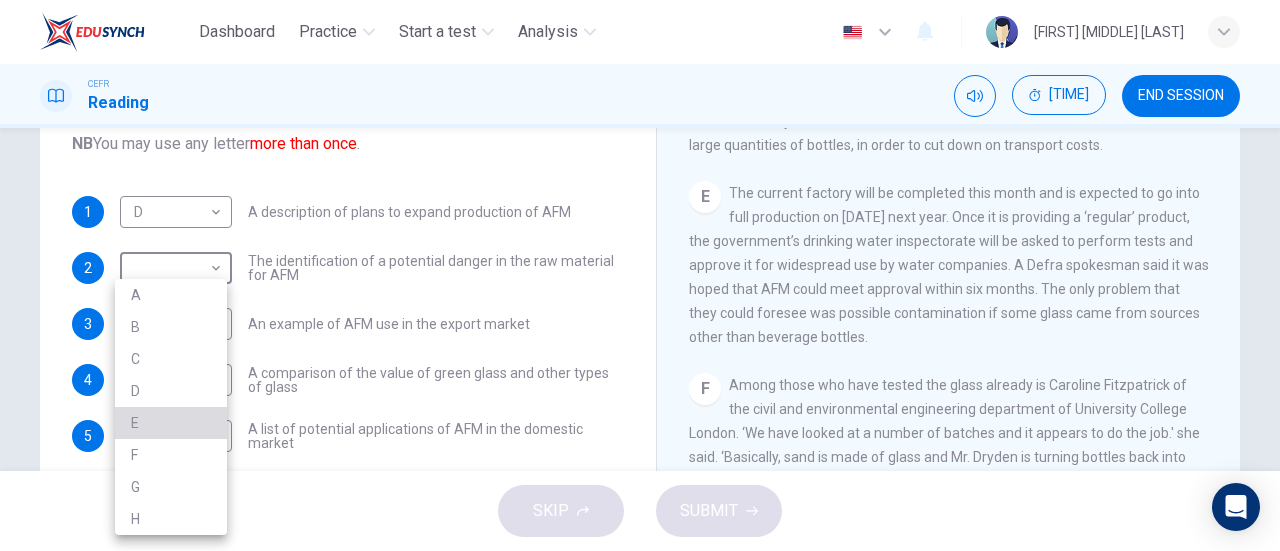 click on "E" at bounding box center (171, 423) 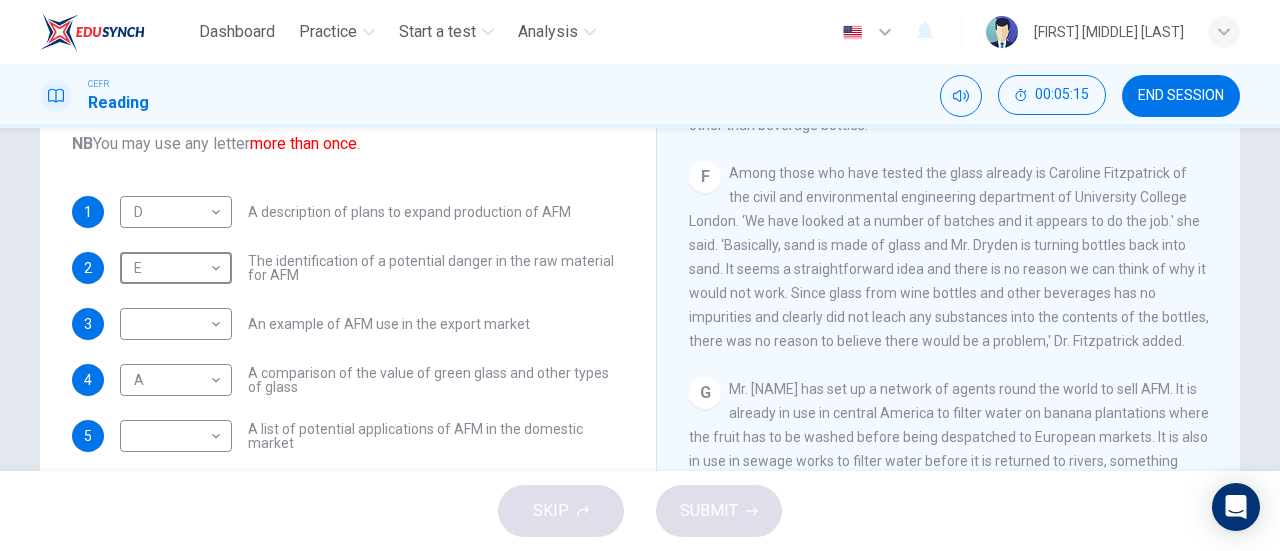 scroll, scrollTop: 1404, scrollLeft: 0, axis: vertical 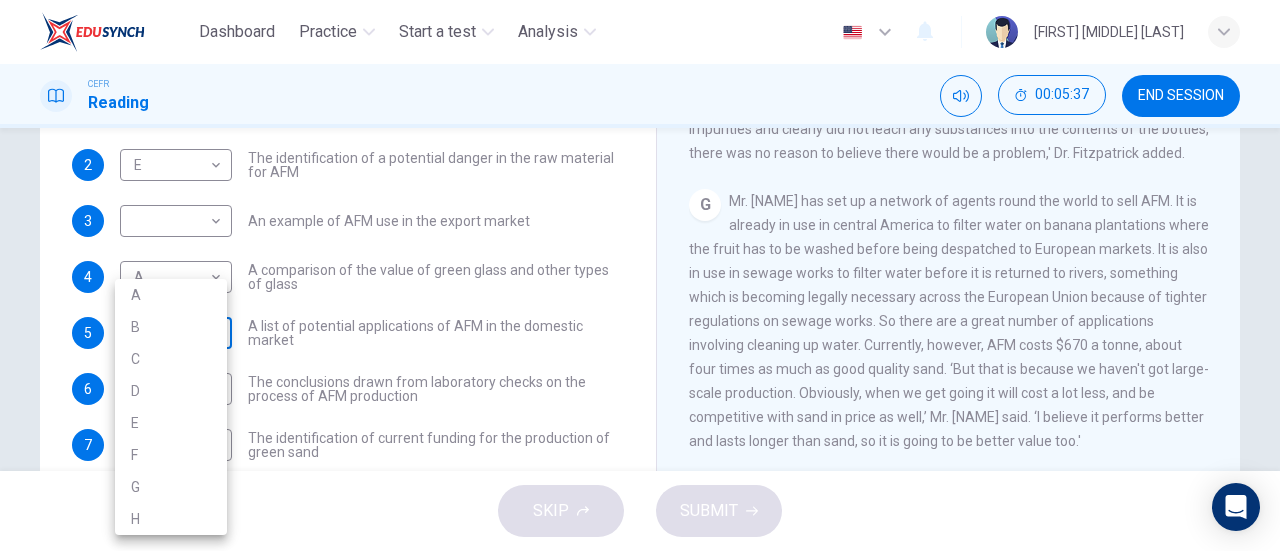 click on "Dashboard Practice Start a test Analysis English en ​ [NAME] CEFR Reading 00:05:37 END SESSION Questions 1 - 10 The Reading Passage has 8 paragraphs labelled  A-H . Which paragraph contains the following information?
Write the correct letter  A-H  in the boxes below.
NB  You may use any letter  more than once . 1 D D ​ A description of plans to expand production of AFM 2 E E ​ The identification of a potential danger in the raw material for AFM 3 ​ ​ An example of AFM use in the export market 4 A A ​ A comparison of the value of green glass and other types of glass 5 ​ ​ A list of potential applications of AFM in the domestic market 6 ​ ​ The conclusions drawn from laboratory checks on the process of AFM production 7 ​ ​ The identification of current funding for the production of green sand 8 B B ​ An explanation of the chosen brand name for crushed green glass 9 ​ ​ A description of plans for exporting AFM 10 ​ ​ Green Virtues of Green Sand A B C D E F" at bounding box center (640, 275) 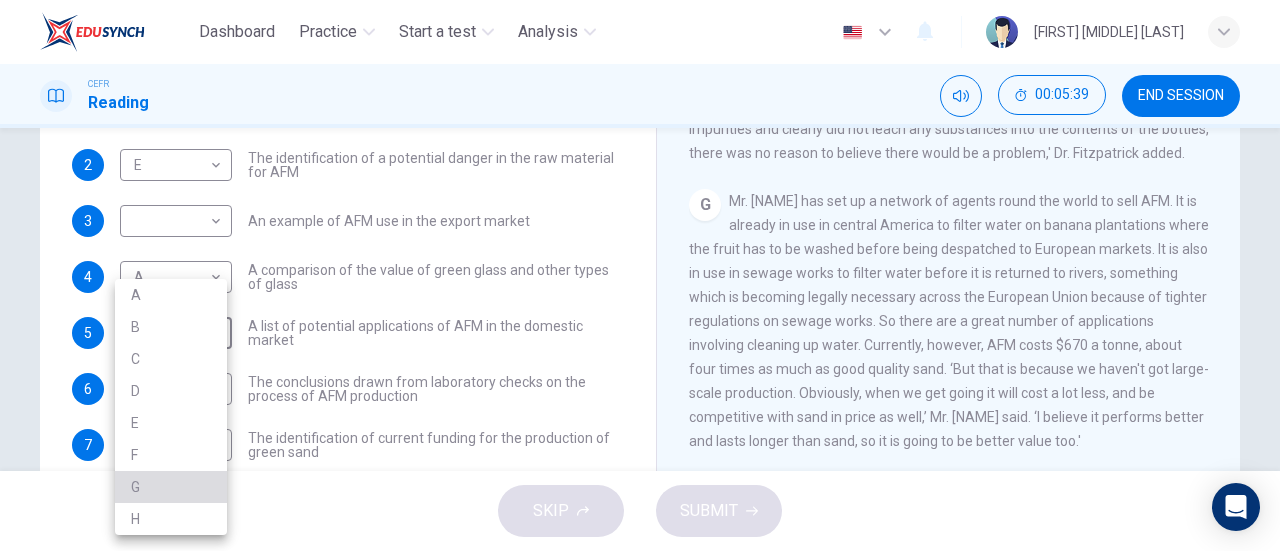 click on "G" at bounding box center [171, 487] 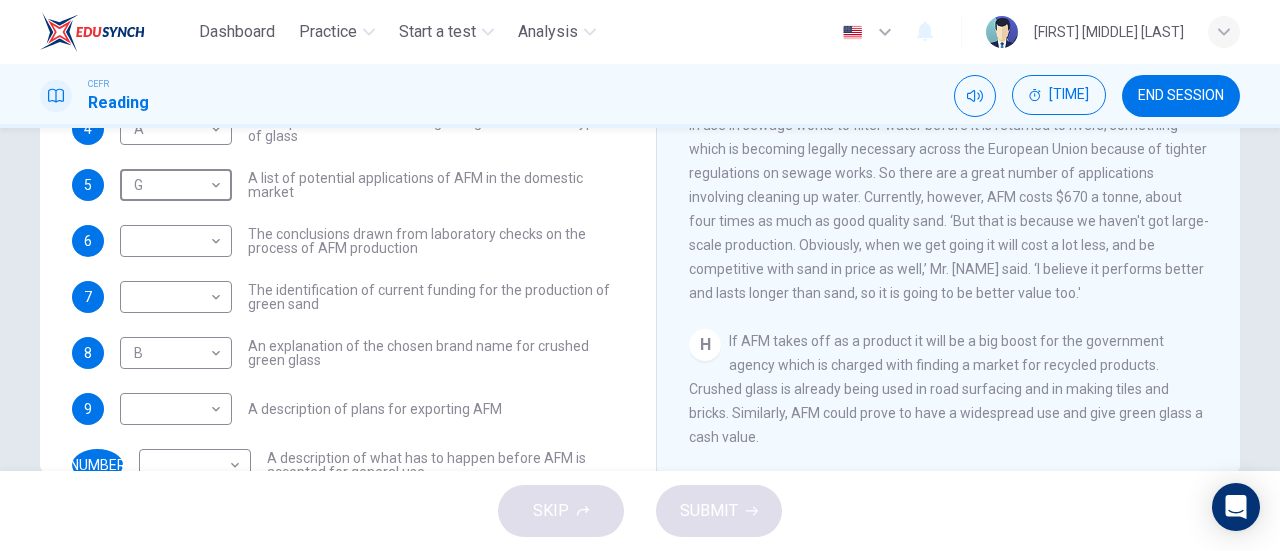 scroll, scrollTop: 432, scrollLeft: 0, axis: vertical 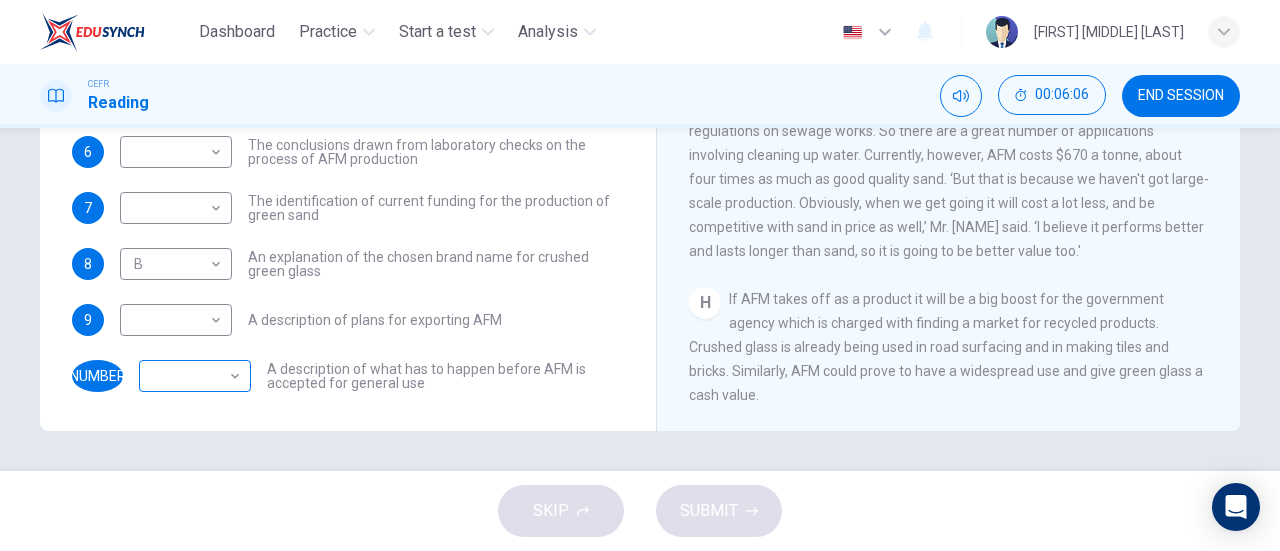 click on "Dashboard Practice Start a test Analysis English en ​ [FIRST] [MIDDLE] [LAST] CEFR Reading 00:06:06 END SESSION Questions 1 - 10 The Reading Passage has 8 paragraphs labelled  A-H . Which paragraph contains the following information?
Write the correct letter  A-H  in the boxes below.
NB  You may use any letter  more than once . 1 D D ​ A description of plans to expand production of AFM 2 E E ​ The identification of a potential danger in the raw material for AFM 3 ​ ​ An example of AFM use in the export market 4 A A ​ A comparison of the value of green glass and other types of glass 5 G G ​ A list of potential applications of AFM in the domestic market 6 ​ ​ The conclusions drawn from laboratory checks on the process of AFM production 7 ​ ​ The identification of current funding for the production of green sand 8 B B ​ An explanation of the chosen brand name for crushed green glass 9 ​ ​ A description of plans for exporting AFM 10 ​ ​ Green Virtues of Green Sand A B C D E F" at bounding box center (640, 275) 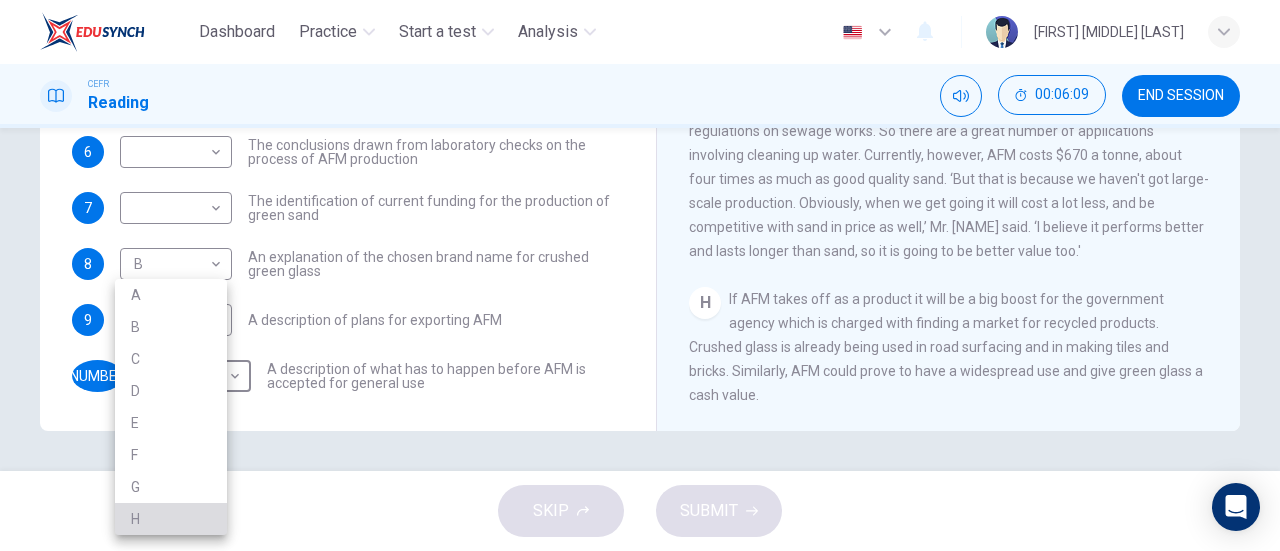 click on "H" at bounding box center (171, 519) 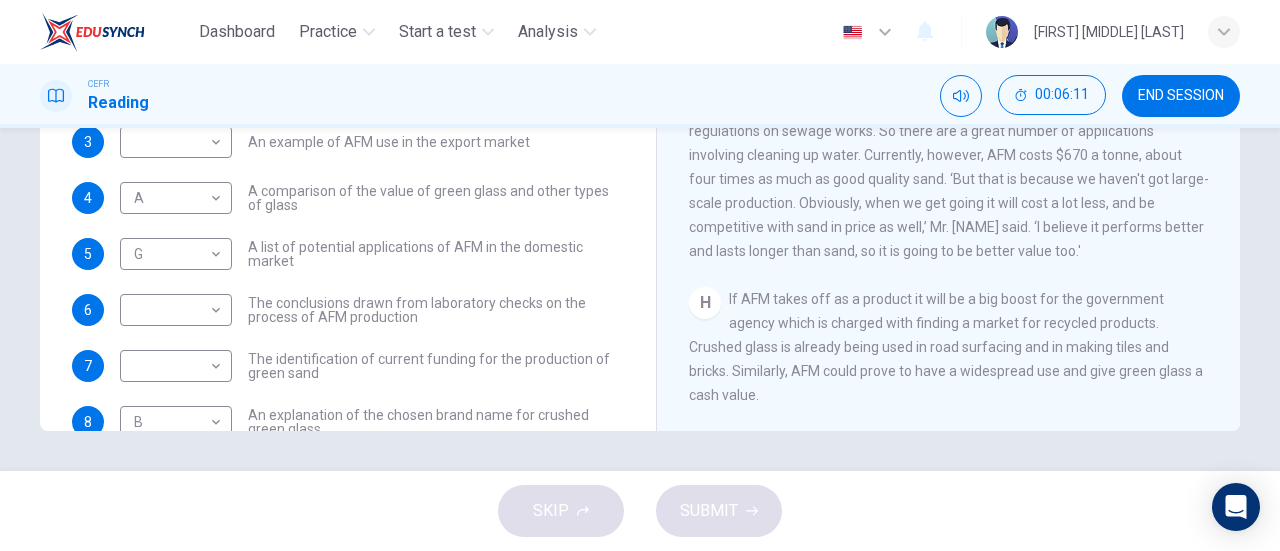 scroll, scrollTop: 0, scrollLeft: 0, axis: both 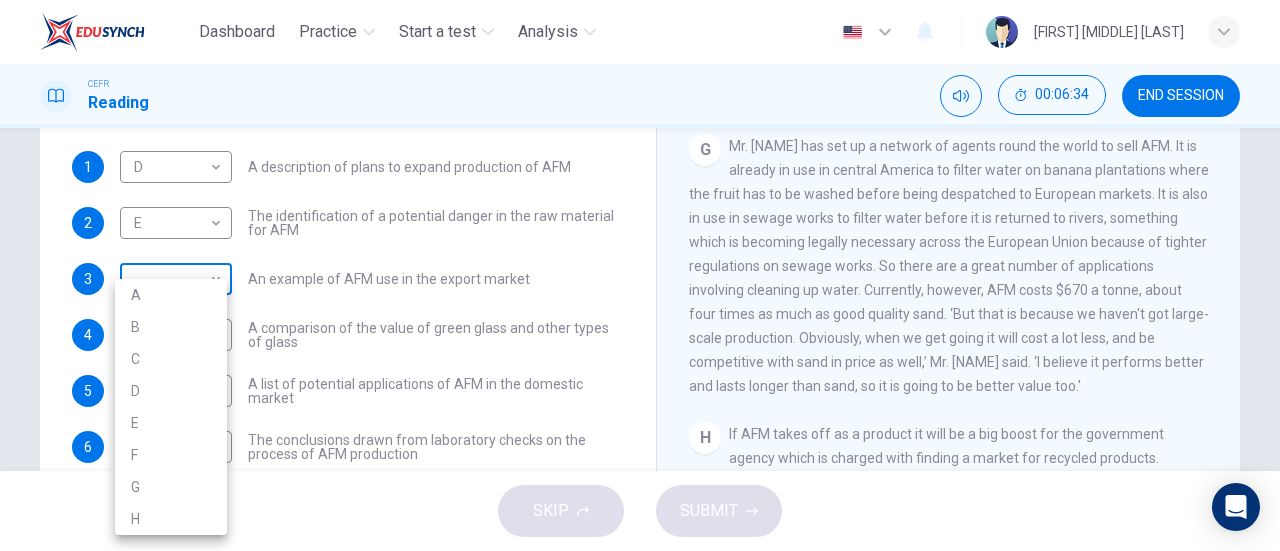 click on "Dashboard Practice Start a test Analysis English en ​ [NAME] CEFR Reading 00:06:34 END SESSION Questions 1 - 10 The Reading Passage has 8 paragraphs labelled  A-H . Which paragraph contains the following information?
Write the correct letter  A-H  in the boxes below.
NB  You may use any letter  more than once . 1 D D ​ A description of plans to expand production of AFM 2 E E ​ The identification of a potential danger in the raw material for AFM 3 ​ ​ An example of AFM use in the export market 4 A A ​ A comparison of the value of green glass and other types of glass 5 G G ​ A list of potential applications of AFM in the domestic market 6 ​ ​ The conclusions drawn from laboratory checks on the process of AFM production 7 ​ ​ The identification of current funding for the production of green sand 8 B B ​ An explanation of the chosen brand name for crushed green glass 9 ​ ​ A description of plans for exporting AFM 10 H H ​ Green Virtues of Green Sand A B C D E F" at bounding box center [640, 275] 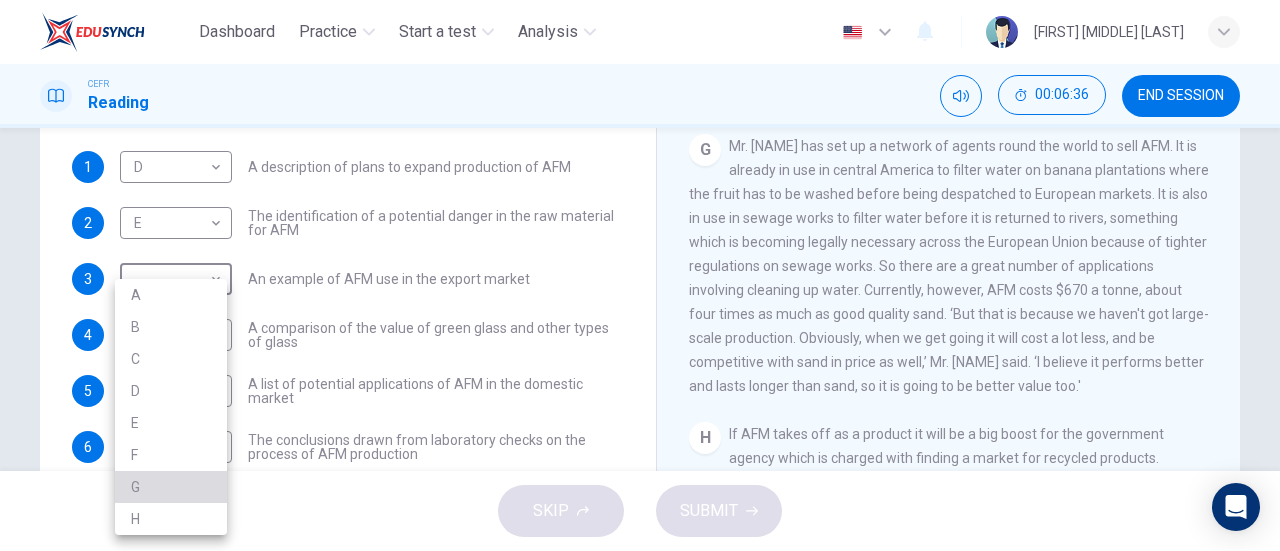 click on "G" at bounding box center (171, 487) 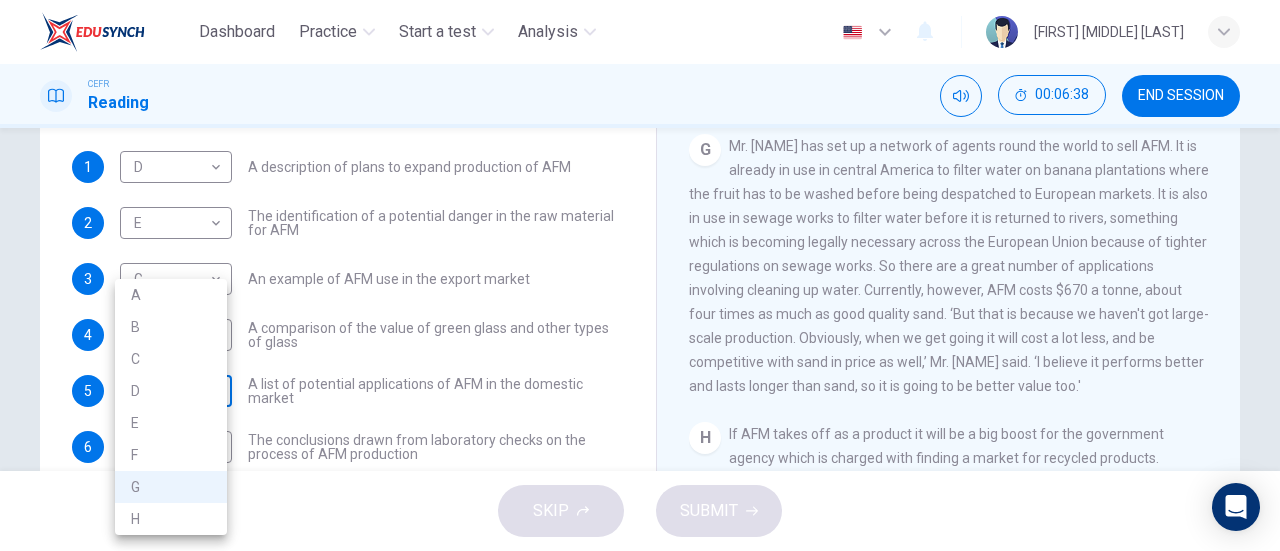 click on "Dashboard Practice Start a test Analysis English en ​ [FIRST] [LAST] CEFR Reading 00:06:38 END SESSION Questions 1 - 10 The Reading Passage has 8 paragraphs labelled  A-H . Which paragraph contains the following information?
Write the correct letter  A-H  in the boxes below.
NB  You may use any letter  more than once . 1 D D ​ A description of plans to expand production of AFM 2 E E ​ The identification of a potential danger in the raw material for AFM 3 G G ​ An example of AFM use in the export market 4 A A ​ A comparison of the value of green glass and other types of glass 5 G G ​ A list of potential applications of AFM in the domestic market 6 C C ​ The conclusions drawn from laboratory checks on the process of AFM production 7 A A ​ The identification of current funding for the production of green sand 8 B B ​ An explanation of the chosen brand name for crushed green glass 9 D D ​ A description of plans for exporting AFM 10 H H ​ Green Virtues of Green Sand A B C D E F" at bounding box center [640, 275] 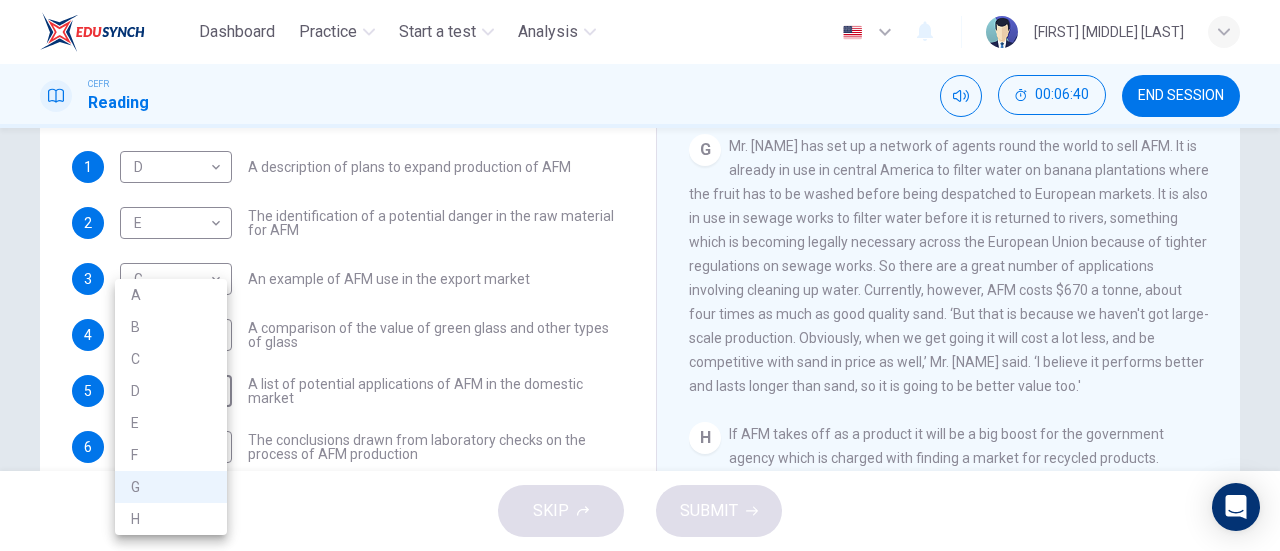 click at bounding box center [640, 275] 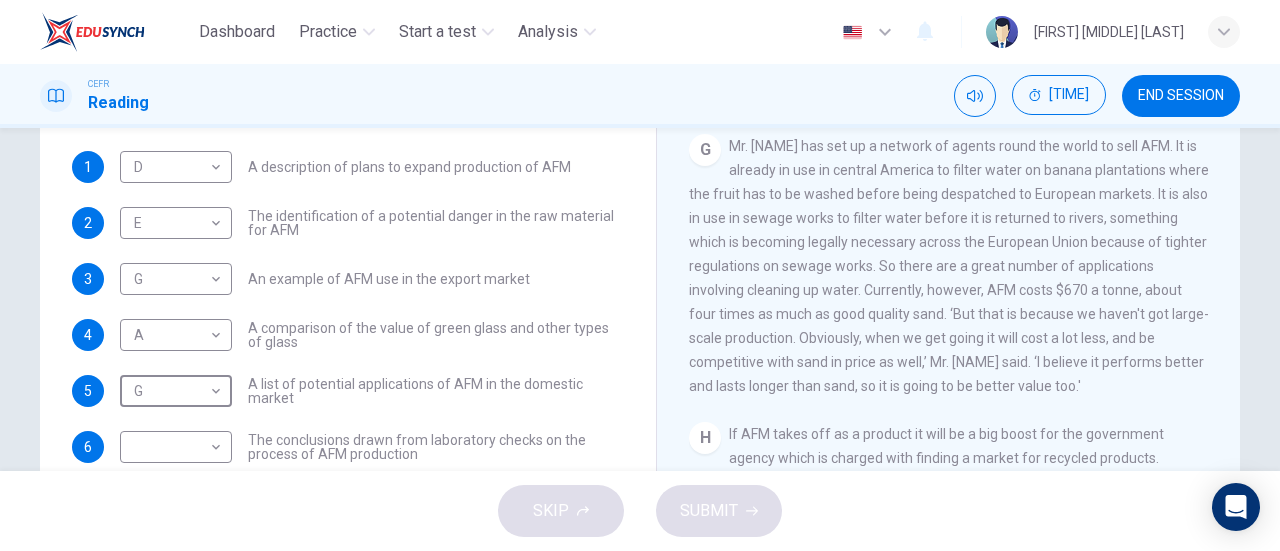 scroll, scrollTop: 1658, scrollLeft: 0, axis: vertical 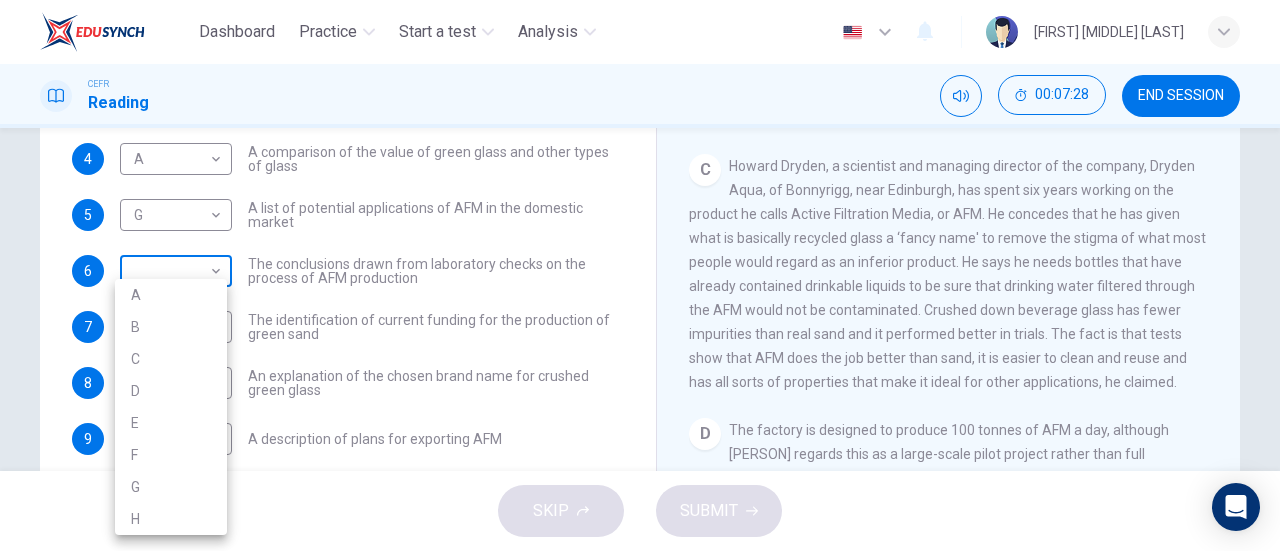 click on "Dashboard Practice Start a test Analysis English en ​ AL MA'AWA BINTI KAMARUDIN CEFR Reading 00:07:28 END SESSION Questions 1 - 10 The Reading Passage has 8 paragraphs labelled  A-H . Which paragraph contains the following information?
Write the correct letter  A-H  in the boxes below.
NB  You may use any letter  more than once . 1 D D ​ A description of plans to expand production of AFM 2 E E ​ The identification of a potential danger in the raw material for AFM 3 G G ​ An example of AFM use in the export market 4 A A ​ A comparison of the value of green glass and other types of glass 5 G G ​ A list of potential applications of AFM in the domestic market 6 ​ ​ The conclusions drawn from laboratory checks on the process of AFM production 7 ​ ​ The identification of current funding for the production of green sand 8 B B ​ An explanation of the chosen brand name for crushed green glass 9 ​ ​ A description of plans for exporting AFM 10 H H ​ Green Virtues of Green Sand A B C D E F" at bounding box center [640, 275] 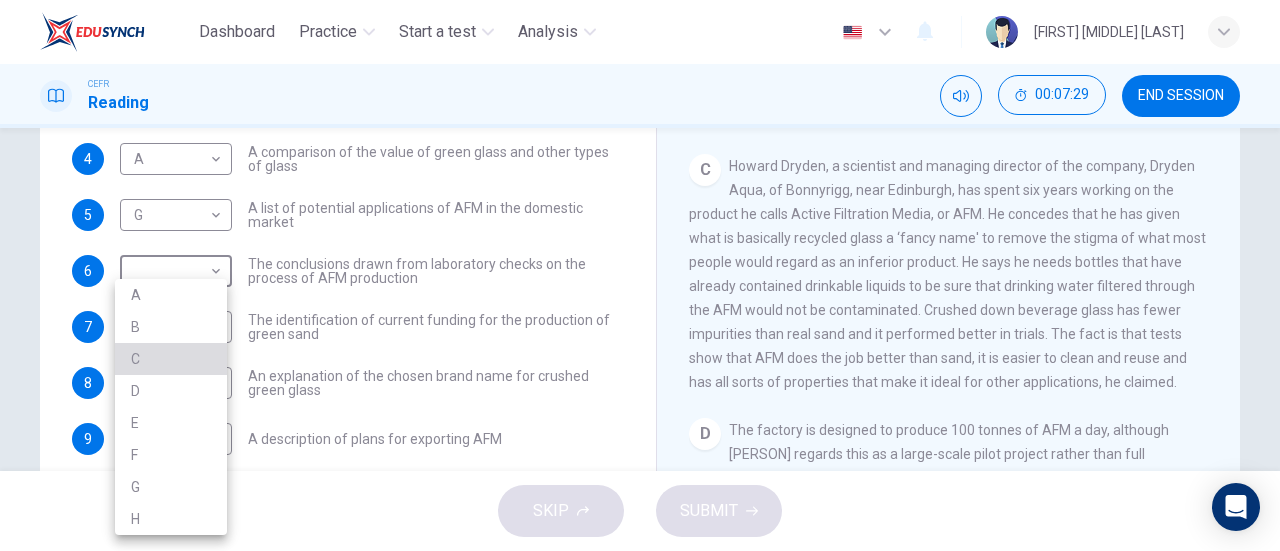 click on "C" at bounding box center (171, 359) 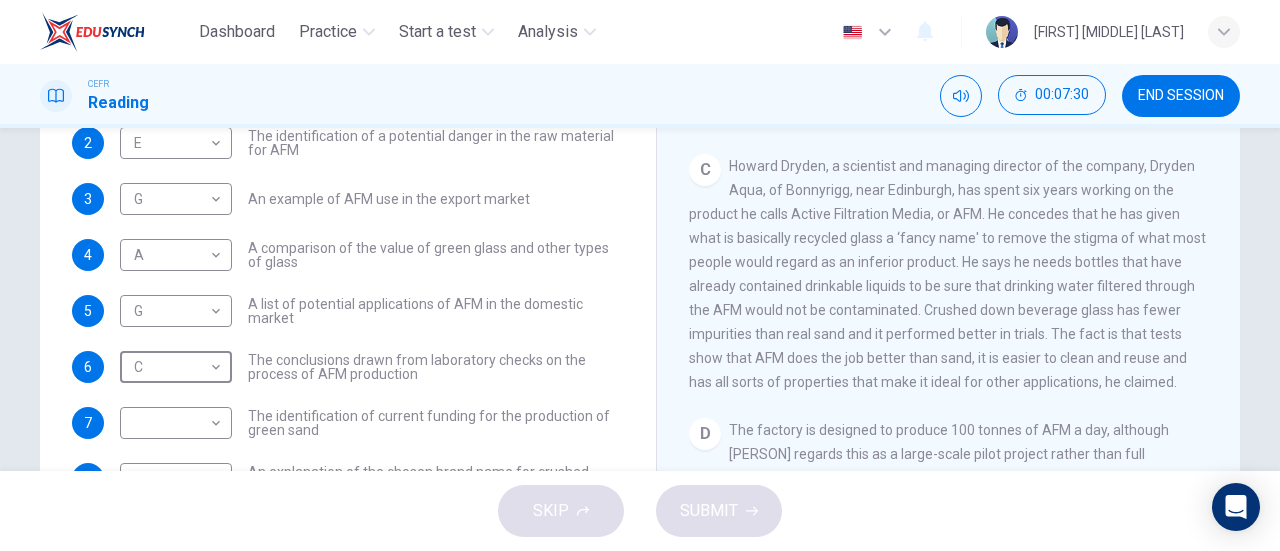 scroll, scrollTop: 8, scrollLeft: 0, axis: vertical 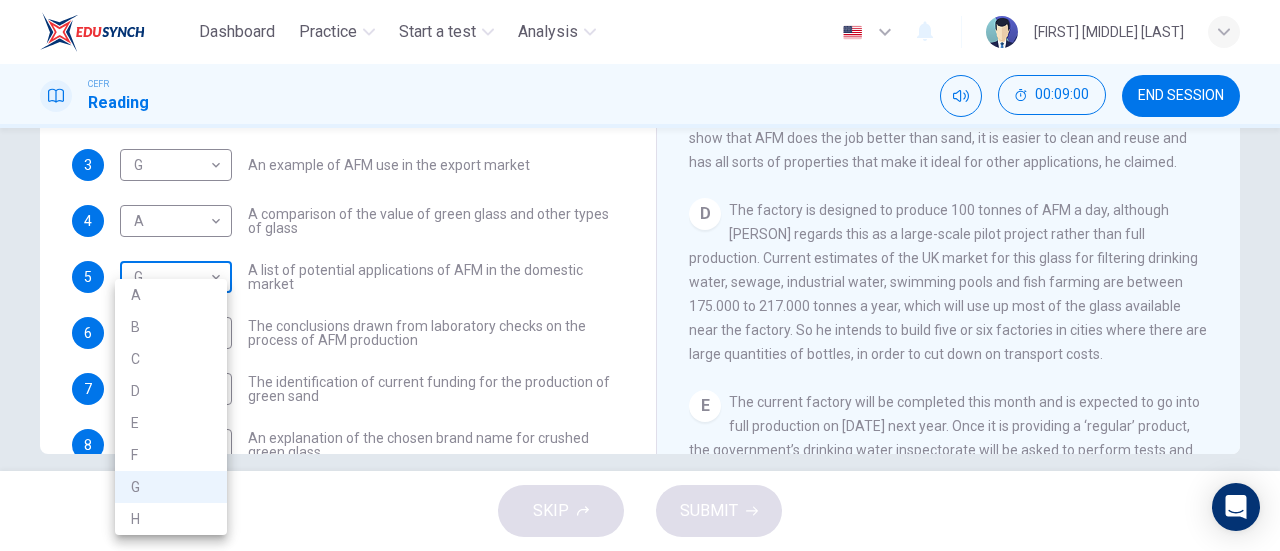 click on "Dashboard Practice Start a test Analysis English en ​ [FIRST] [LAST] CEFR Reading 00:09:00 END SESSION Questions 1 - 10 The Reading Passage has 8 paragraphs labelled  A-H . Which paragraph contains the following information?
Write the correct letter  A-H  in the boxes below.
NB  You may use any letter  more than once . 1 D D ​ A description of plans to expand production of AFM 2 E E ​ The identification of a potential danger in the raw material for AFM 3 G G ​ An example of AFM use in the export market 4 A A ​ A comparison of the value of green glass and other types of glass 5 G G ​ A list of potential applications of AFM in the domestic market 6 C C ​ The conclusions drawn from laboratory checks on the process of AFM production 7 ​ ​ The identification of current funding for the production of green sand 8 B B ​ An explanation of the chosen brand name for crushed green glass 9 ​ ​ A description of plans for exporting AFM 10 H H ​ Green Virtues of Green Sand A B C D E F" at bounding box center [640, 275] 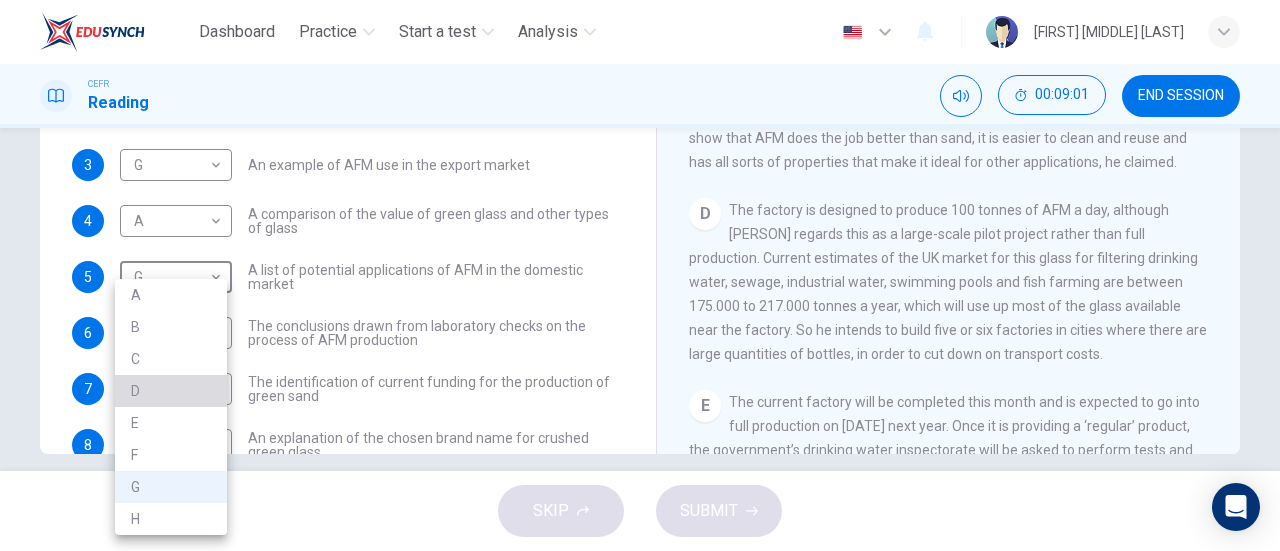click on "D" at bounding box center (171, 391) 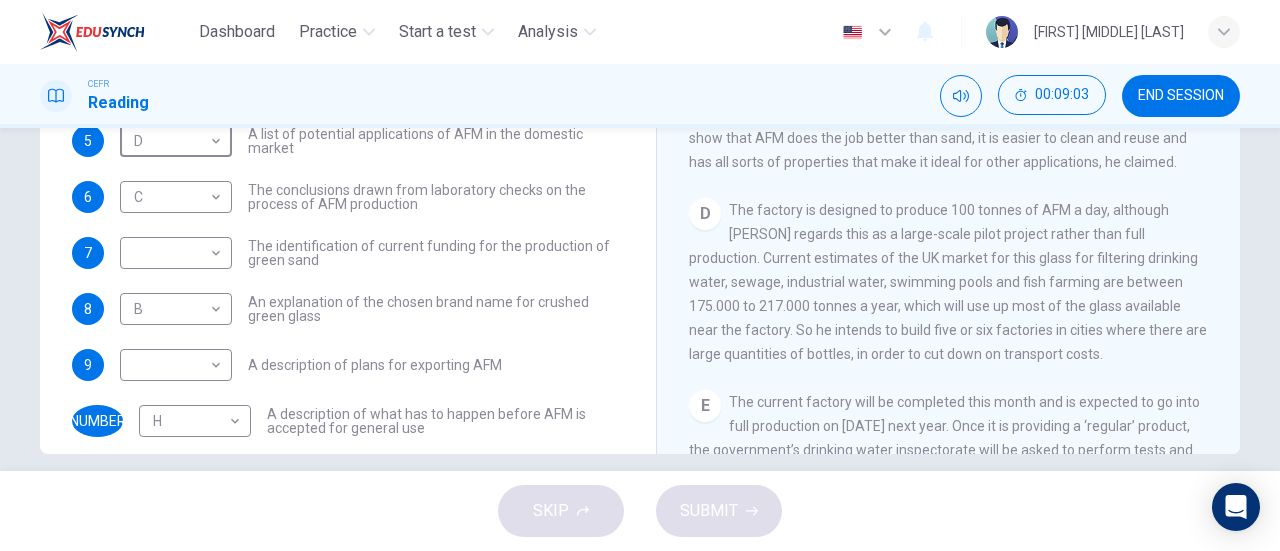 scroll, scrollTop: 139, scrollLeft: 0, axis: vertical 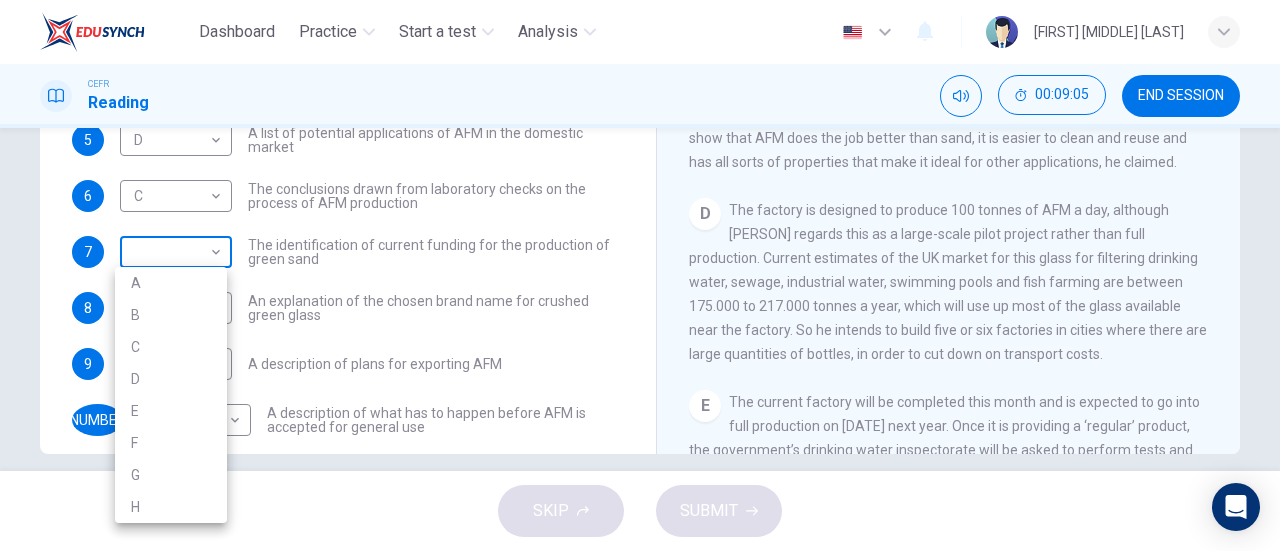 click on "Dashboard Practice Start a test Analysis English en ​ AL MA'AWA BINTI KAMARUDIN CEFR Reading 00:09:05 END SESSION Questions 1 - 10 The Reading Passage has 8 paragraphs labelled  A-H . Which paragraph contains the following information?
Write the correct letter  A-H  in the boxes below.
NB  You may use any letter  more than once . 1 D D ​ A description of plans to expand production of AFM 2 E E ​ The identification of a potential danger in the raw material for AFM 3 G G ​ An example of AFM use in the export market 4 A A ​ A comparison of the value of green glass and other types of glass 5 D D ​ A list of potential applications of AFM in the domestic market 6 C C ​ The conclusions drawn from laboratory checks on the process of AFM production 7 ​ ​ The identification of current funding for the production of green sand 8 B B ​ An explanation of the chosen brand name for crushed green glass 9 ​ ​ A description of plans for exporting AFM 10 H H ​ Green Virtues of Green Sand A B C D E F" at bounding box center (640, 275) 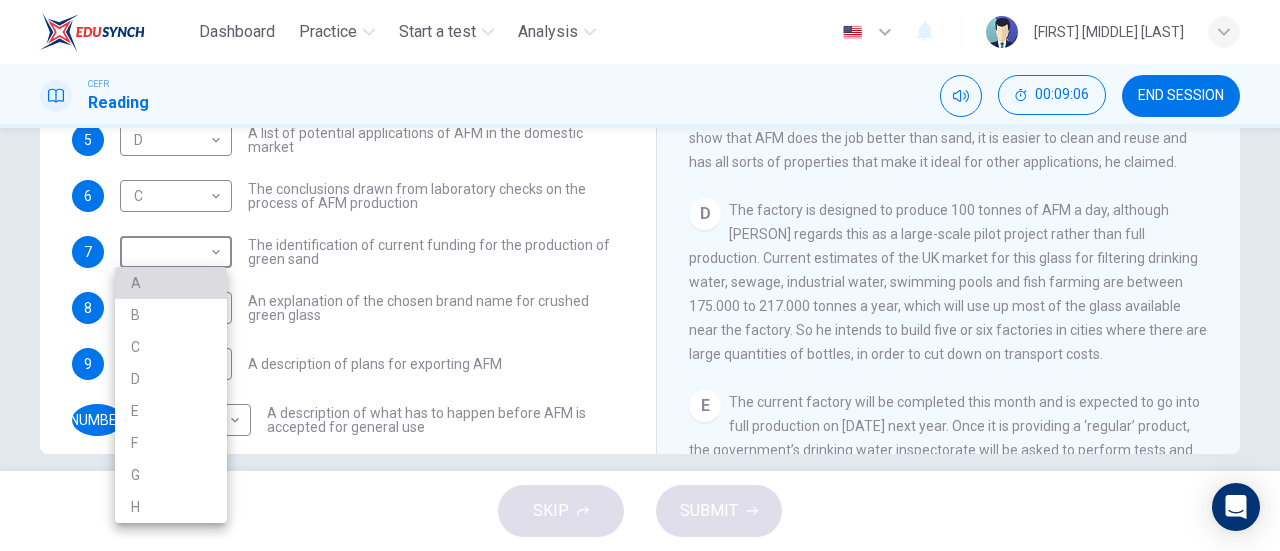 click on "A" at bounding box center [171, 283] 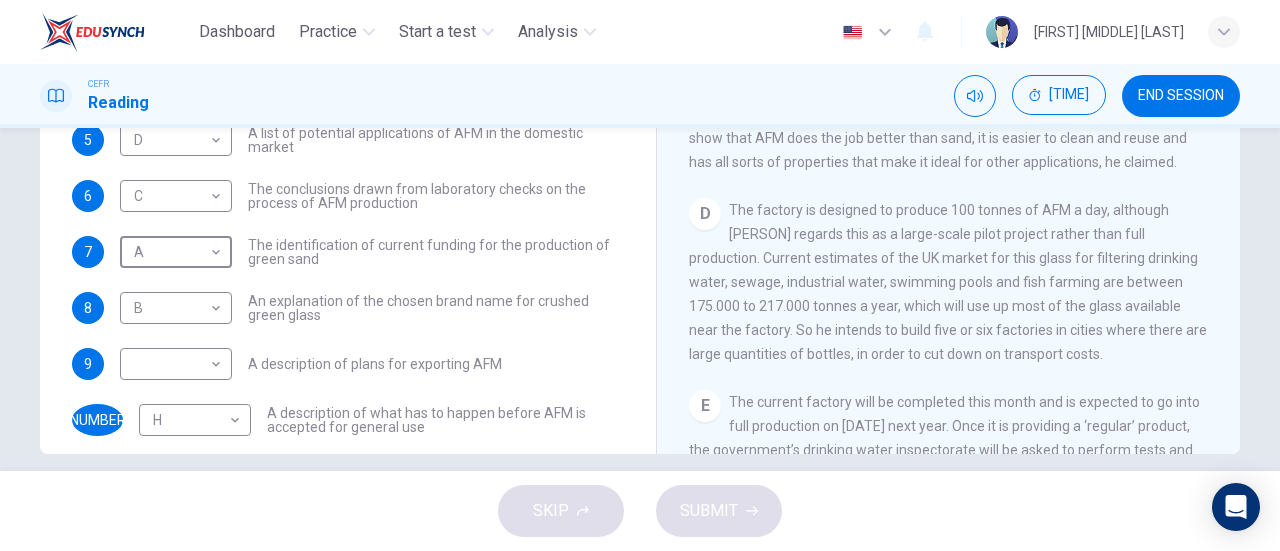 scroll, scrollTop: 160, scrollLeft: 0, axis: vertical 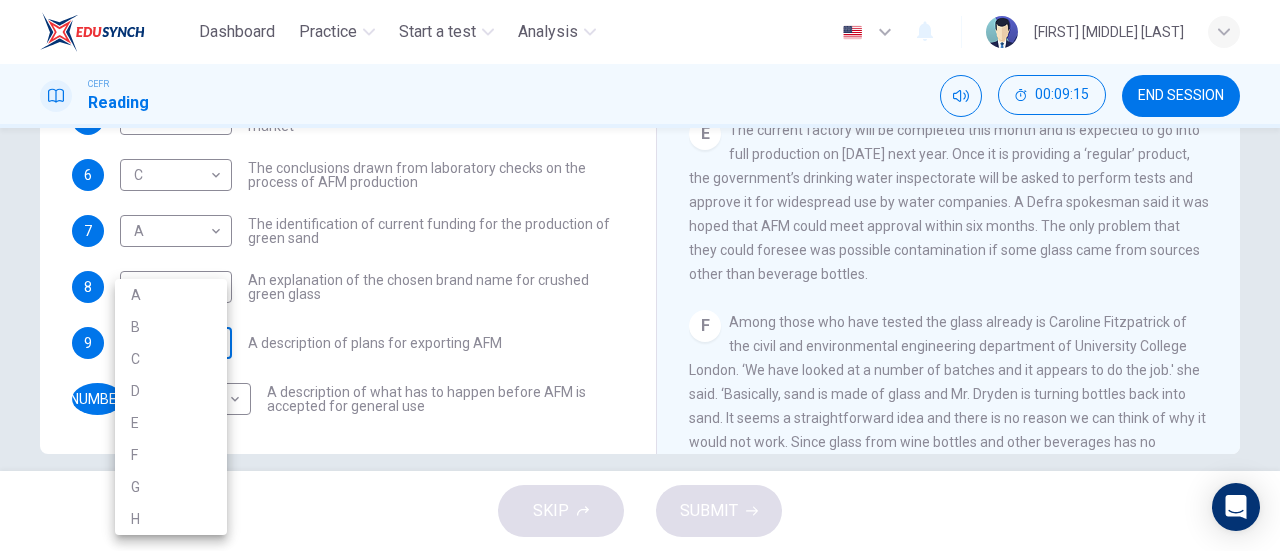 click on "Dashboard Practice Start a test Analysis English en ​ [FIRST] [LAST] CEFR Reading 00:09:15 END SESSION Questions 1 - 10 The Reading Passage has 8 paragraphs labelled  A-H . Which paragraph contains the following information?
Write the correct letter  A-H  in the boxes below.
NB  You may use any letter  more than once . 1 D D ​ A description of plans to expand production of AFM 2 E E ​ The identification of a potential danger in the raw material for AFM 3 G G ​ An example of AFM use in the export market 4 A A ​ A comparison of the value of green glass and other types of glass 5 D D ​ A list of potential applications of AFM in the domestic market 6 C C ​ The conclusions drawn from laboratory checks on the process of AFM production 7 A A ​ The identification of current funding for the production of green sand 8 B B ​ An explanation of the chosen brand name for crushed green glass 9 ​ ​ A description of plans for exporting AFM 10 H H ​ Green Virtues of Green Sand A B C D E F" at bounding box center [640, 275] 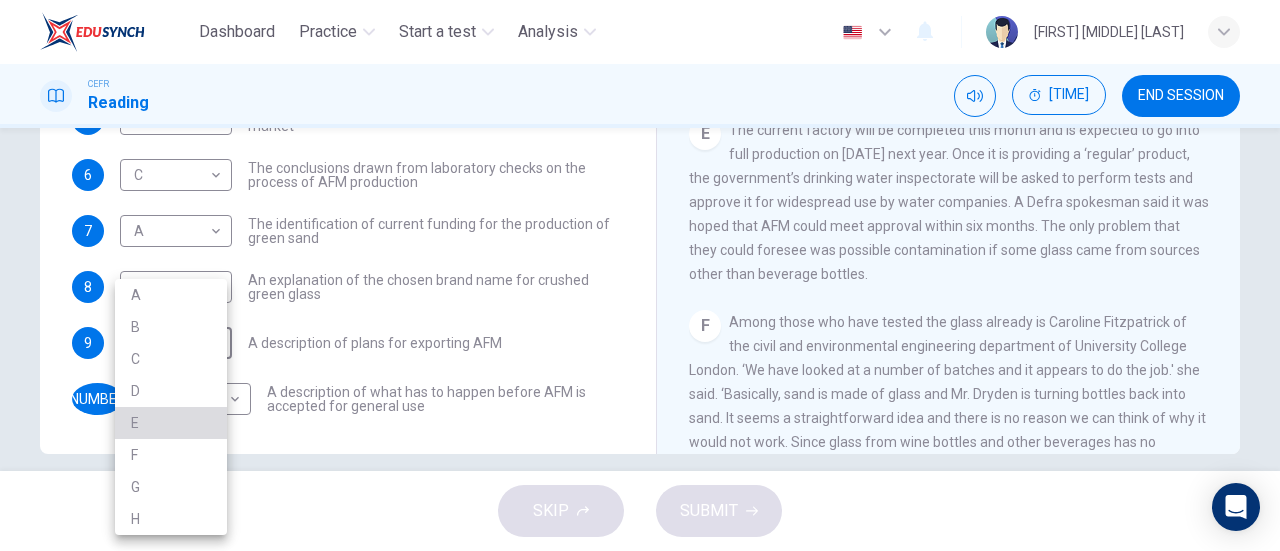 click on "E" at bounding box center (171, 423) 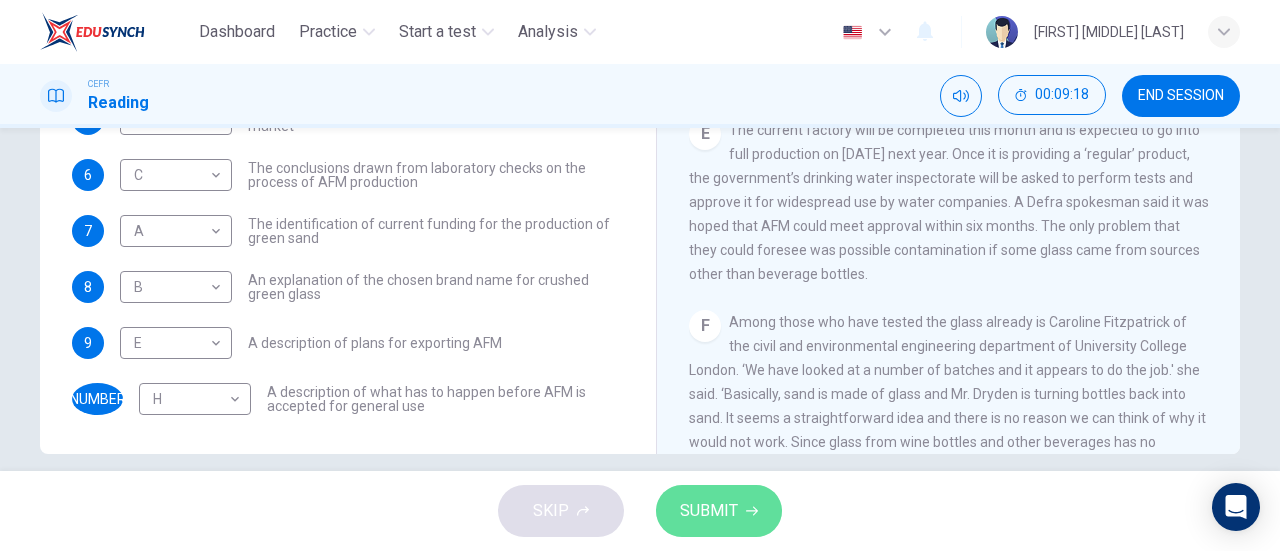 click on "SUBMIT" at bounding box center (719, 511) 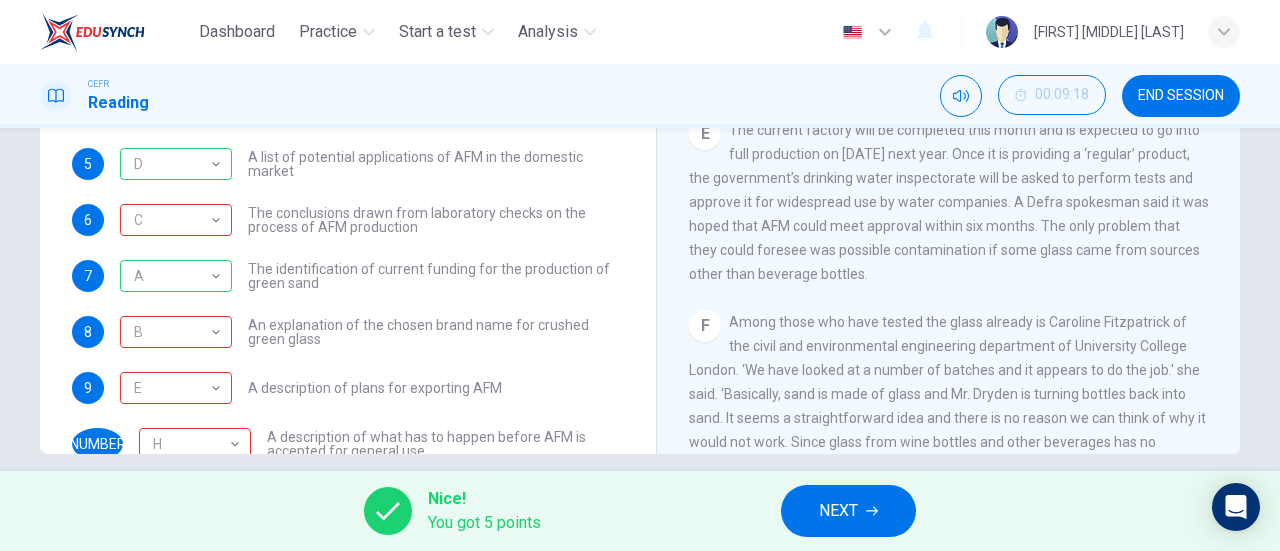 scroll, scrollTop: 160, scrollLeft: 0, axis: vertical 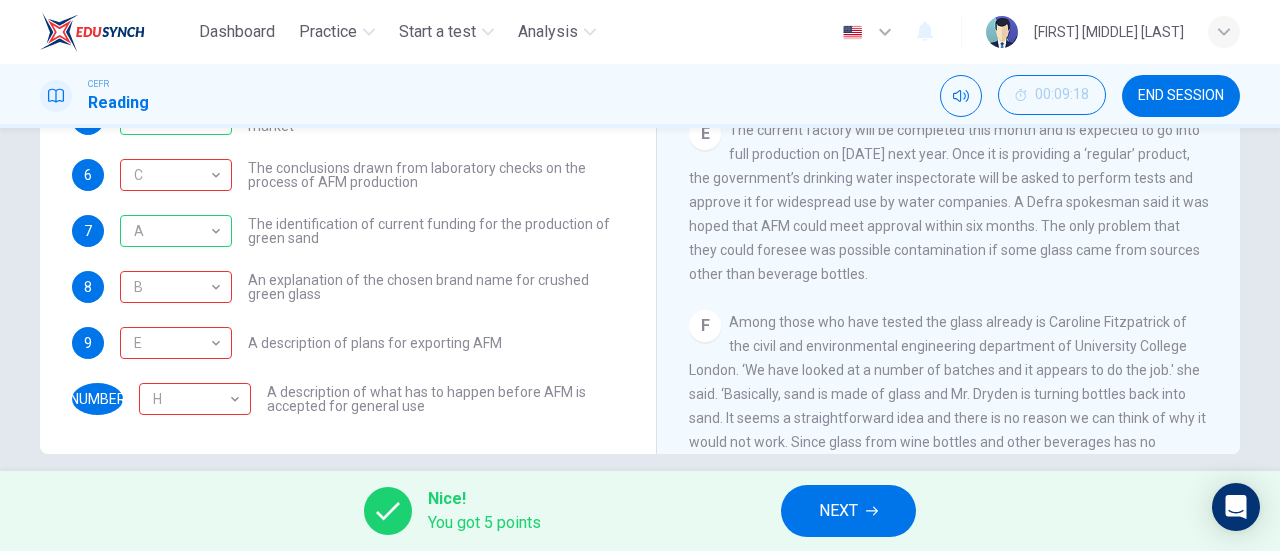 click on "NEXT" at bounding box center [848, 511] 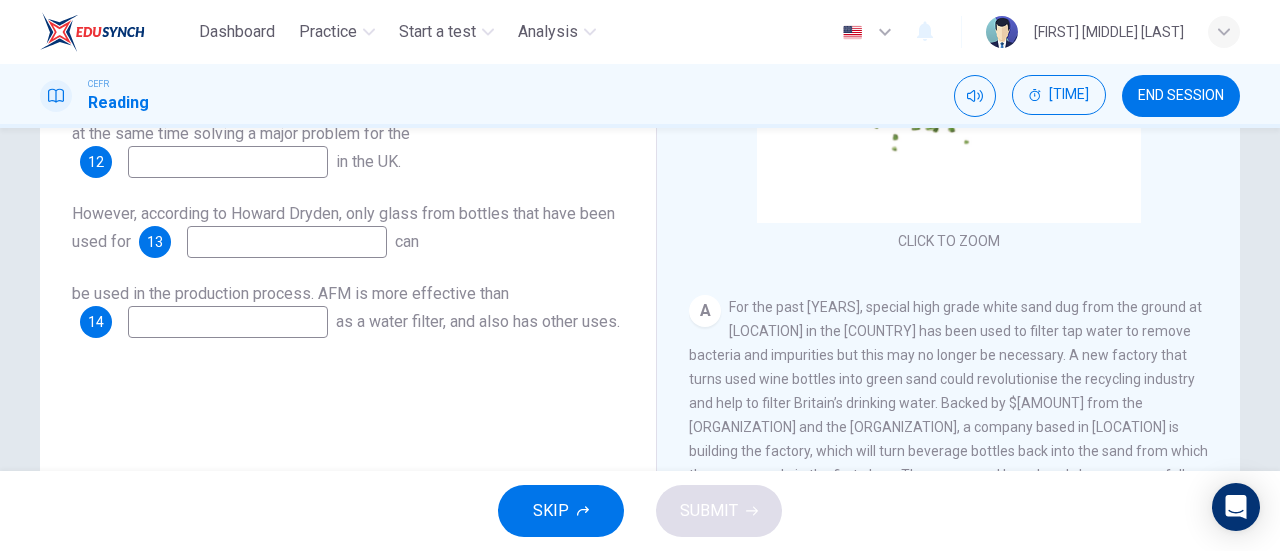 scroll, scrollTop: 432, scrollLeft: 0, axis: vertical 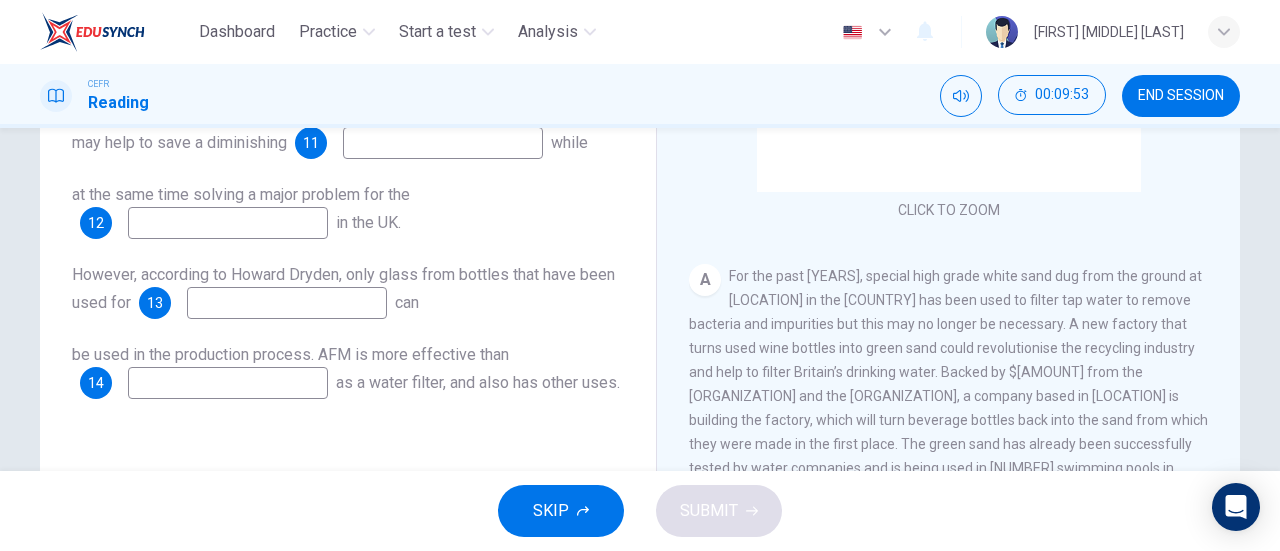 drag, startPoint x: 678, startPoint y: 325, endPoint x: 793, endPoint y: 351, distance: 117.902504 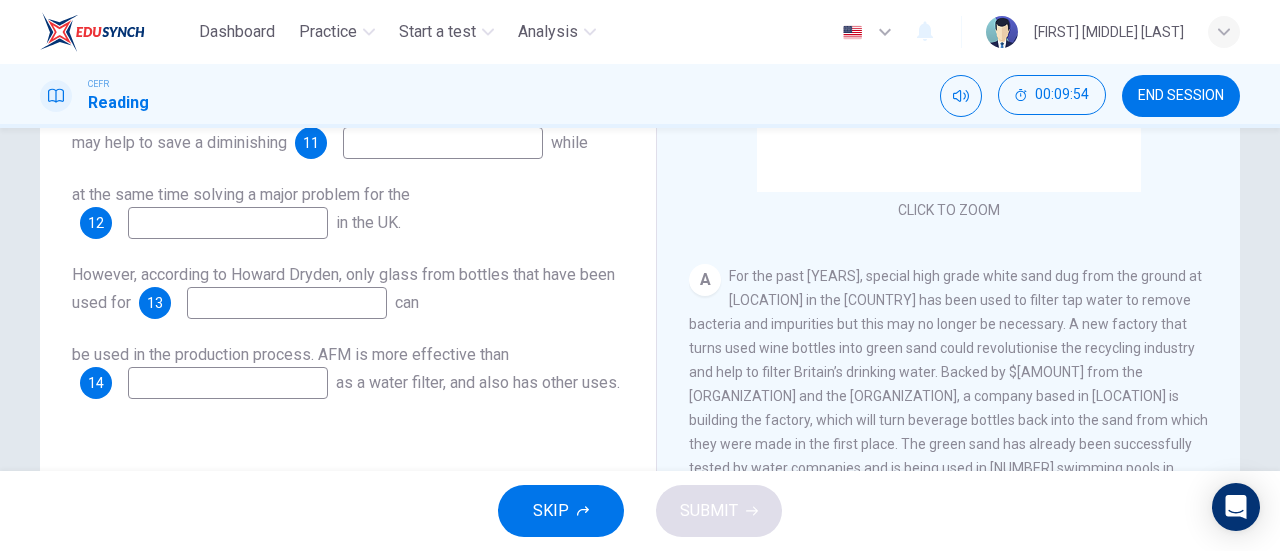 drag, startPoint x: 828, startPoint y: 325, endPoint x: 748, endPoint y: 309, distance: 81.58431 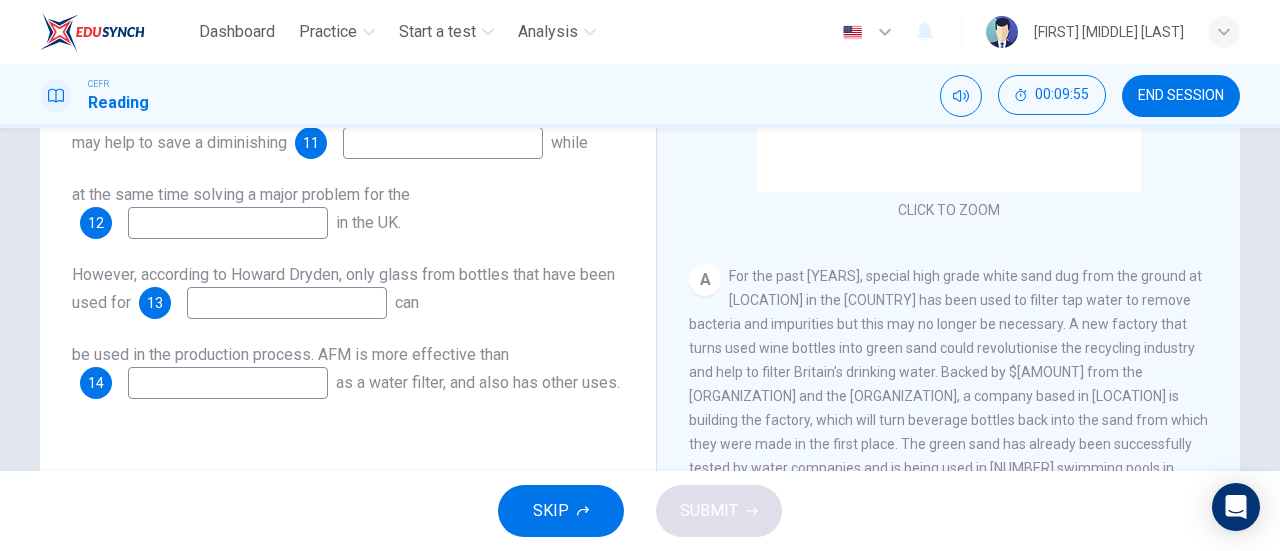 scroll, scrollTop: 168, scrollLeft: 0, axis: vertical 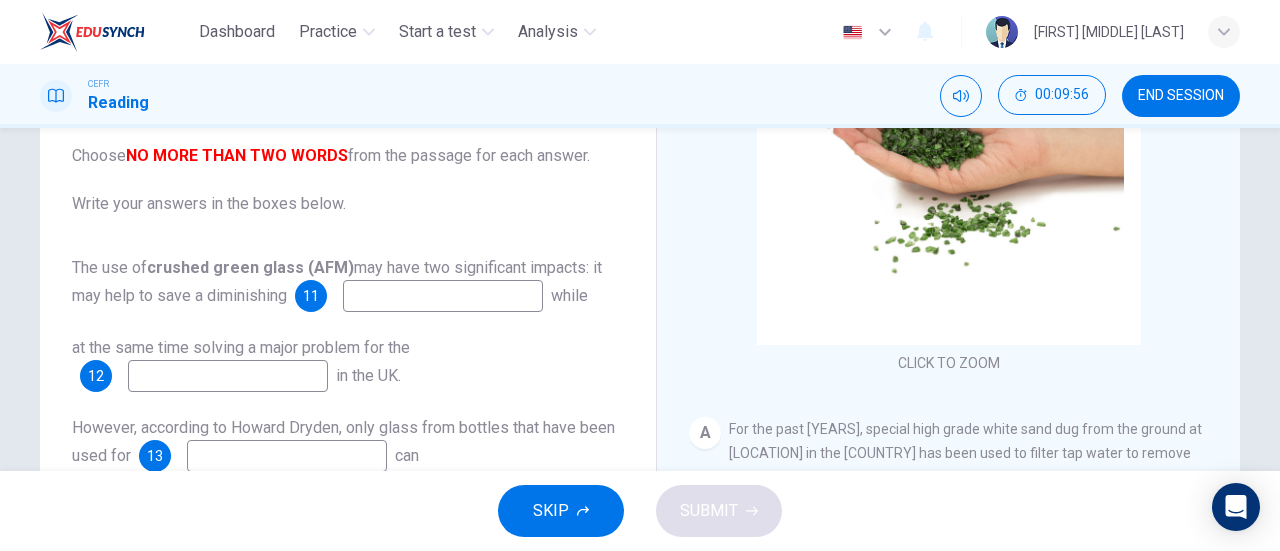 click at bounding box center [443, 296] 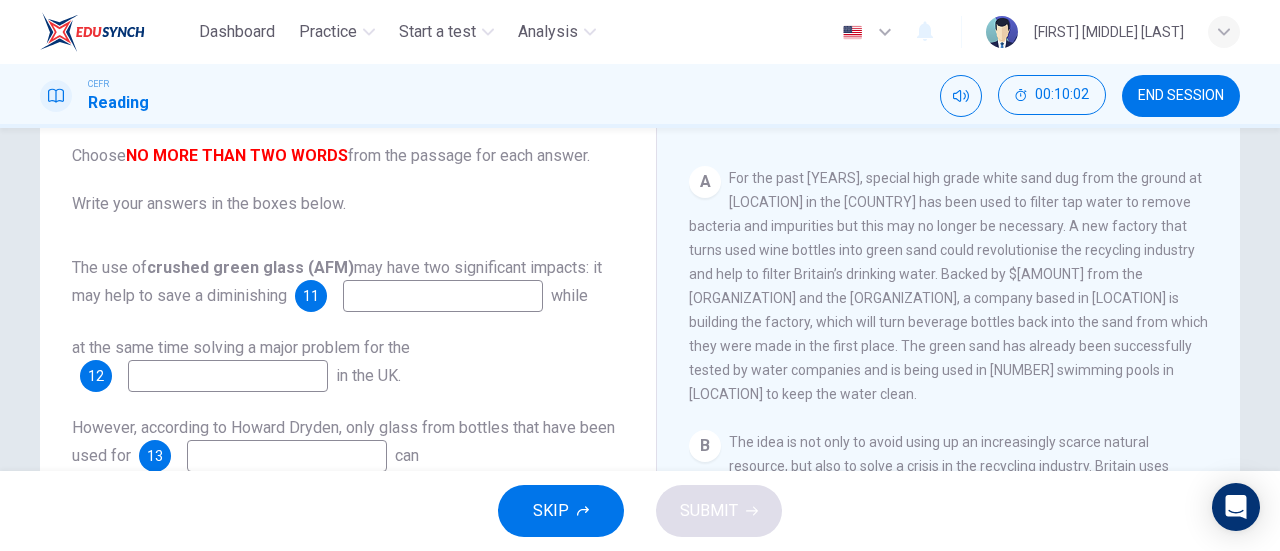 scroll, scrollTop: 344, scrollLeft: 0, axis: vertical 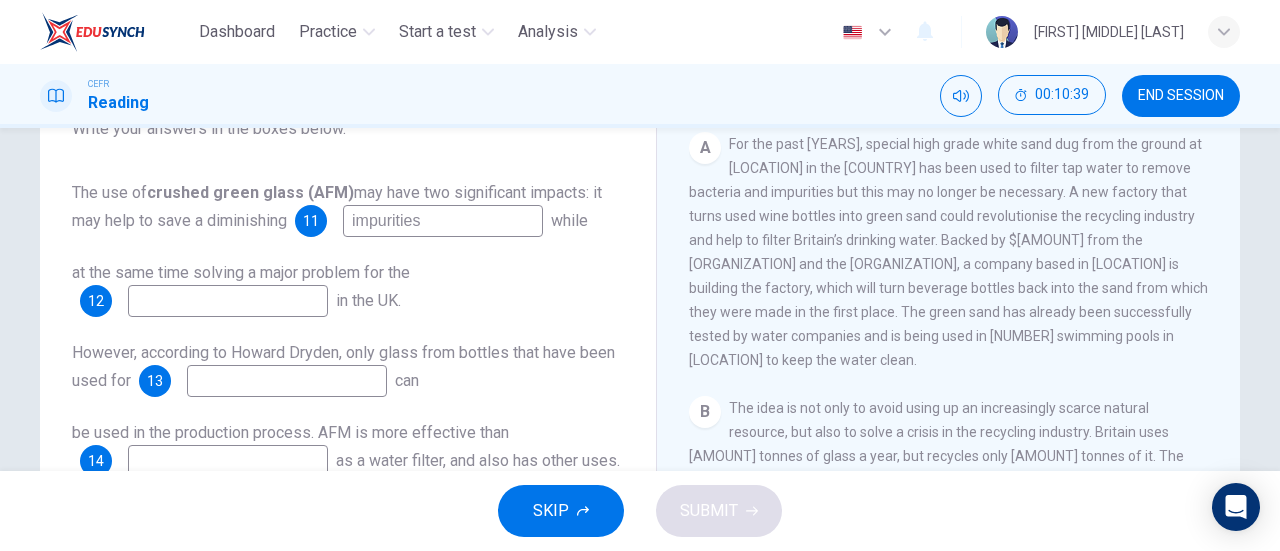 type on "impurities" 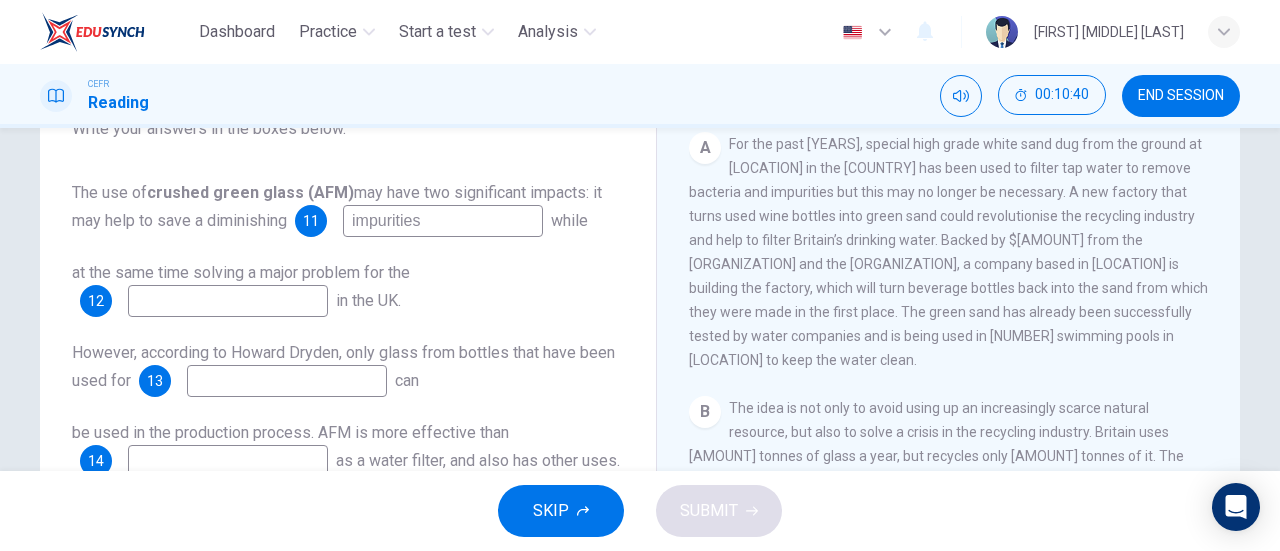 click at bounding box center [443, 221] 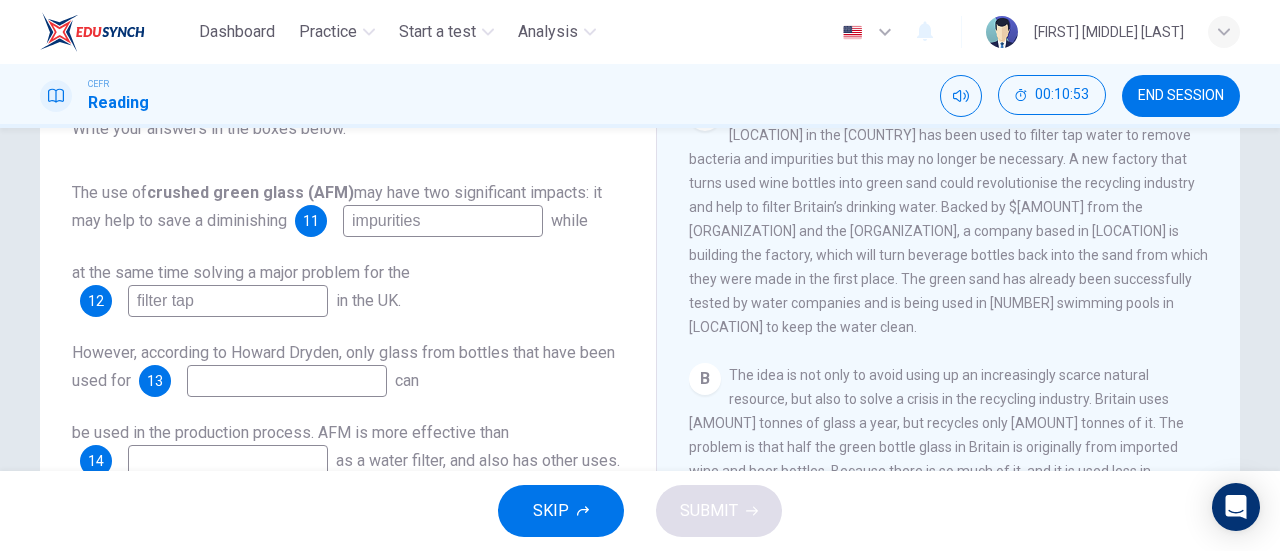 scroll, scrollTop: 336, scrollLeft: 0, axis: vertical 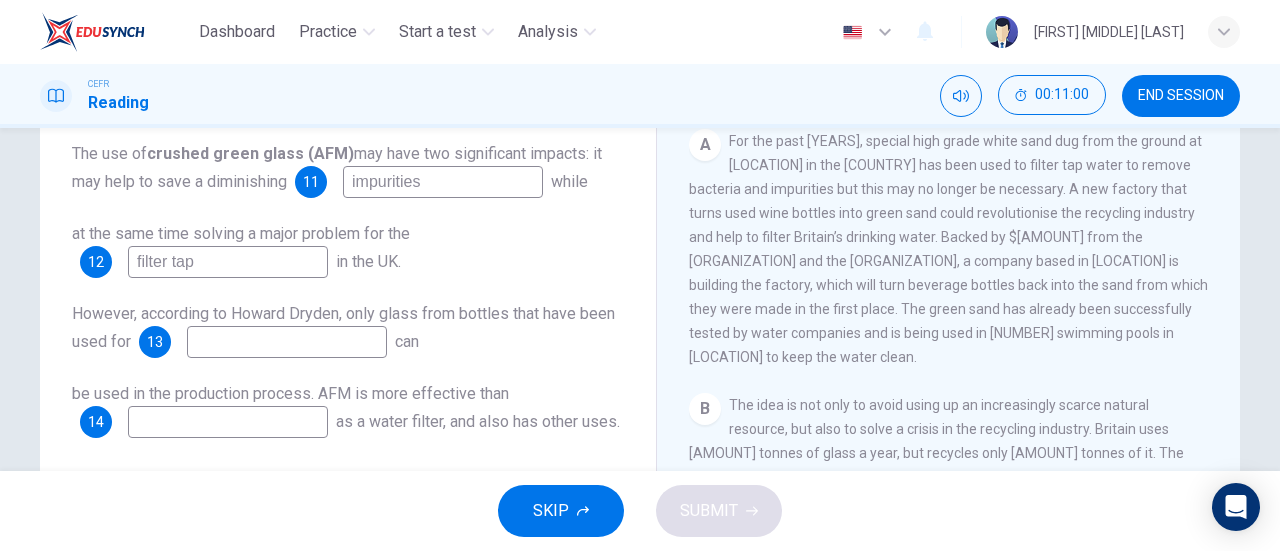 click on "impurities" at bounding box center [443, 182] 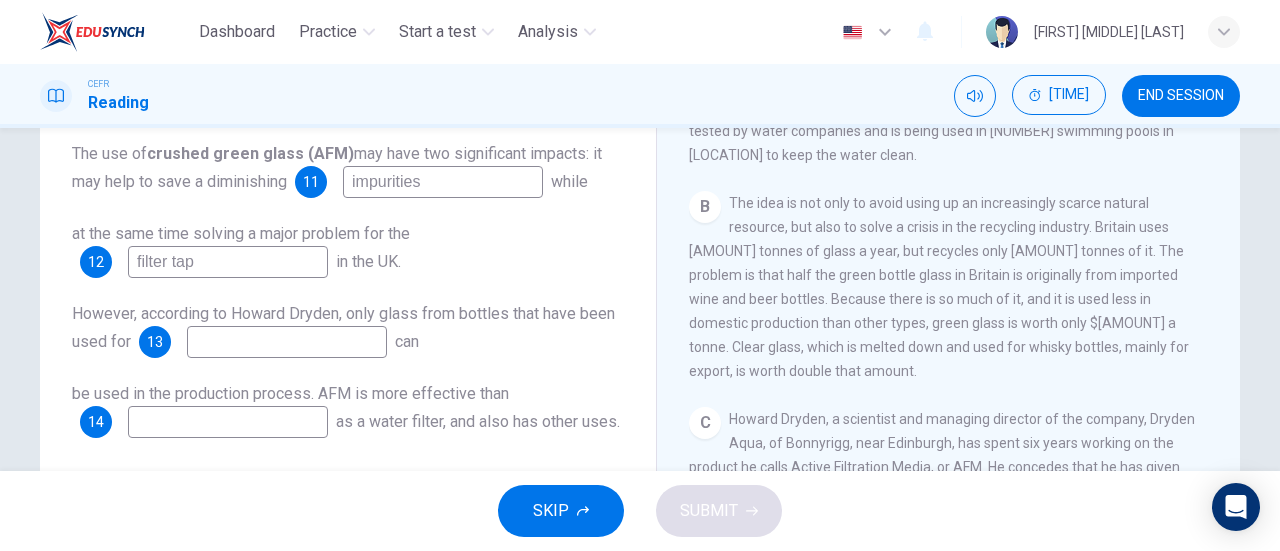 scroll, scrollTop: 491, scrollLeft: 0, axis: vertical 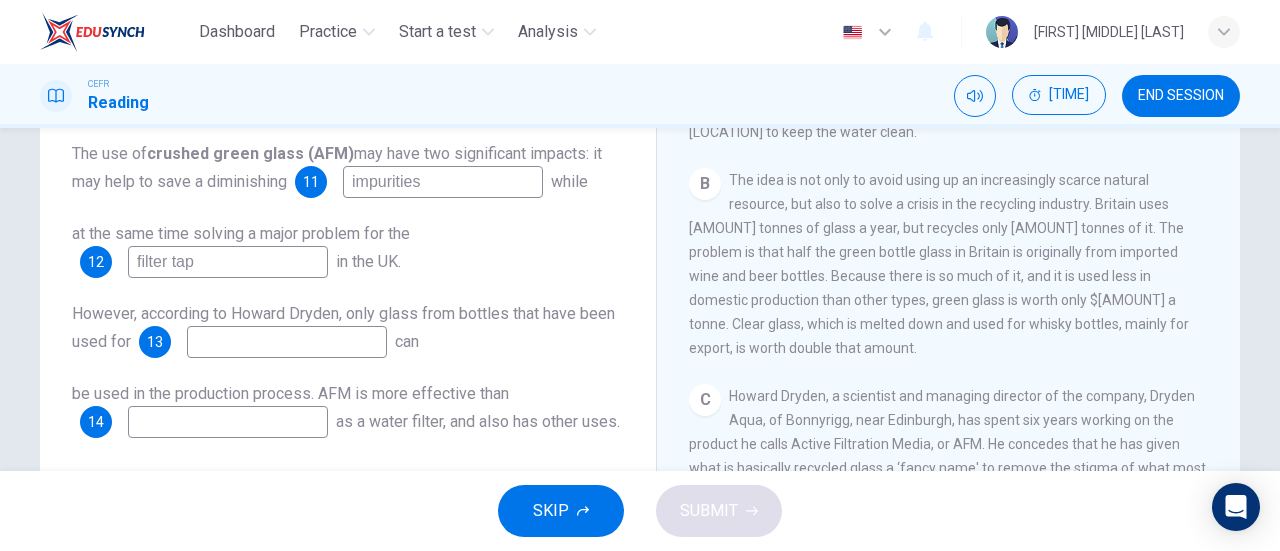 click on "filter tap" at bounding box center (443, 182) 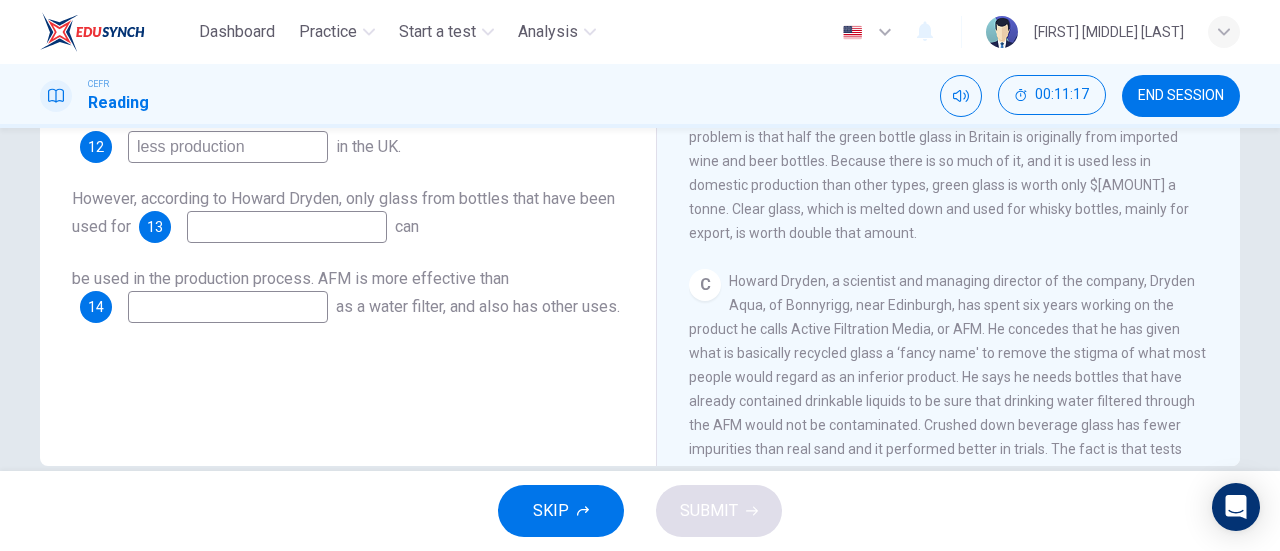 scroll, scrollTop: 398, scrollLeft: 0, axis: vertical 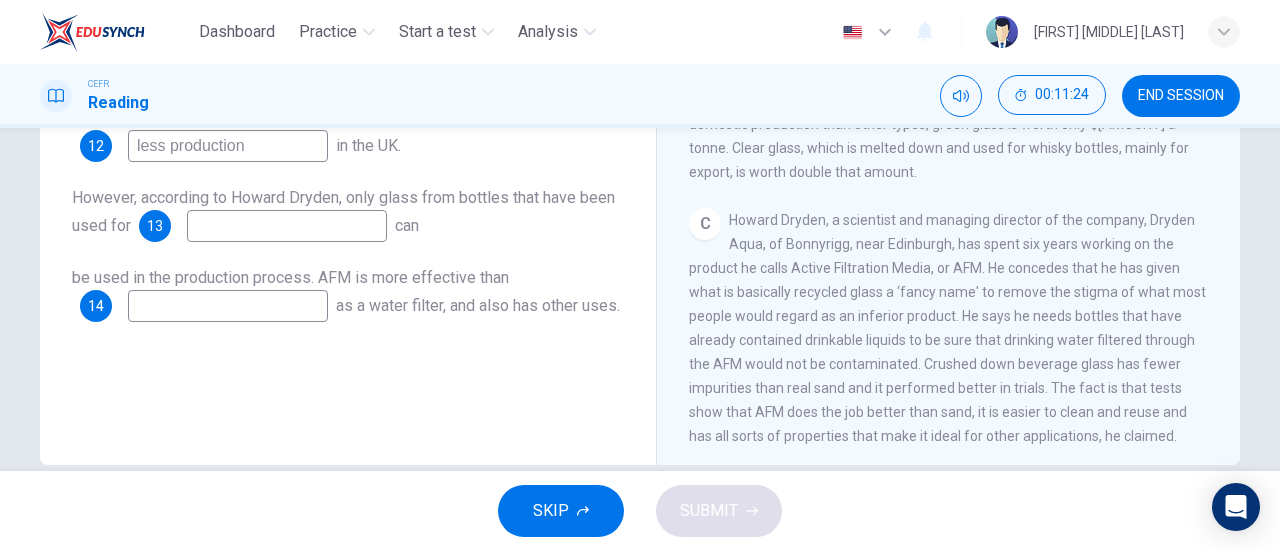 type on "less production" 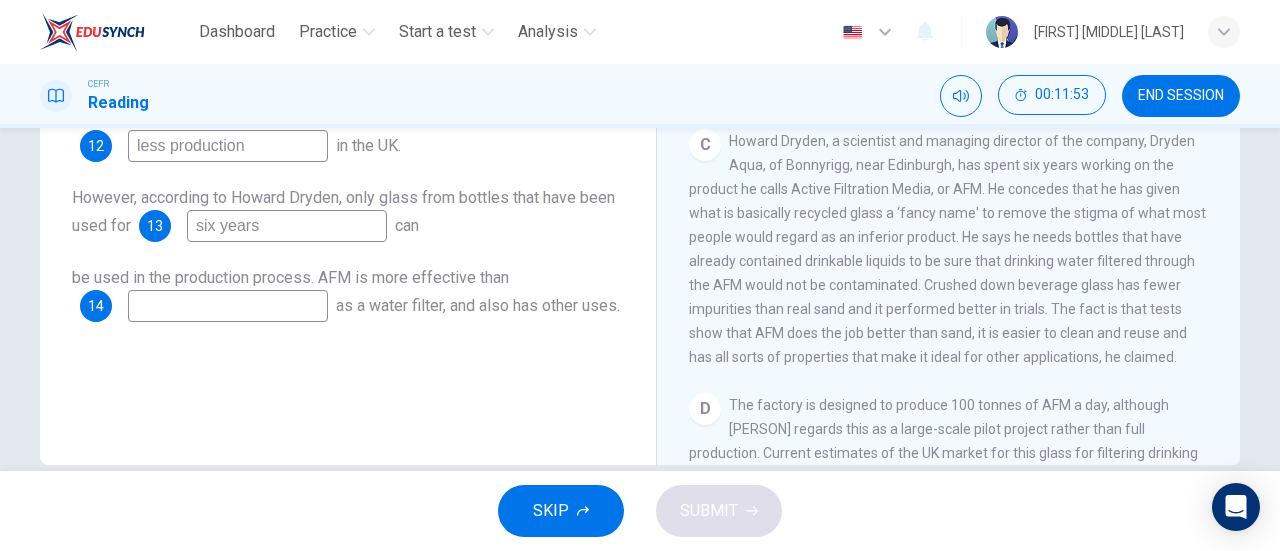 scroll, scrollTop: 633, scrollLeft: 0, axis: vertical 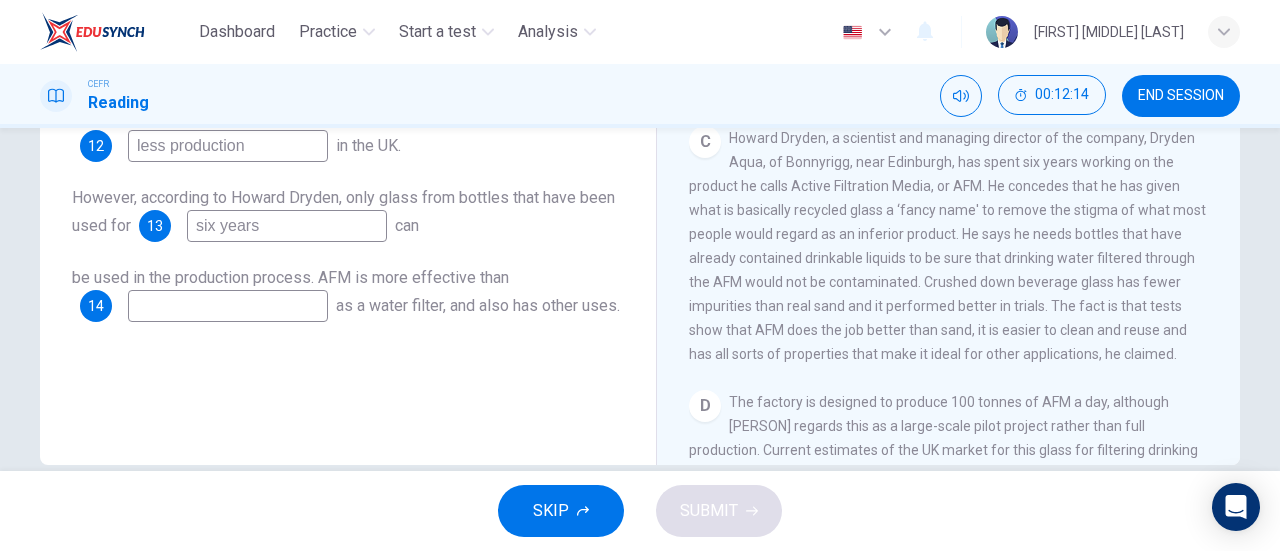 type on "six years" 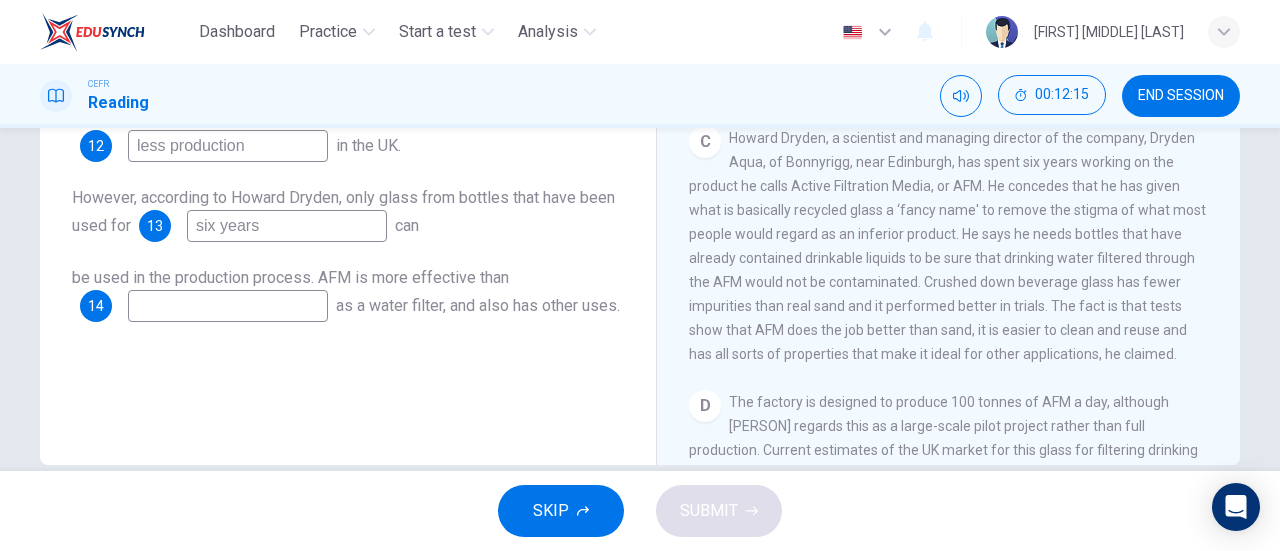 click at bounding box center [443, 66] 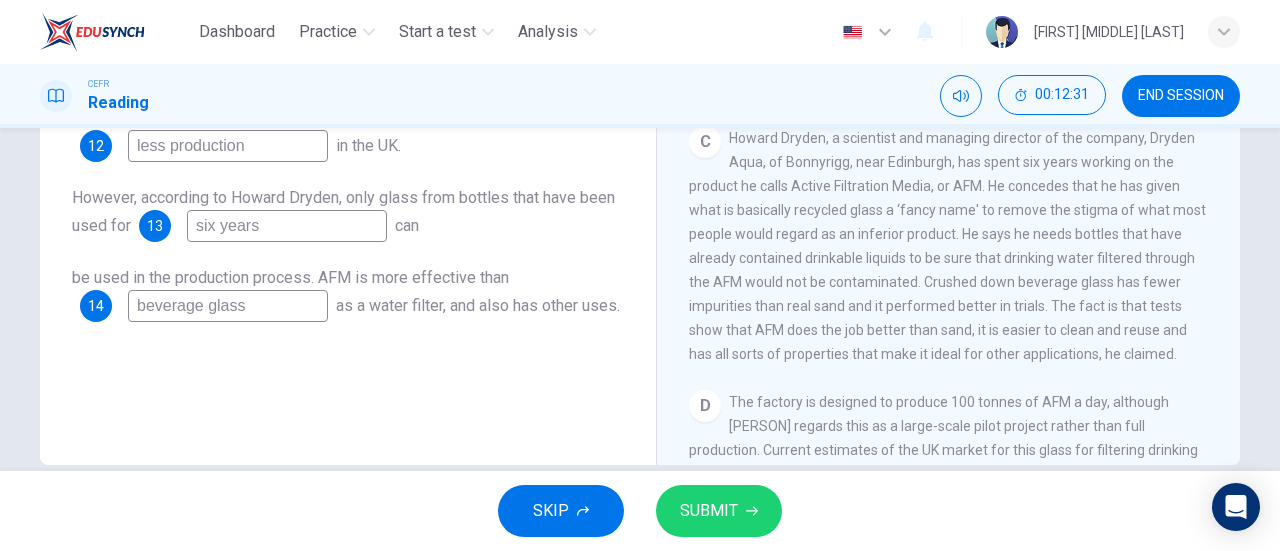 type on "beverage glass" 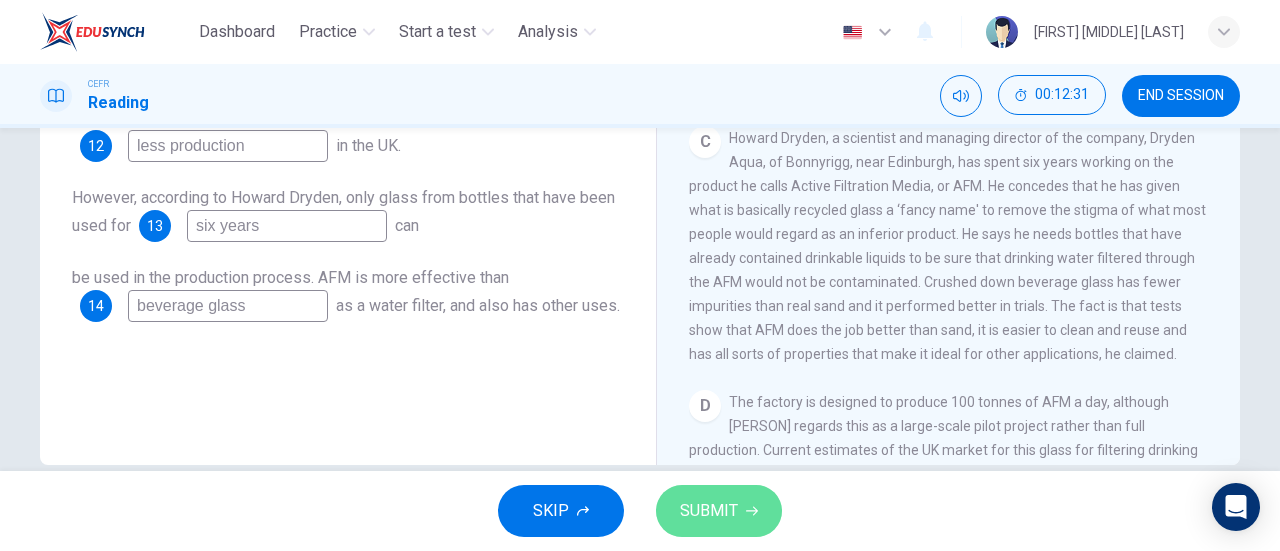 click on "SUBMIT" at bounding box center (719, 511) 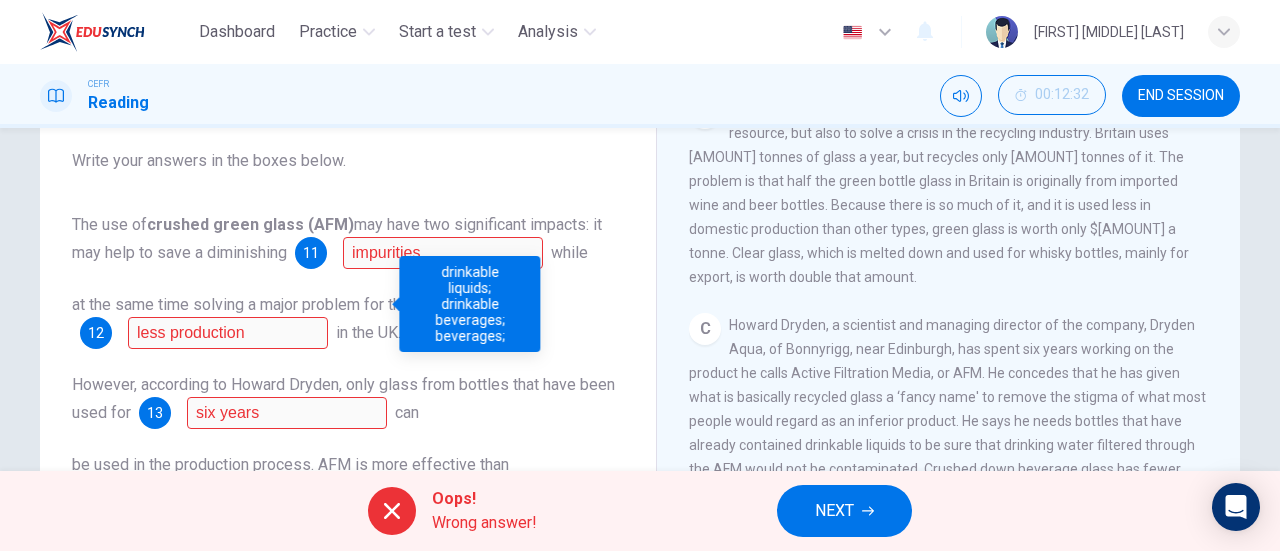 scroll, scrollTop: 372, scrollLeft: 0, axis: vertical 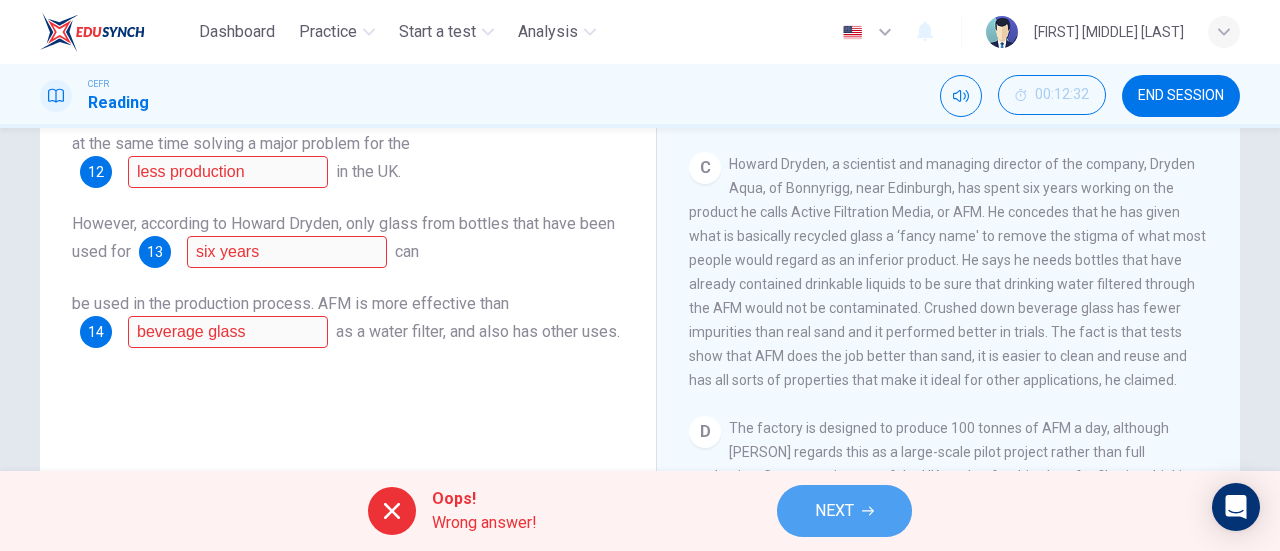 click on "NEXT" at bounding box center (834, 511) 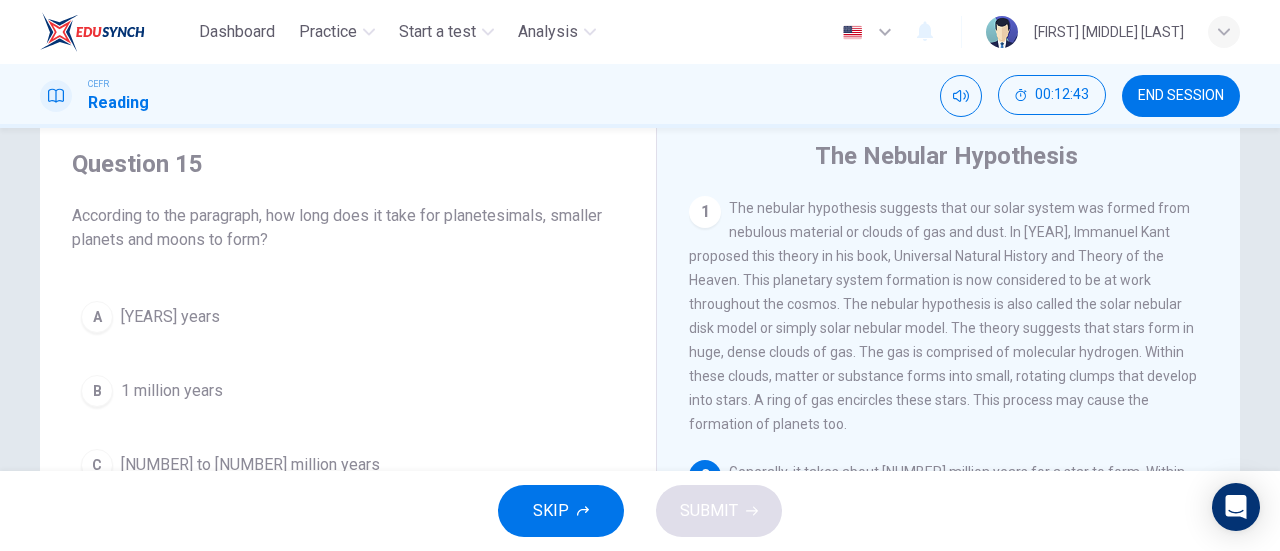 scroll, scrollTop: 60, scrollLeft: 0, axis: vertical 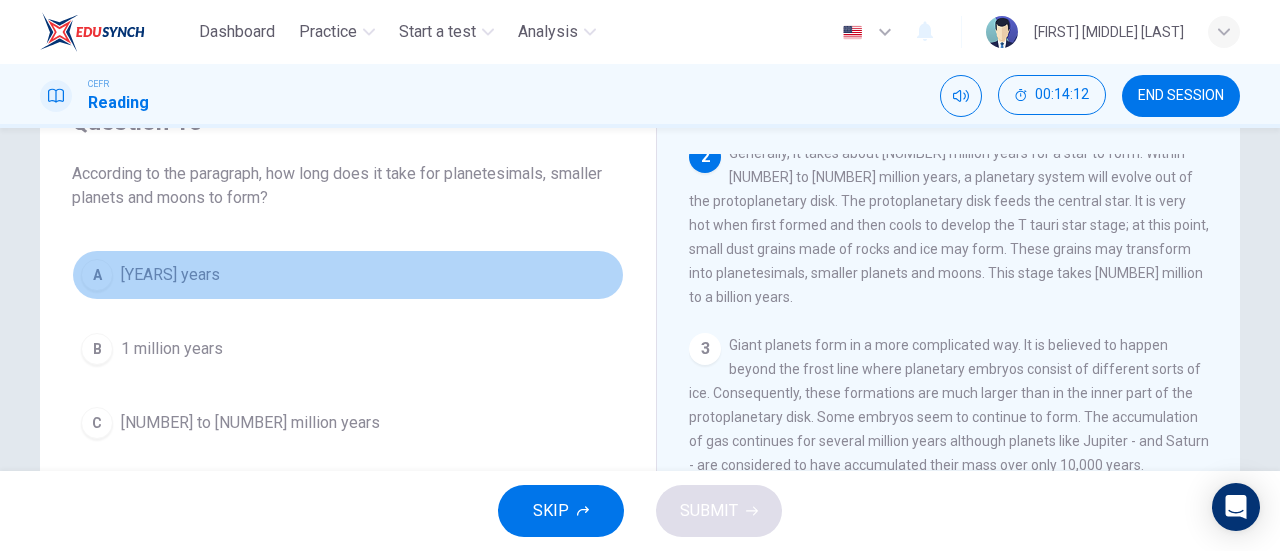 click on "[YEARS] years" at bounding box center [170, 275] 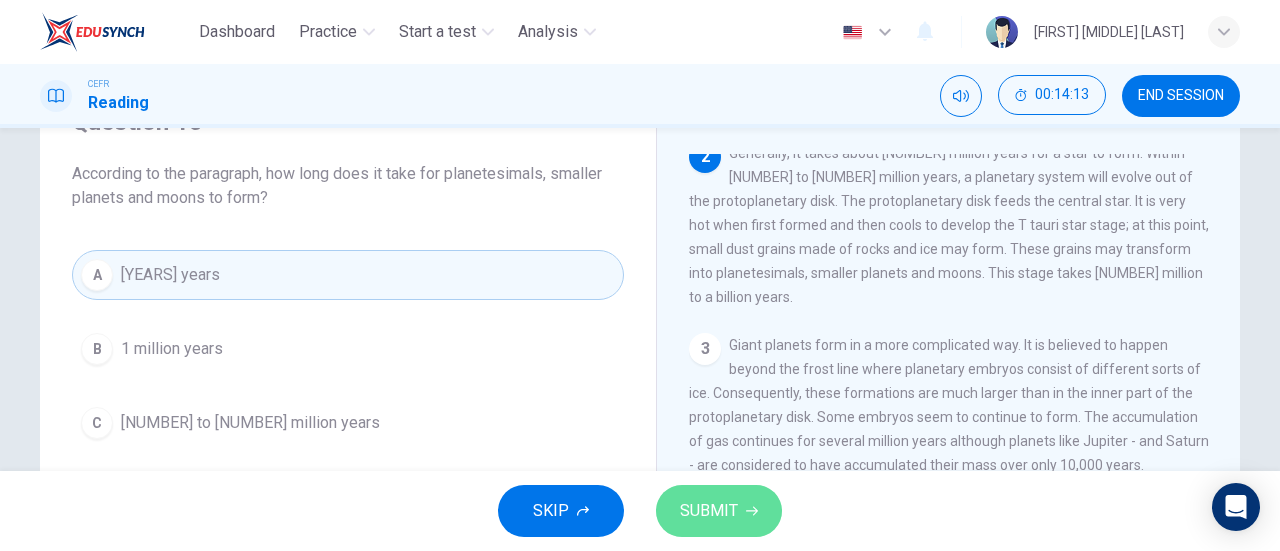 click on "SUBMIT" at bounding box center (709, 511) 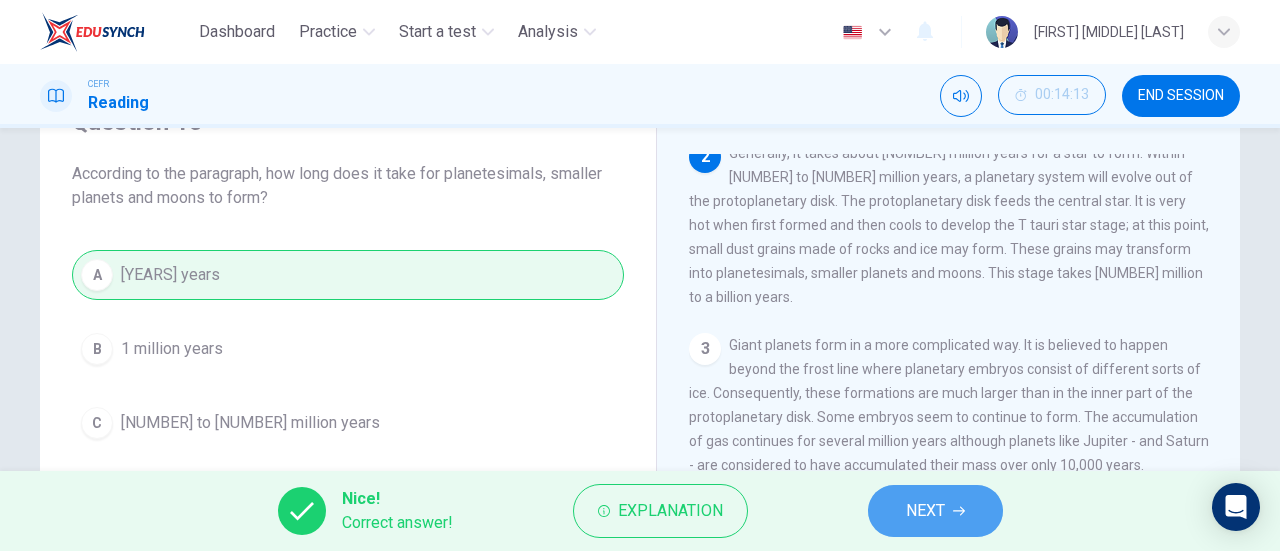 click on "NEXT" at bounding box center (925, 511) 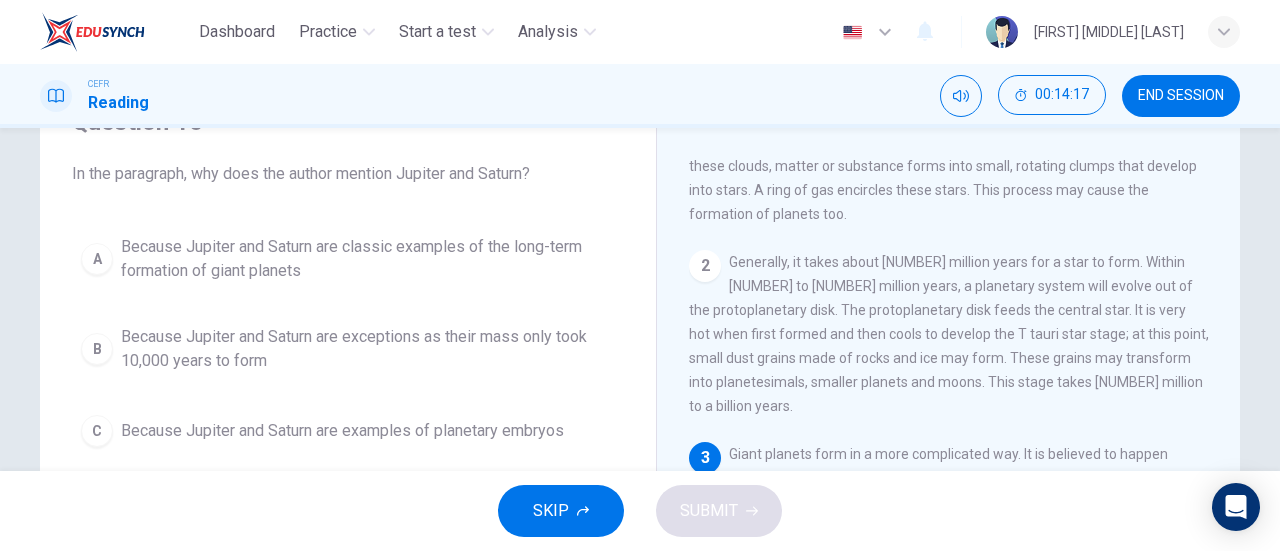 scroll, scrollTop: 167, scrollLeft: 0, axis: vertical 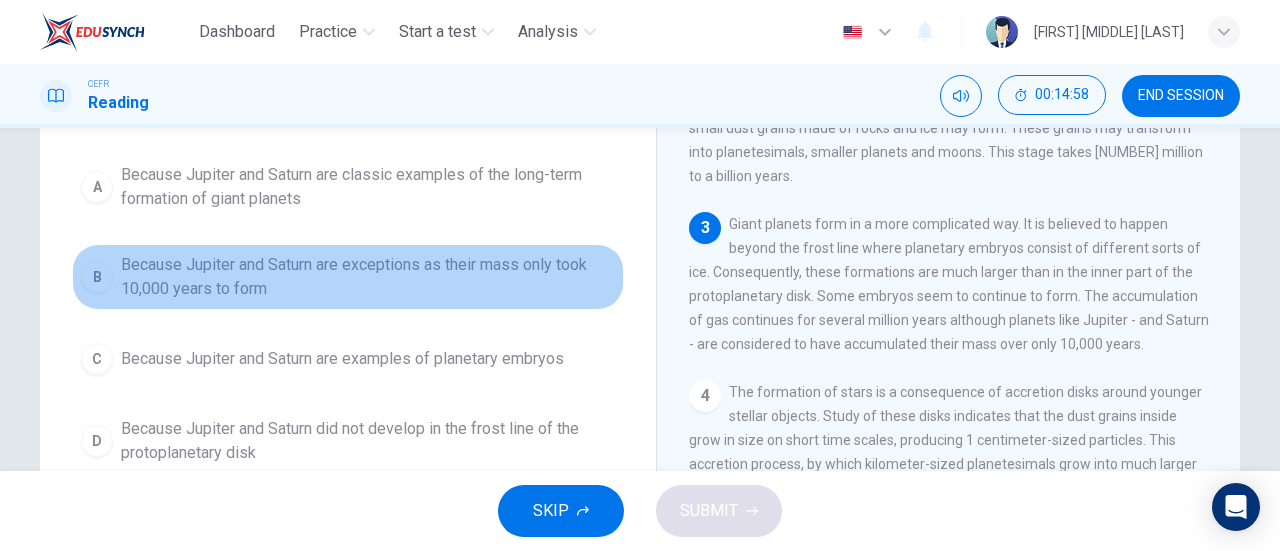 click on "Because Jupiter and Saturn are exceptions as their mass only took 10,000 years to form" at bounding box center (368, 187) 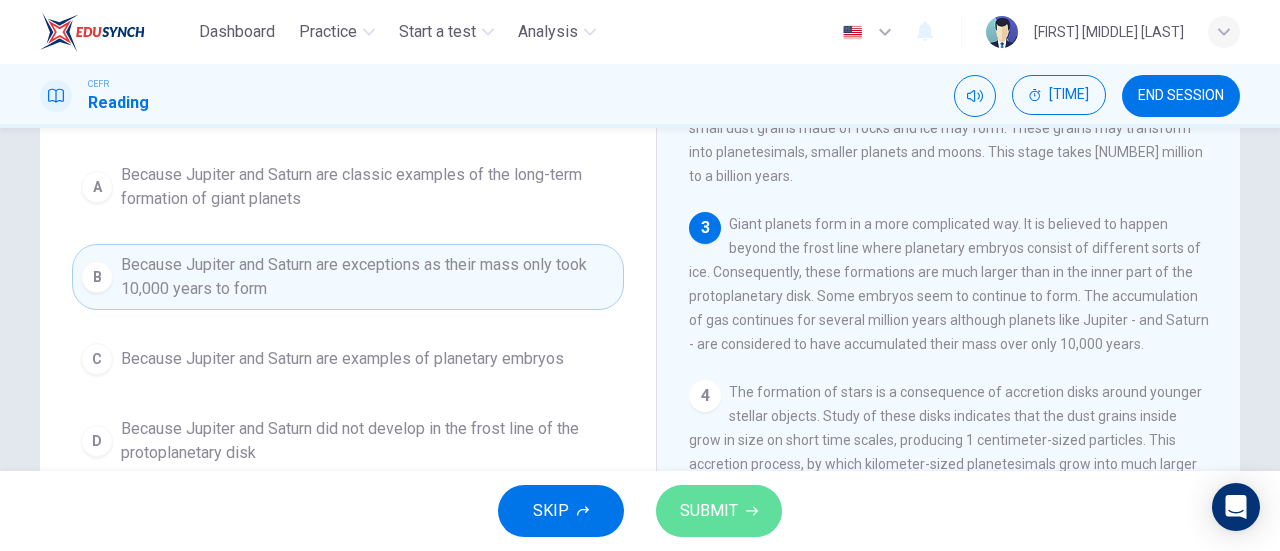 click on "SUBMIT" at bounding box center [709, 511] 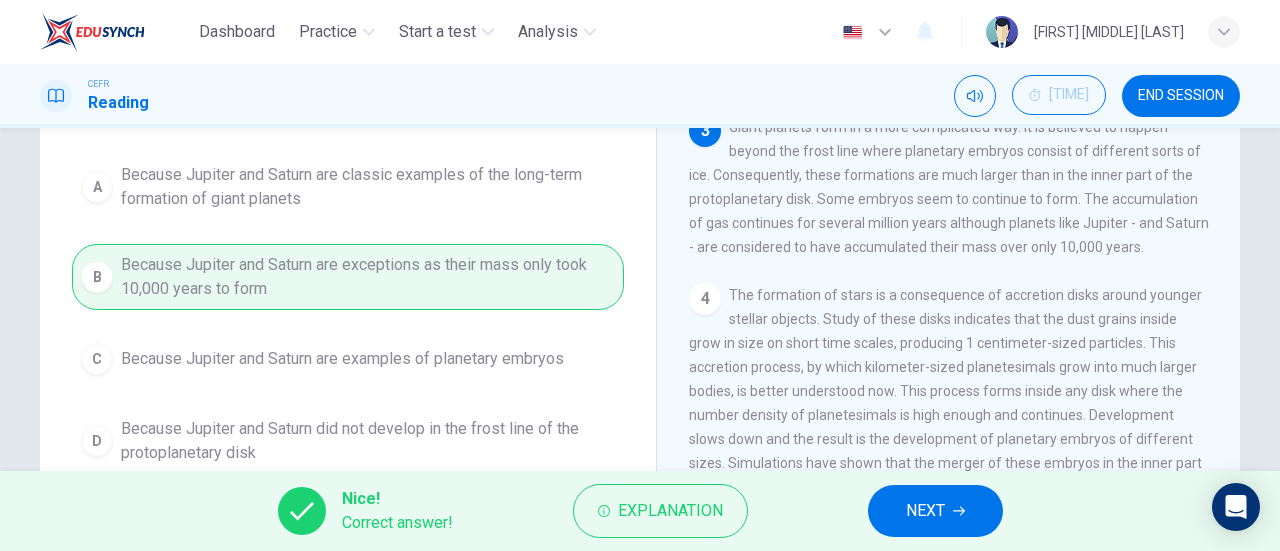 scroll, scrollTop: 424, scrollLeft: 0, axis: vertical 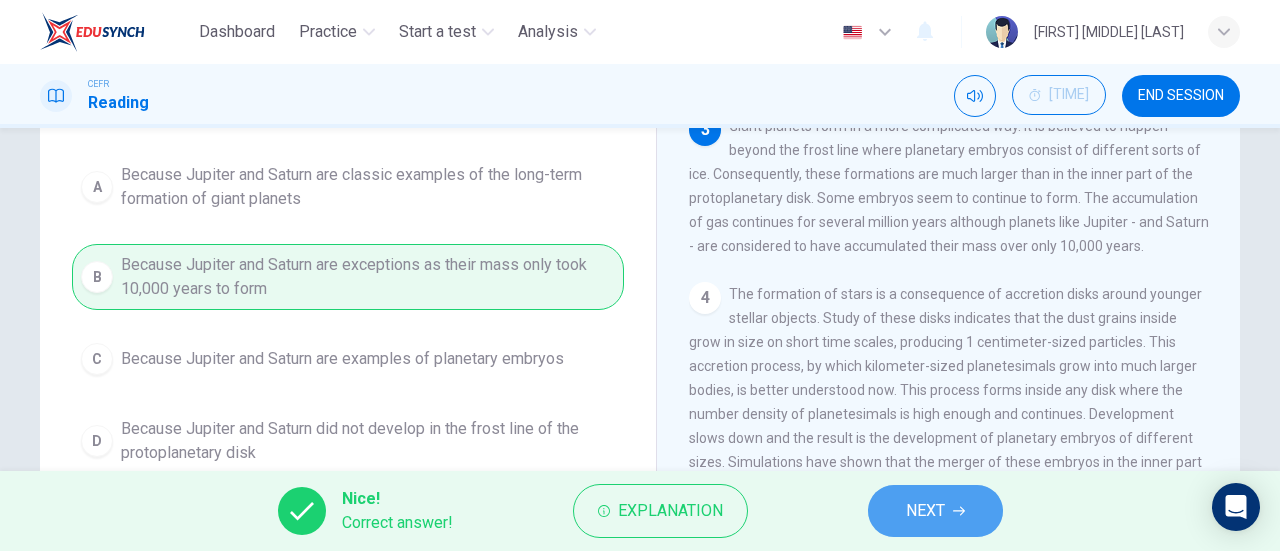 click on "NEXT" at bounding box center [935, 511] 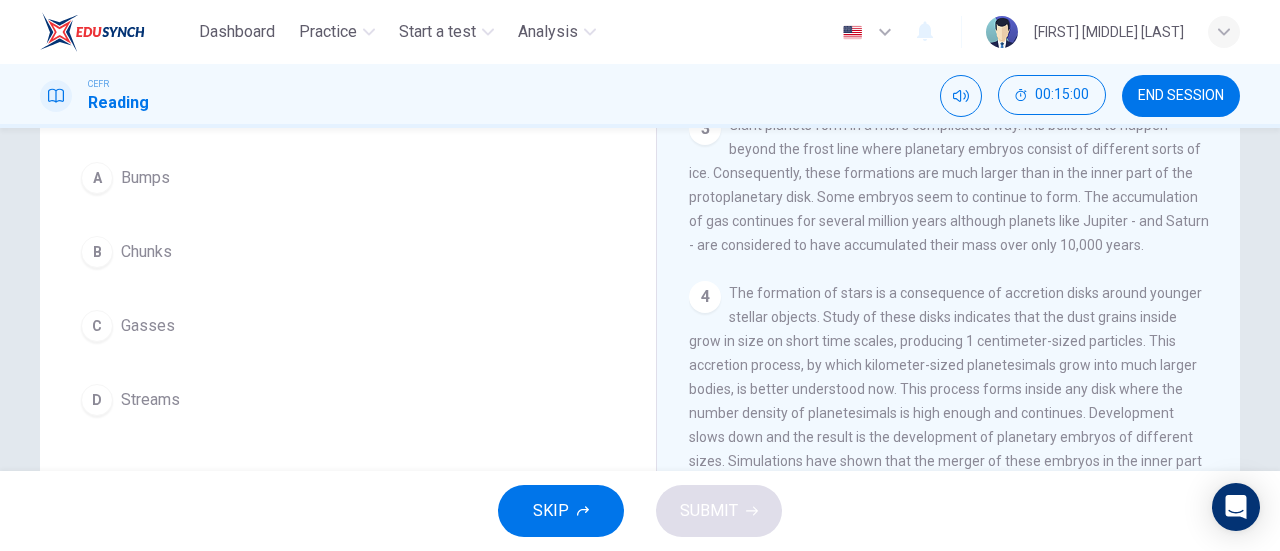 scroll, scrollTop: 176, scrollLeft: 0, axis: vertical 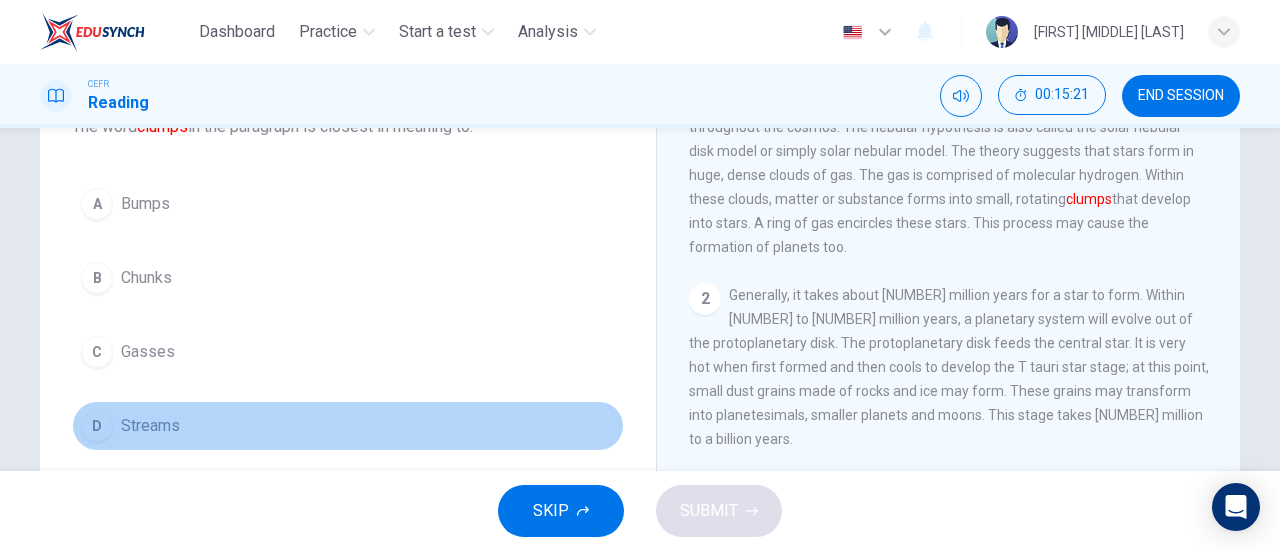 click on "D Streams" at bounding box center [348, 426] 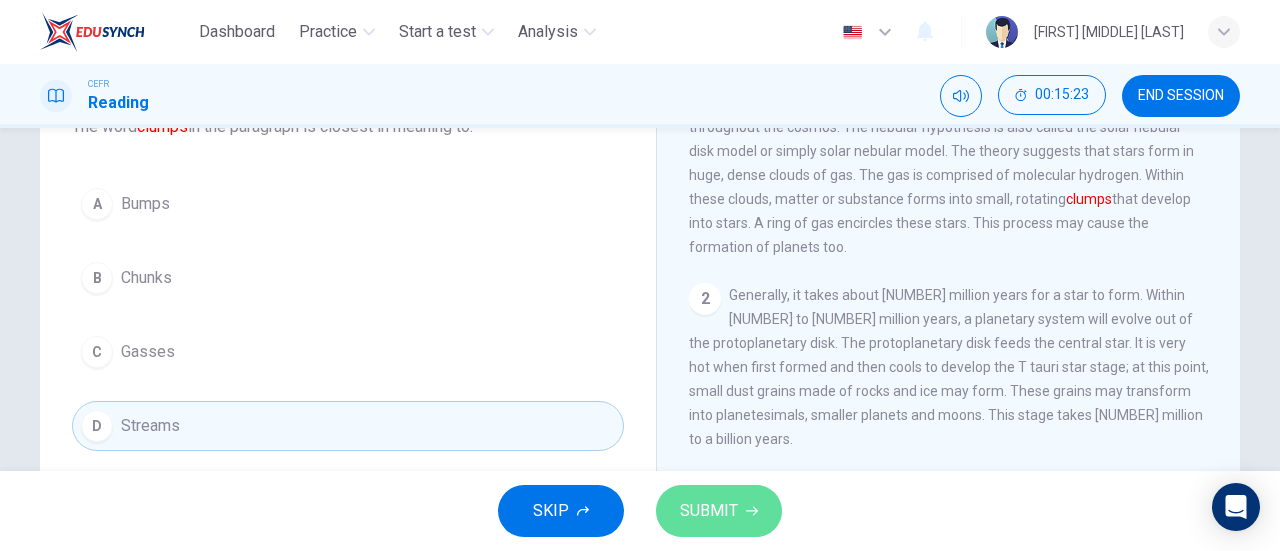 click on "SUBMIT" at bounding box center (719, 511) 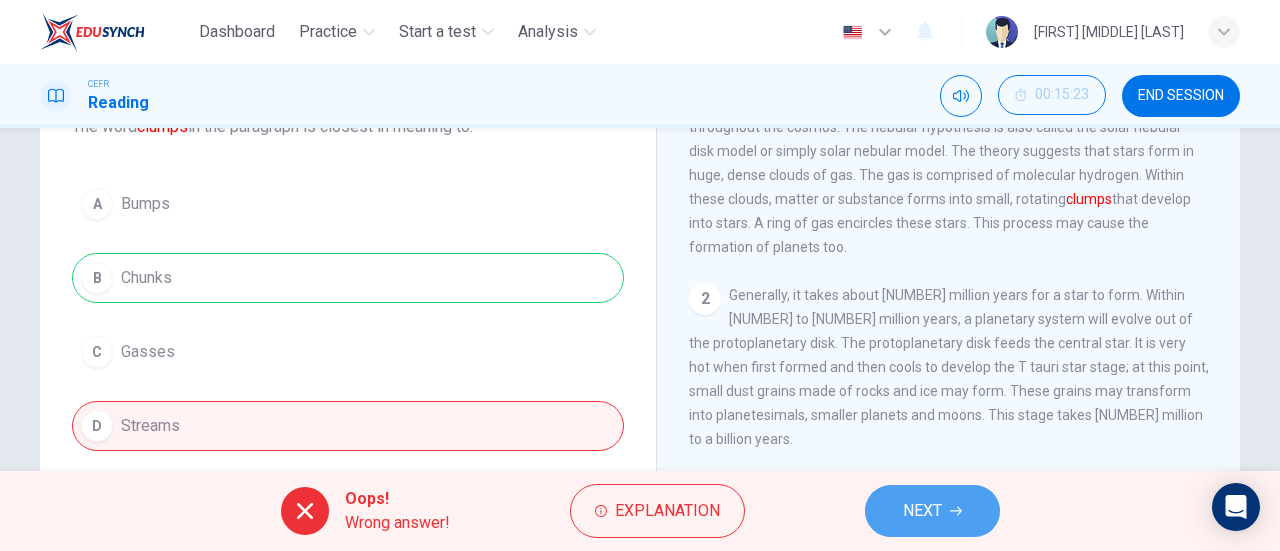click on "NEXT" at bounding box center [932, 511] 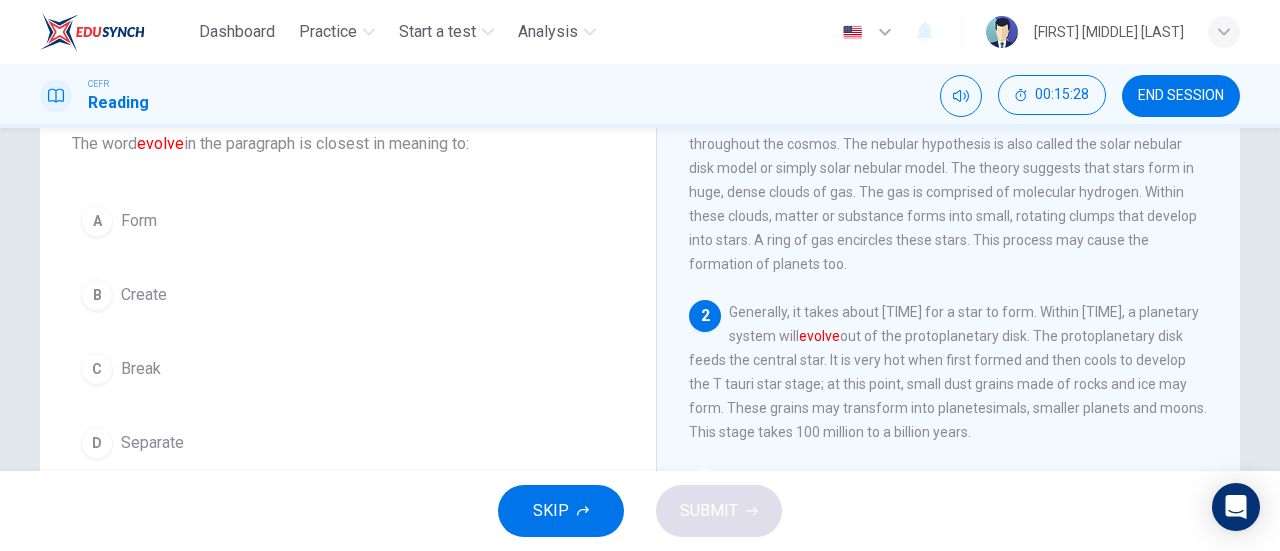 scroll, scrollTop: 126, scrollLeft: 0, axis: vertical 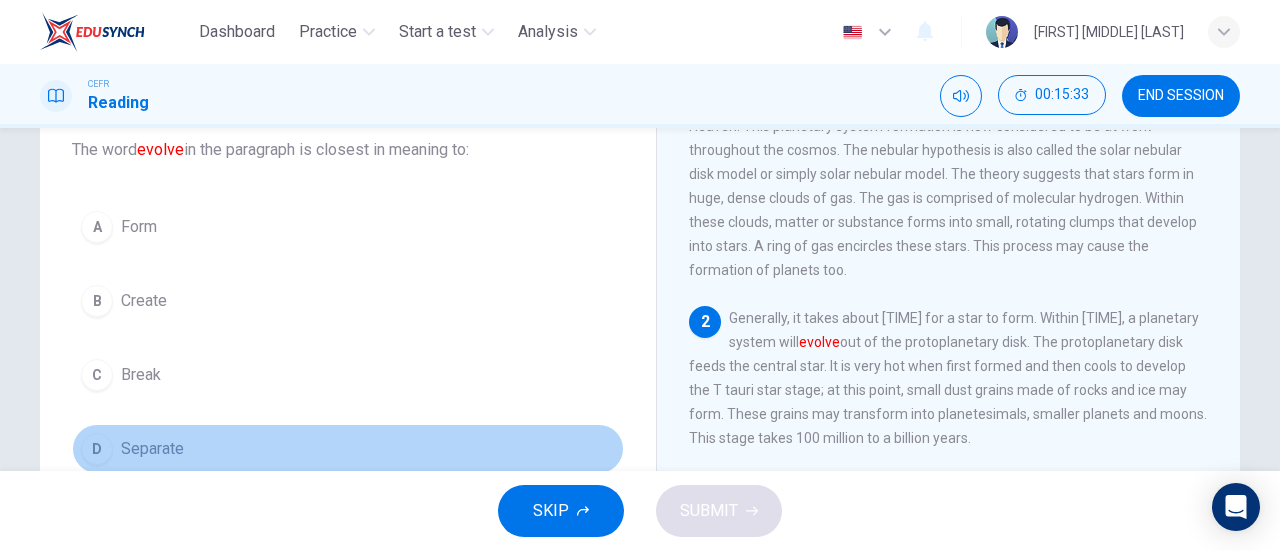 click on "Separate" at bounding box center (139, 227) 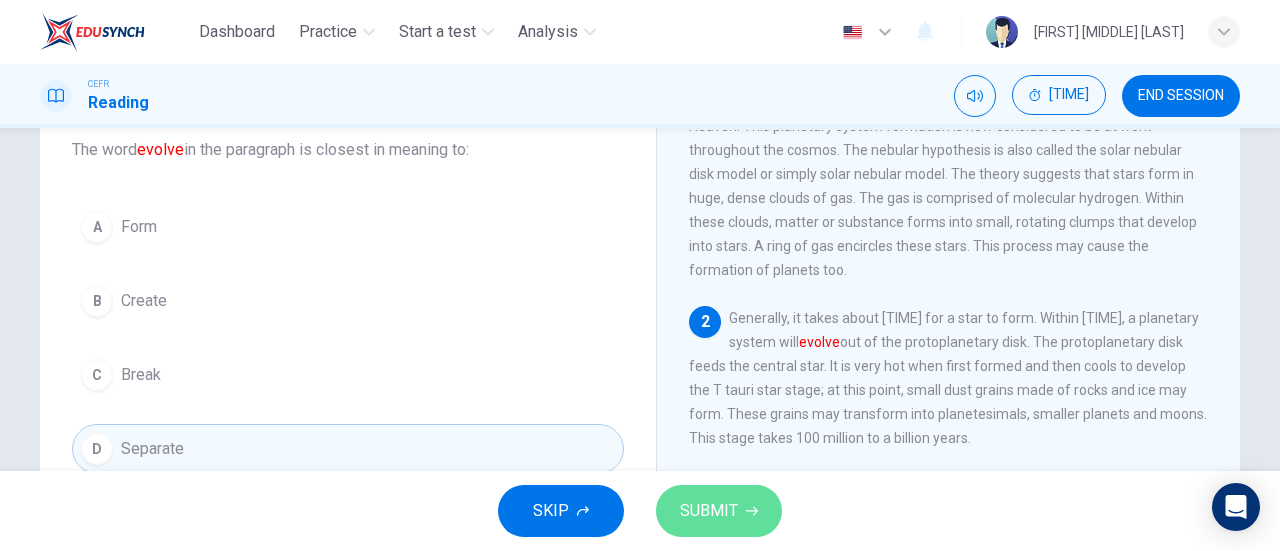 click on "SUBMIT" at bounding box center [719, 511] 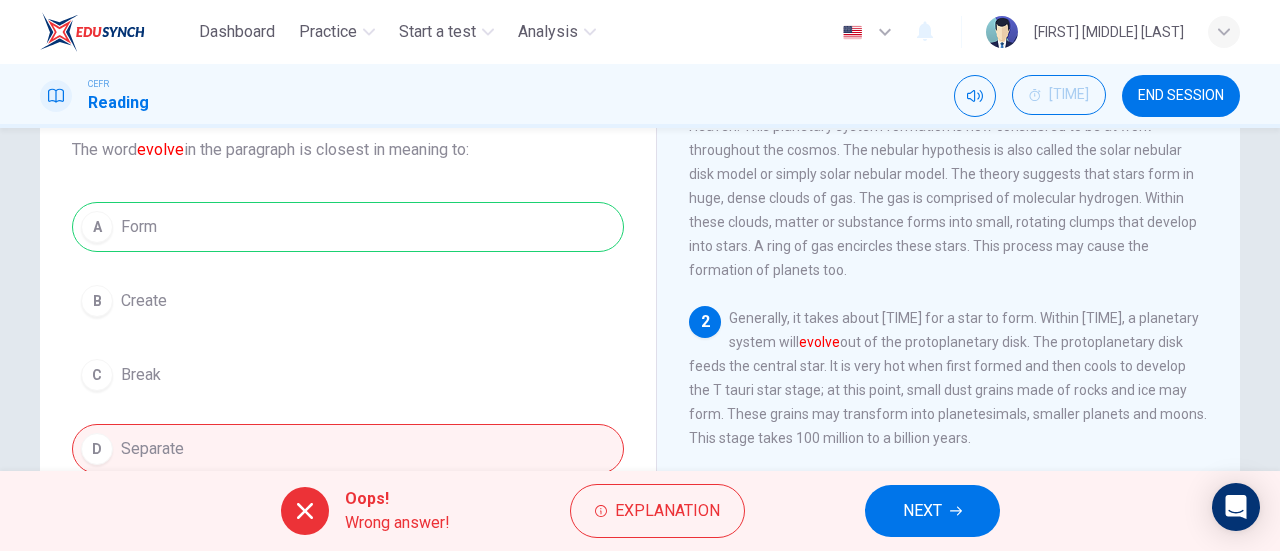 click on "Explanation" at bounding box center (657, 511) 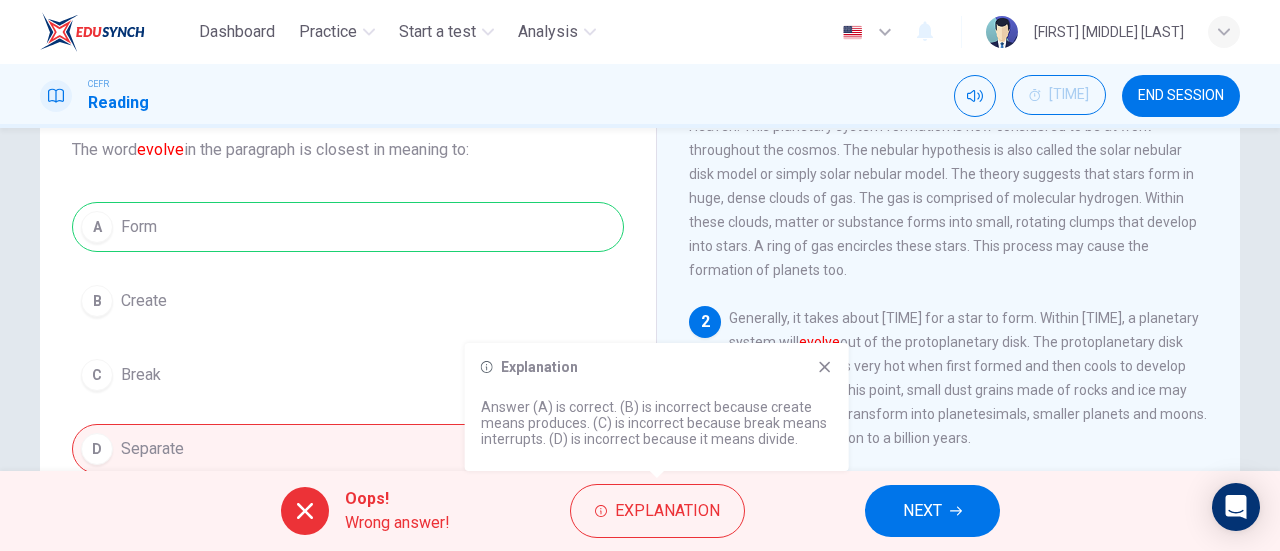 click at bounding box center [825, 367] 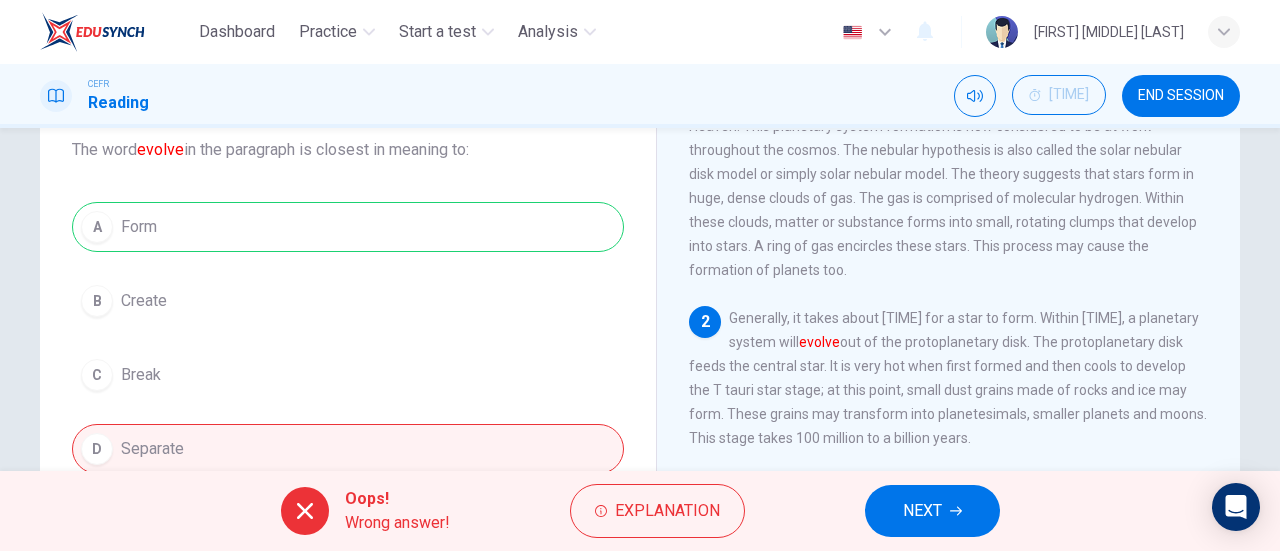 click on "NEXT" at bounding box center (922, 511) 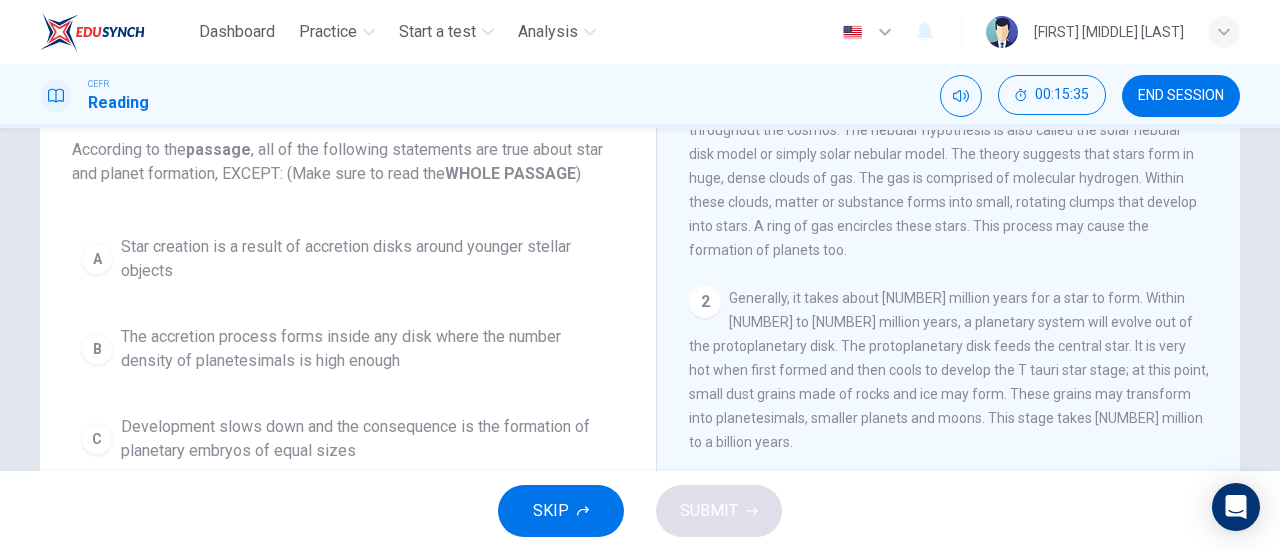 scroll, scrollTop: 102, scrollLeft: 0, axis: vertical 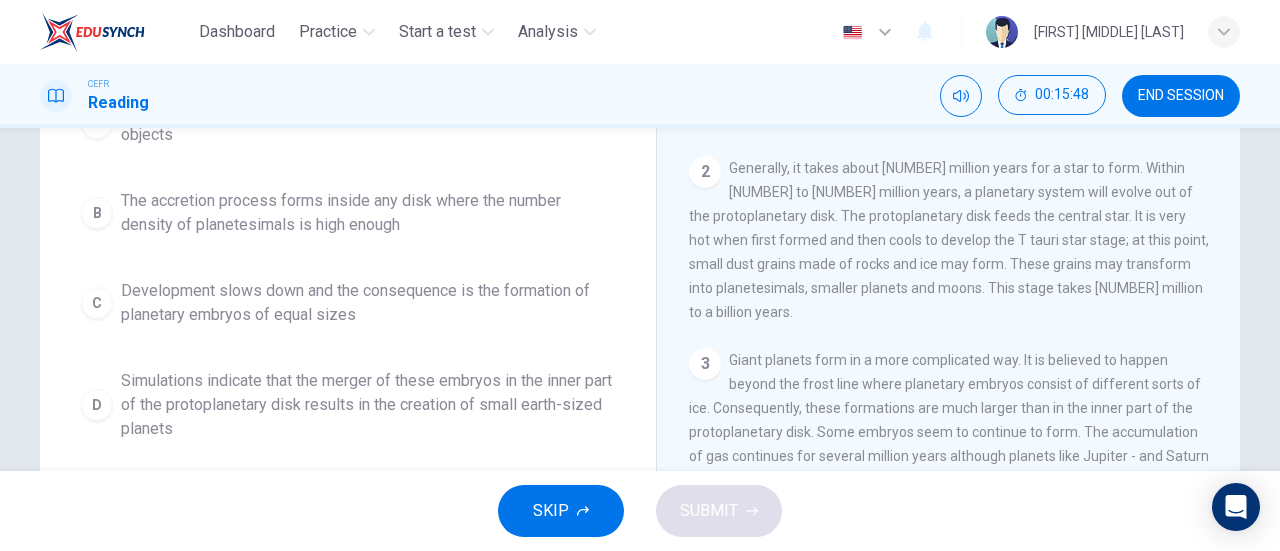 click on "A Star creation is a result of accretion disks around younger stellar objects B The accretion process forms inside any disk where the number density of planetesimals is high enough C Development slows down and the consequence is the formation of planetary embryos of equal sizes D Simulations indicate that the merger of these embryos in the inner part of the protoplanetary disk results in the creation of small earth-sized planets" at bounding box center (348, 270) 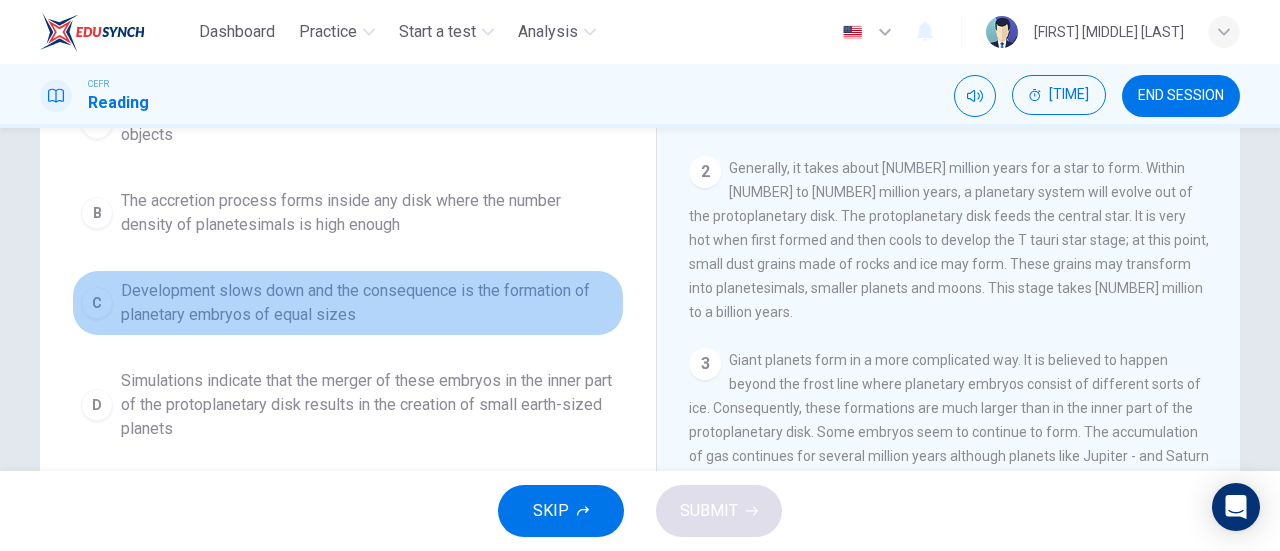 click on "C Development slows down and the consequence is the formation of planetary embryos of equal sizes" at bounding box center (348, 303) 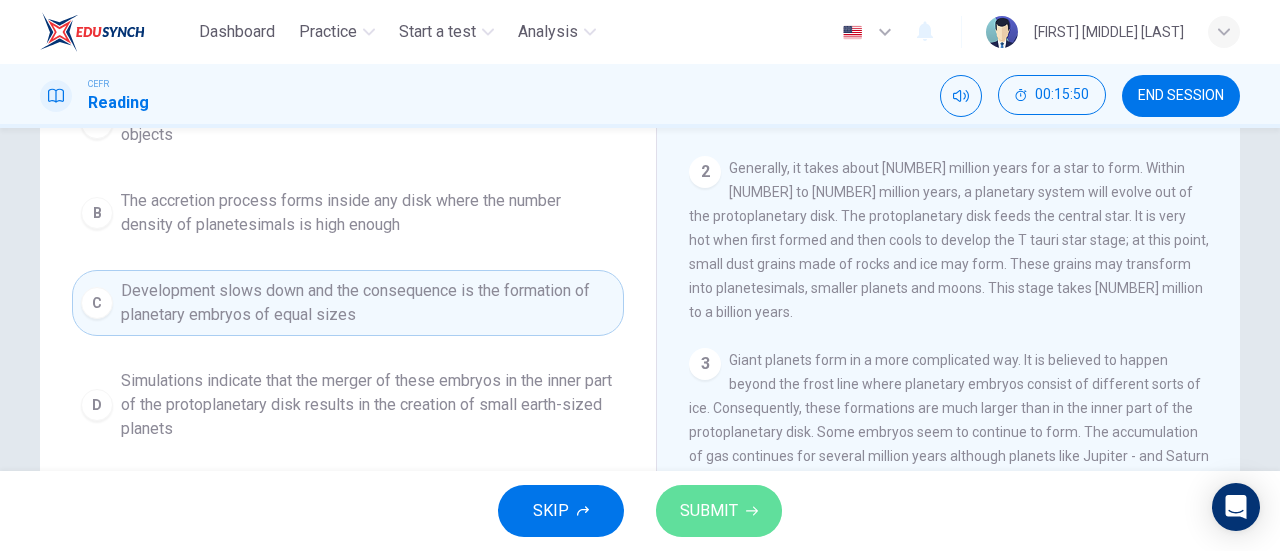 click on "SUBMIT" at bounding box center (709, 511) 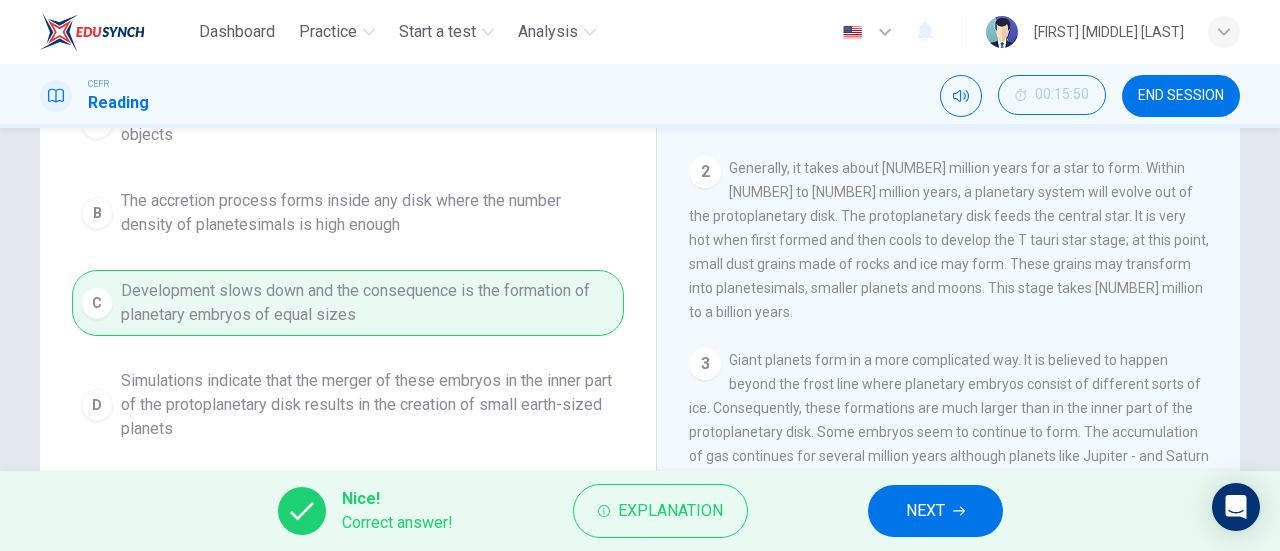 click on "NEXT" at bounding box center (935, 511) 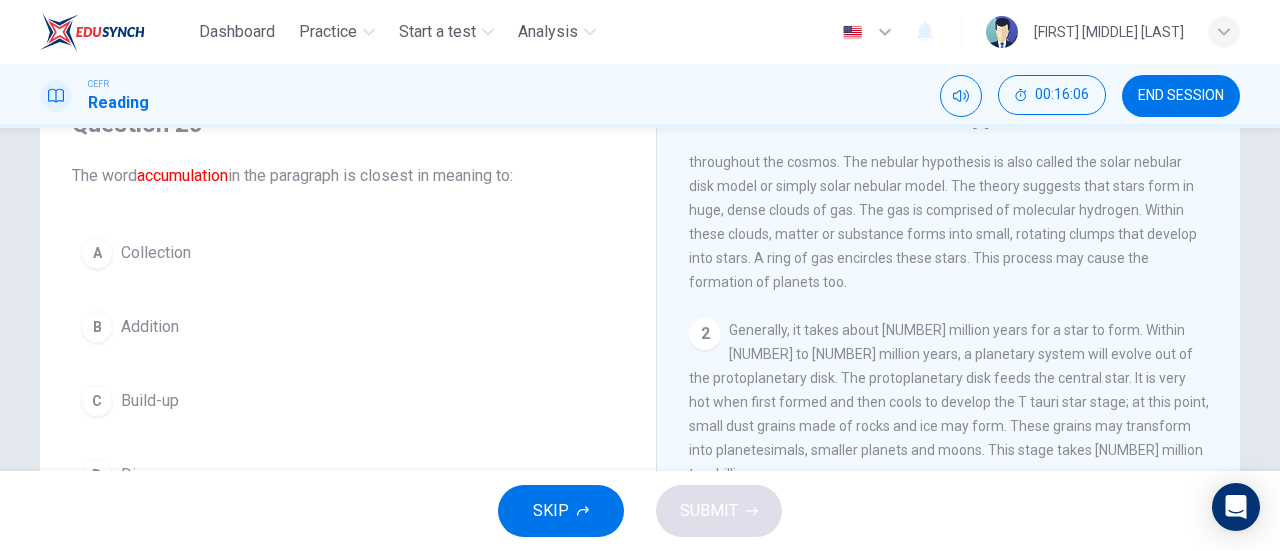 scroll, scrollTop: 101, scrollLeft: 0, axis: vertical 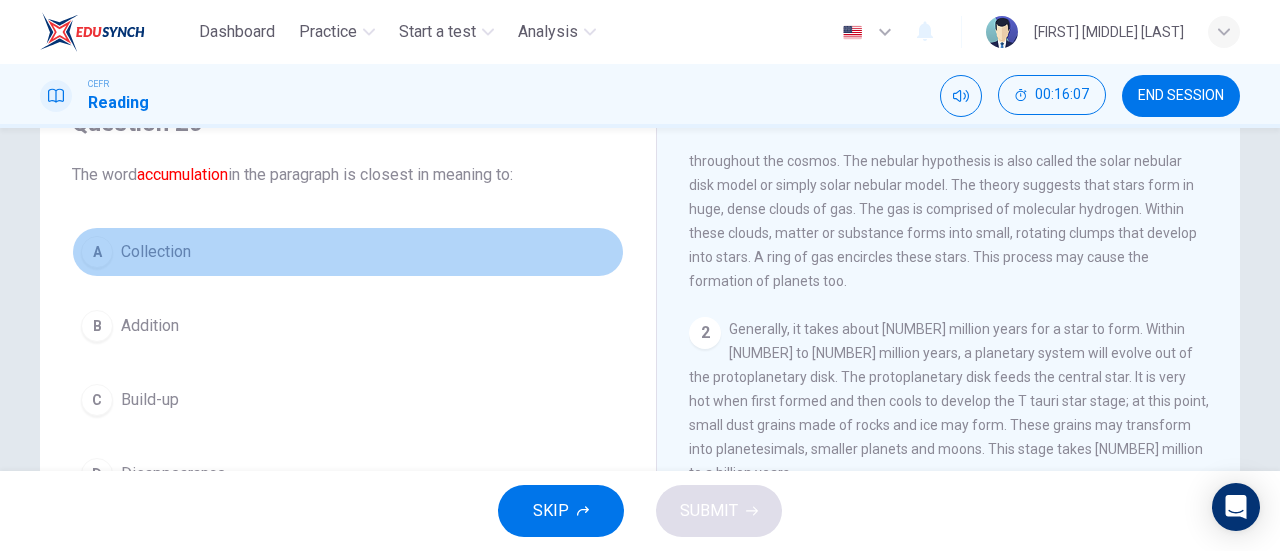 click on "A Collection" at bounding box center (348, 252) 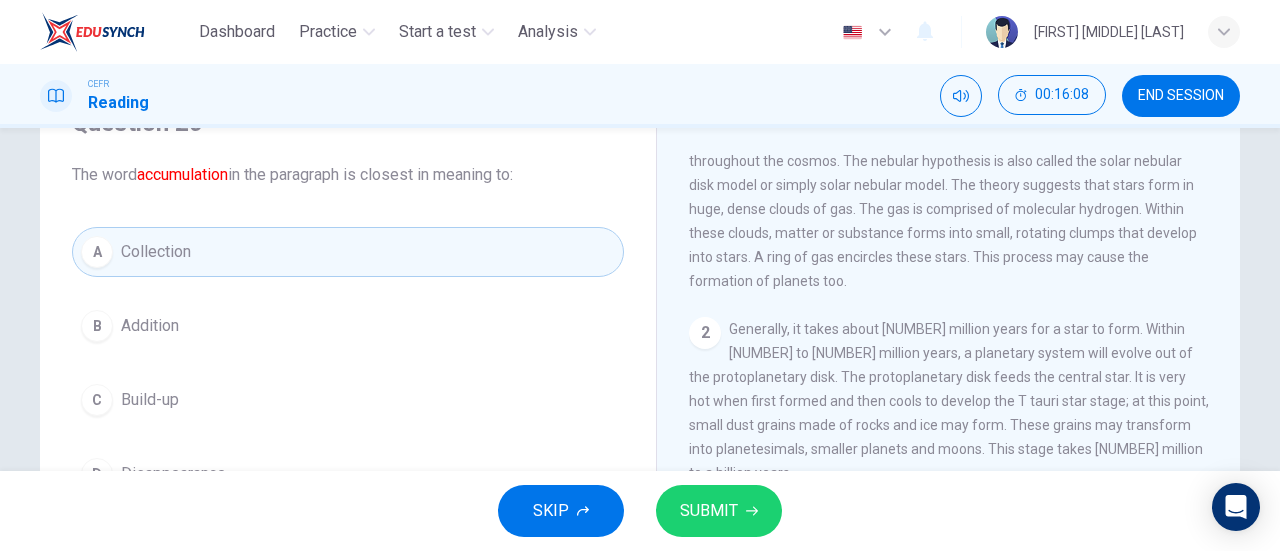 click on "SUBMIT" at bounding box center [719, 511] 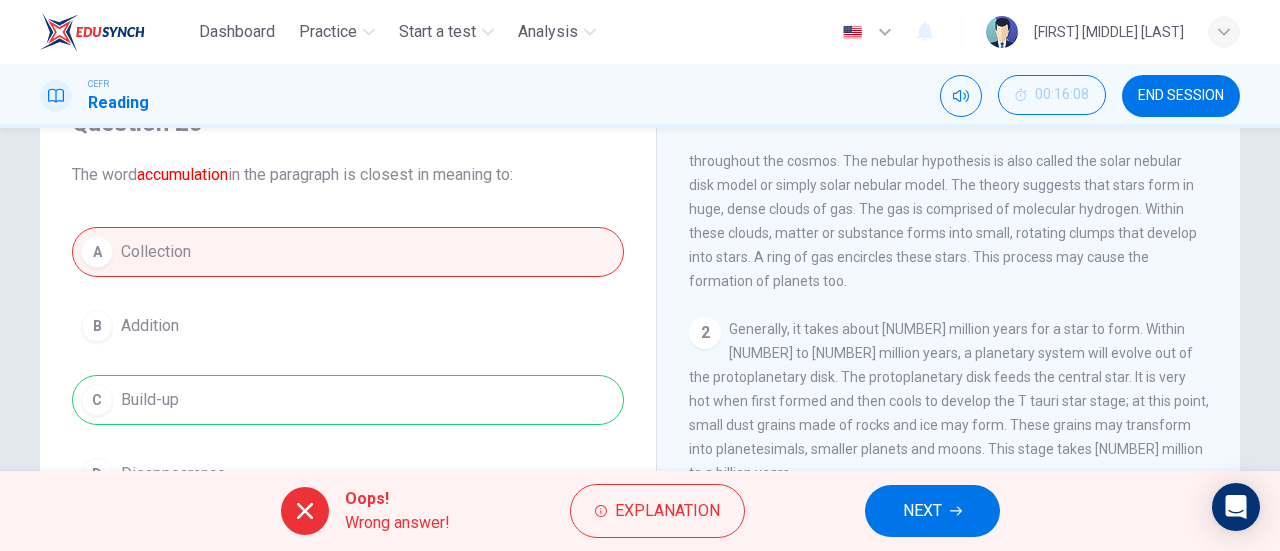 scroll, scrollTop: 150, scrollLeft: 0, axis: vertical 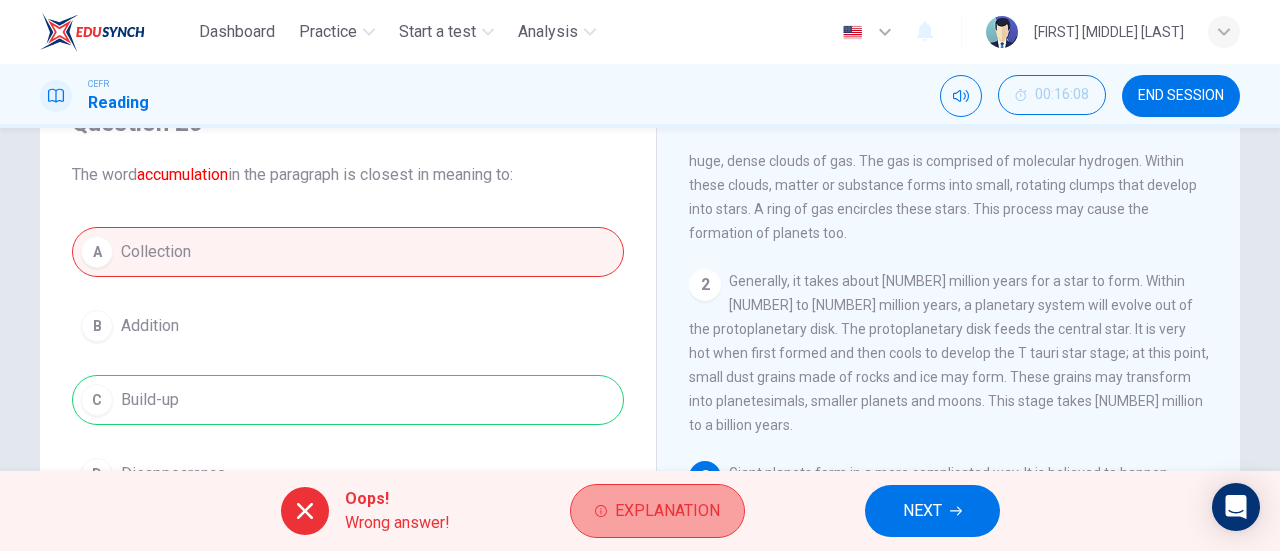 click on "Explanation" at bounding box center (657, 511) 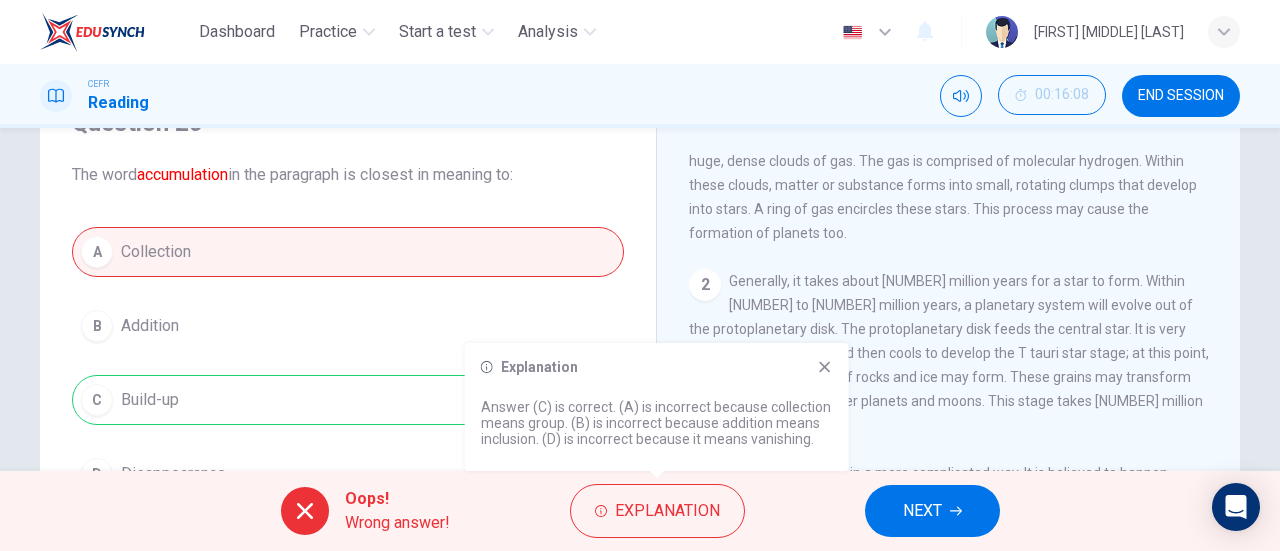 click at bounding box center [824, 367] 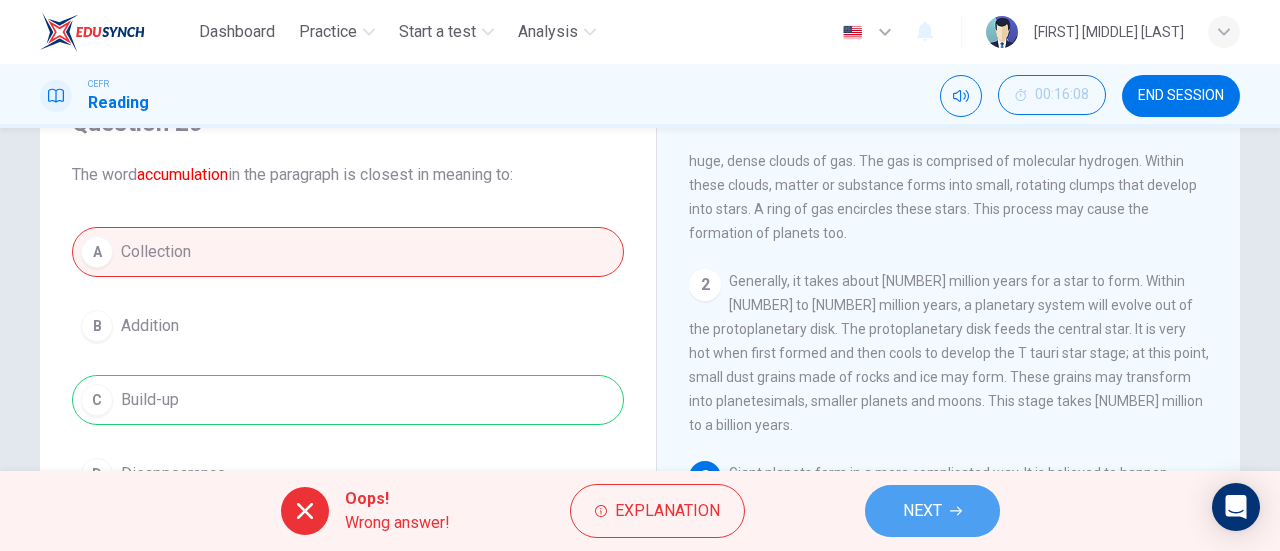 click on "NEXT" at bounding box center [932, 511] 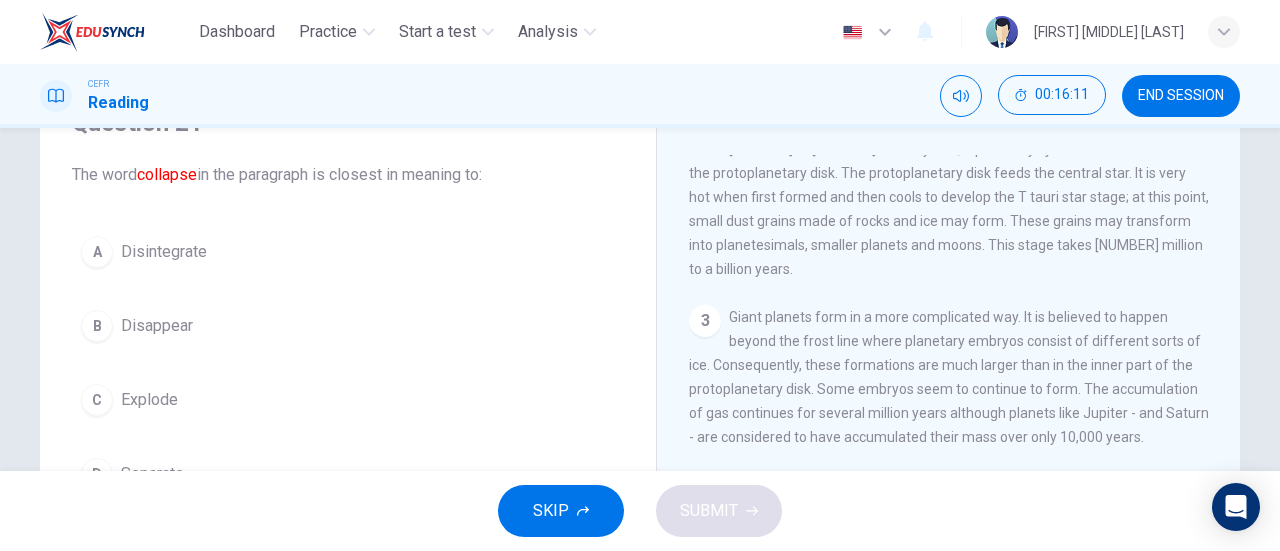 scroll, scrollTop: 348, scrollLeft: 0, axis: vertical 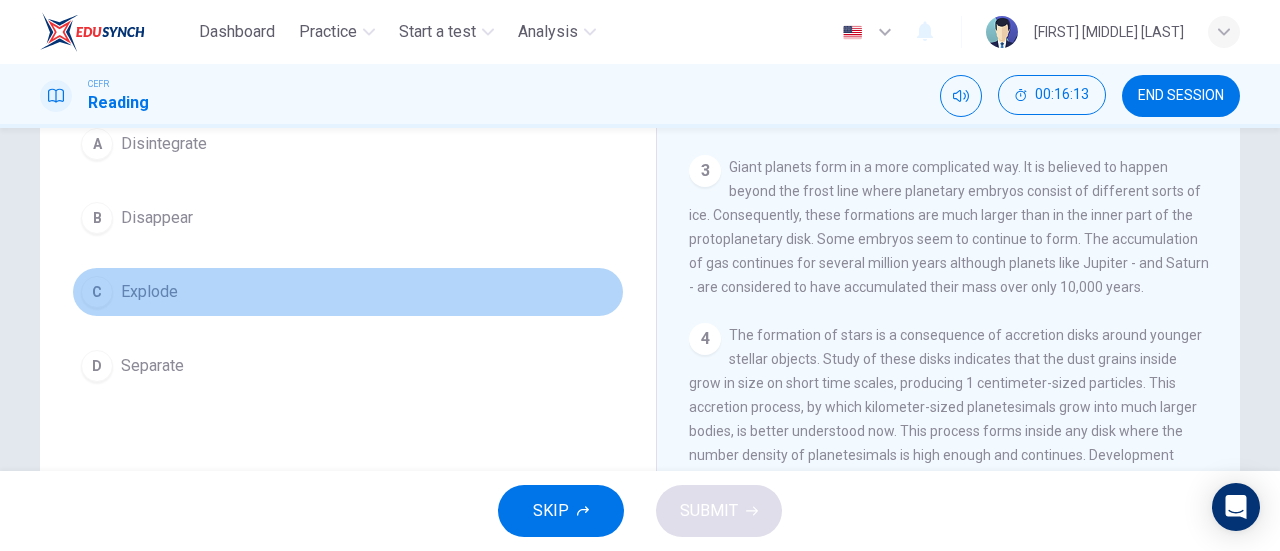 click on "Explode" at bounding box center (164, 144) 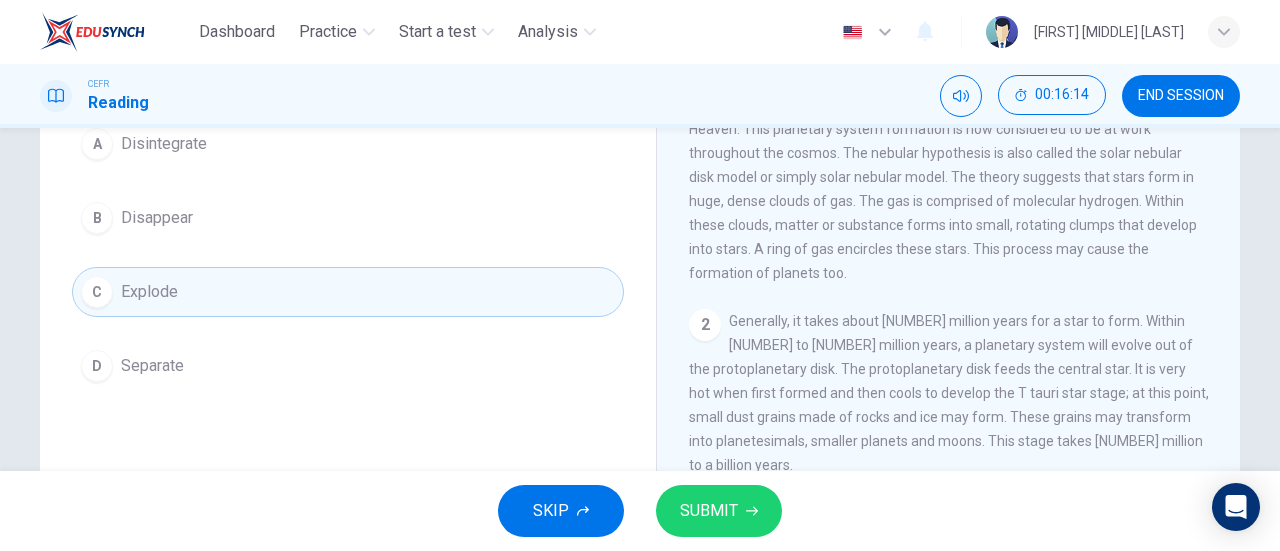 scroll, scrollTop: 0, scrollLeft: 0, axis: both 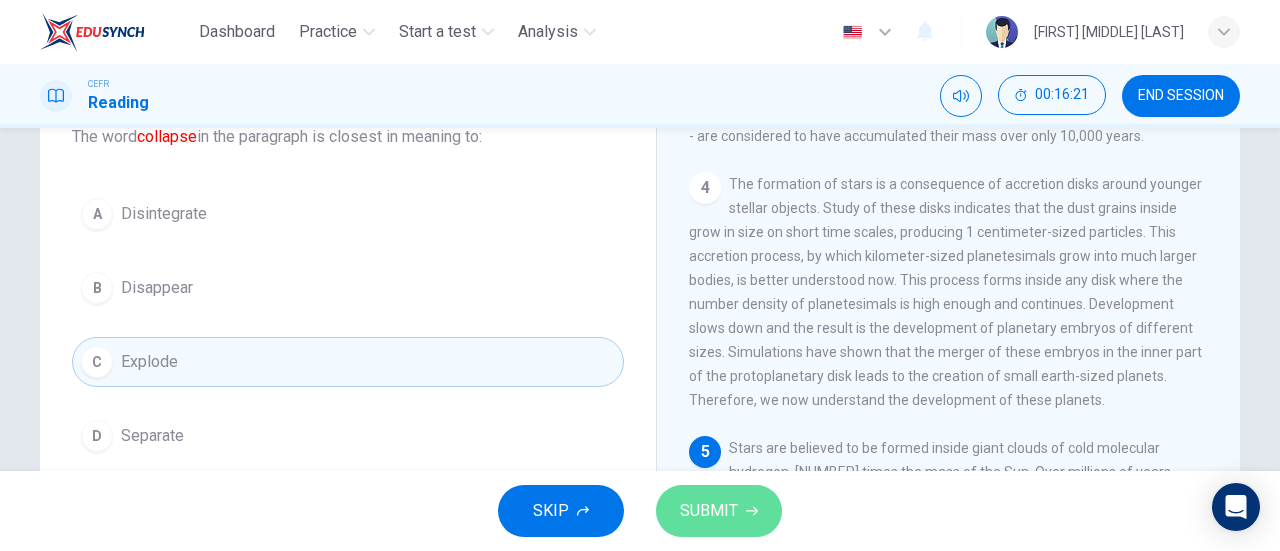 click on "SUBMIT" at bounding box center [709, 511] 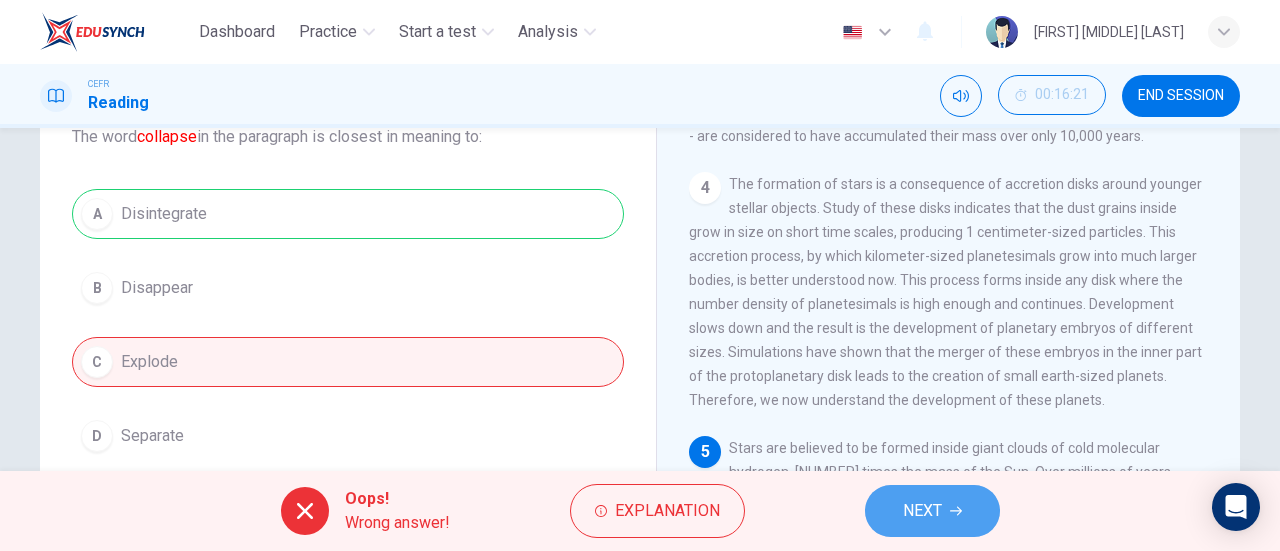 click on "NEXT" at bounding box center [922, 511] 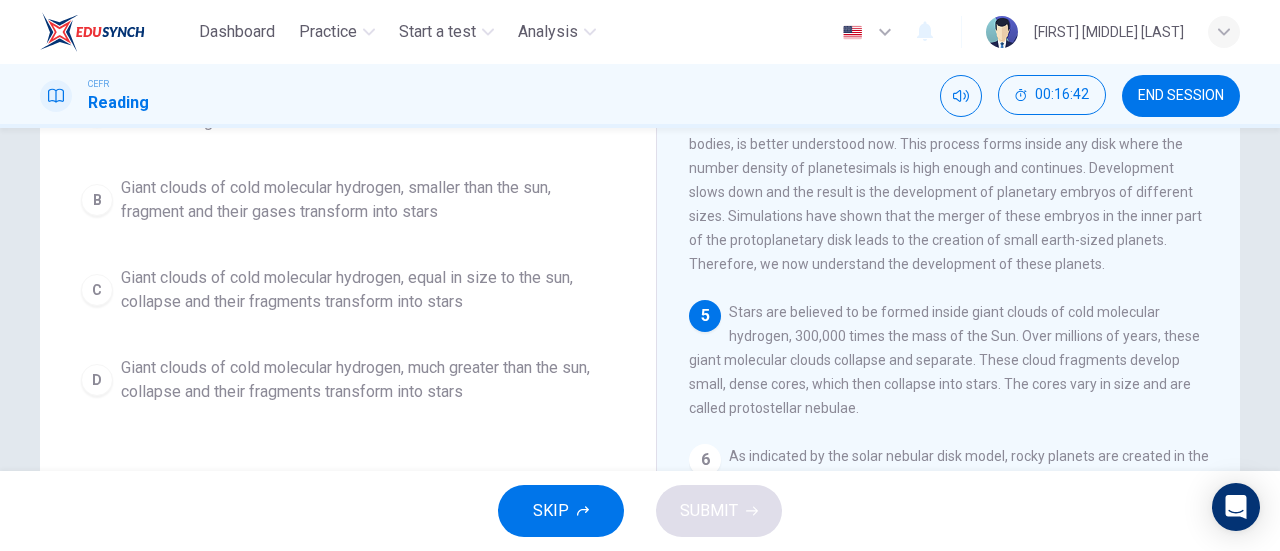 scroll, scrollTop: 276, scrollLeft: 0, axis: vertical 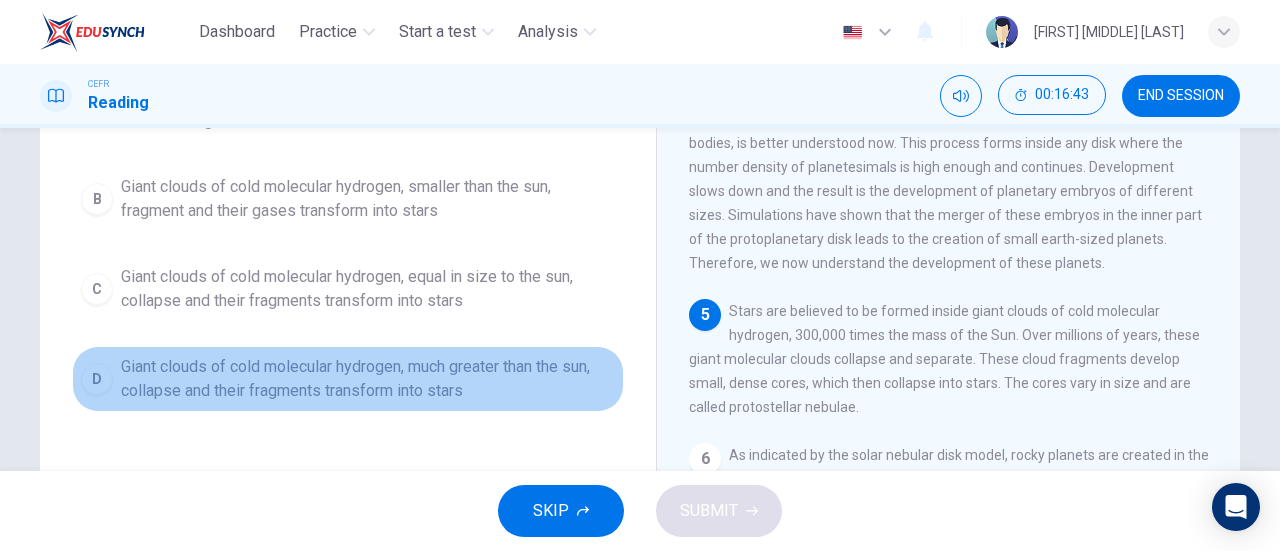 click on "Giant clouds of cold molecular hydrogen, much greater than the sun, collapse and their fragments transform into stars" at bounding box center (368, 109) 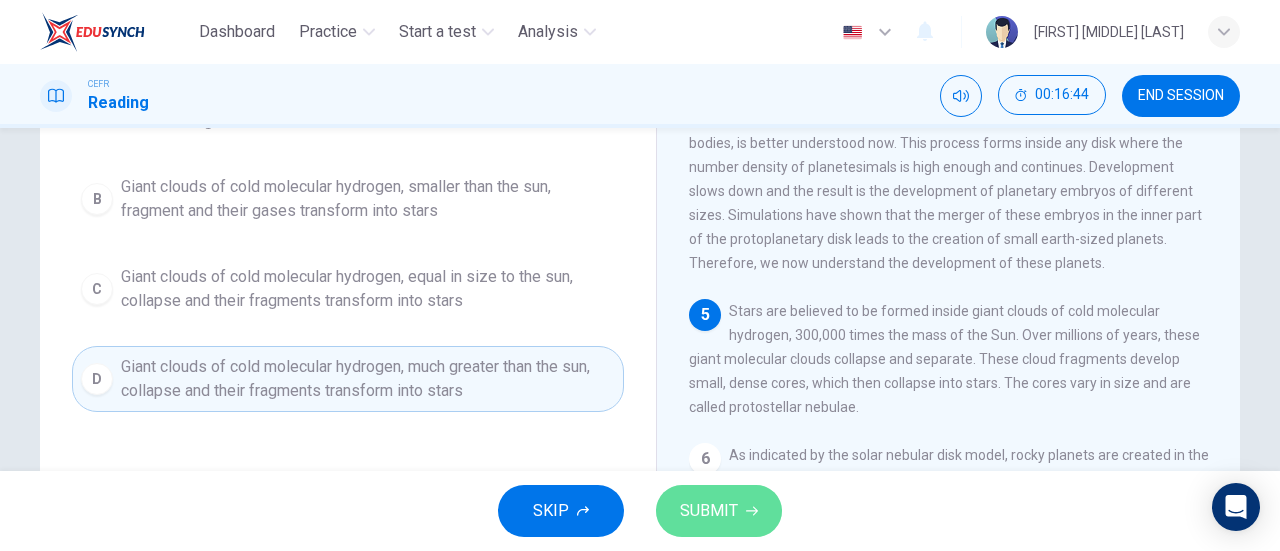 click on "SUBMIT" at bounding box center [719, 511] 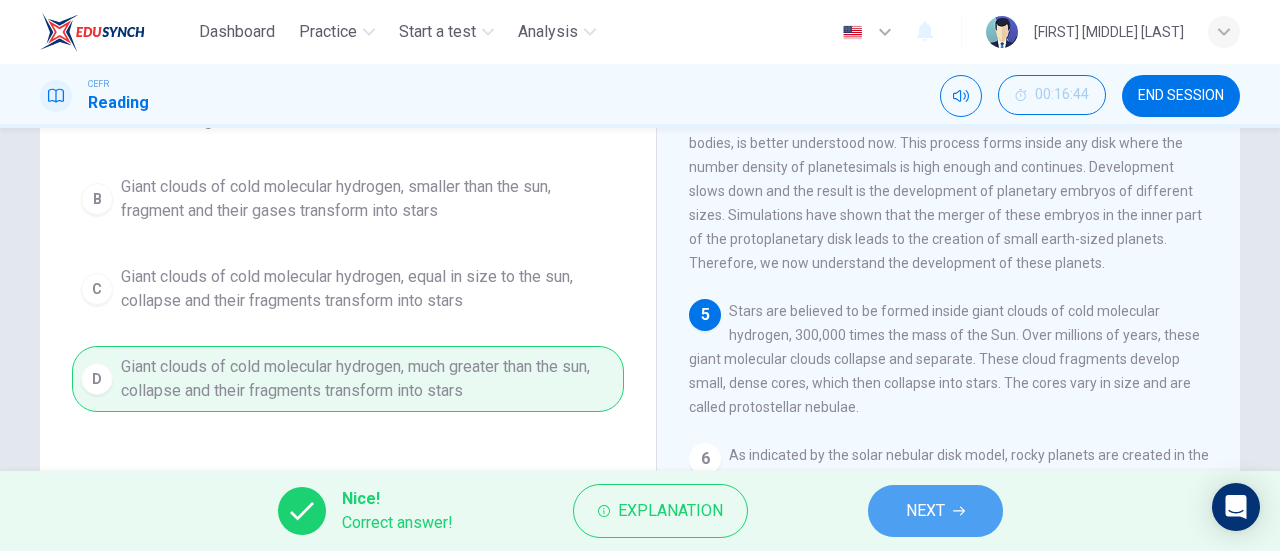 click on "NEXT" at bounding box center (935, 511) 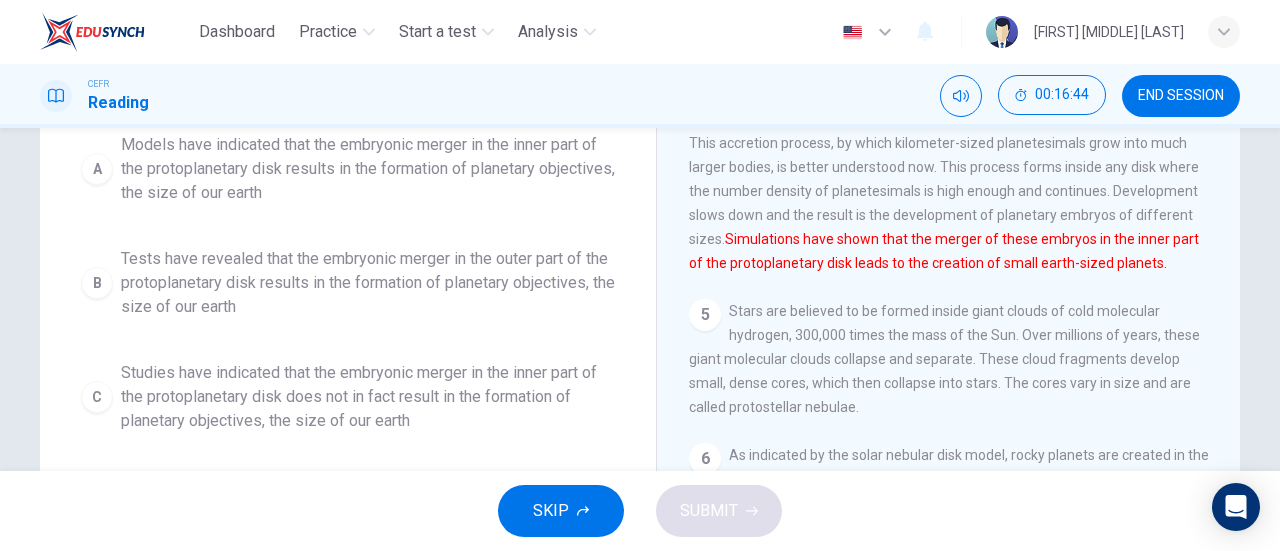 scroll, scrollTop: 548, scrollLeft: 0, axis: vertical 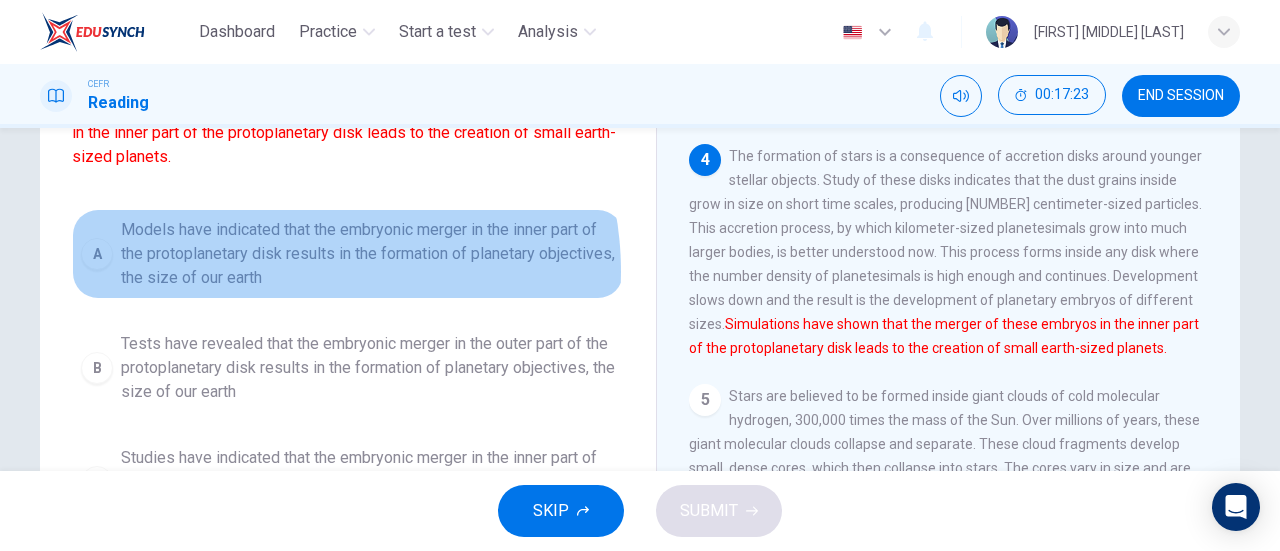 click on "Models have indicated that the embryonic merger in the inner part of the protoplanetary disk results in the formation of planetary objectives, the size of our earth" at bounding box center [368, 254] 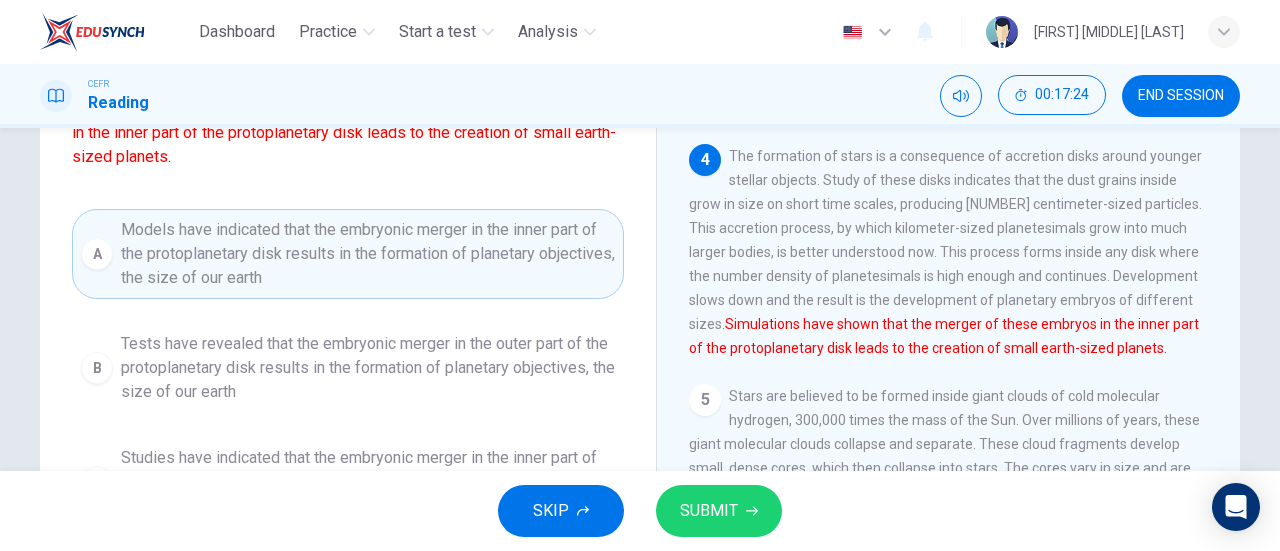 click on "SUBMIT" at bounding box center [709, 511] 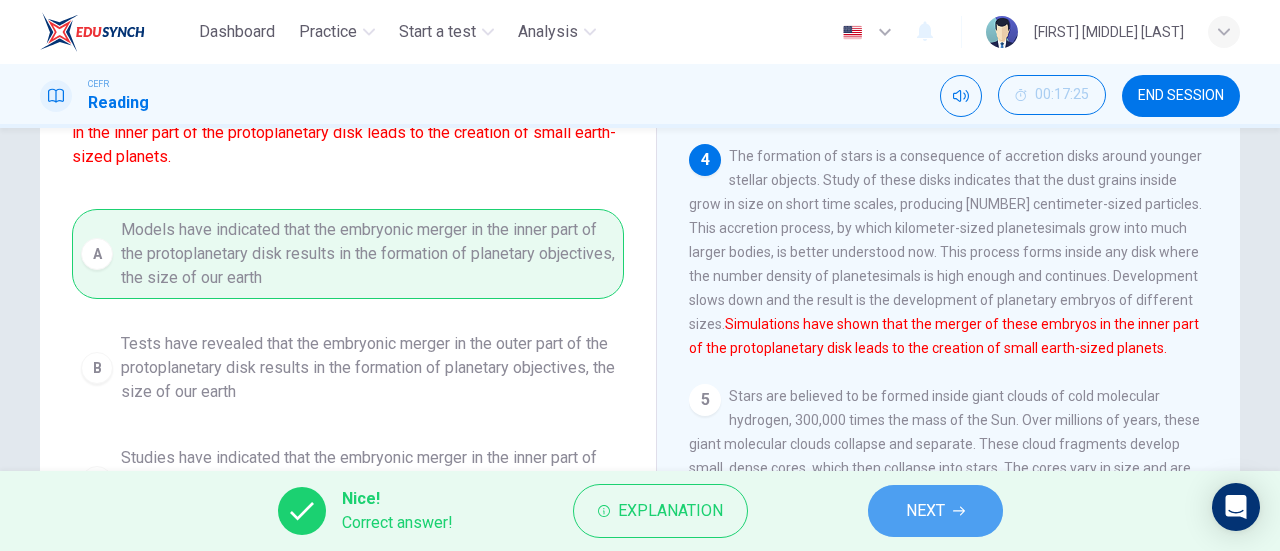 click on "NEXT" at bounding box center (935, 511) 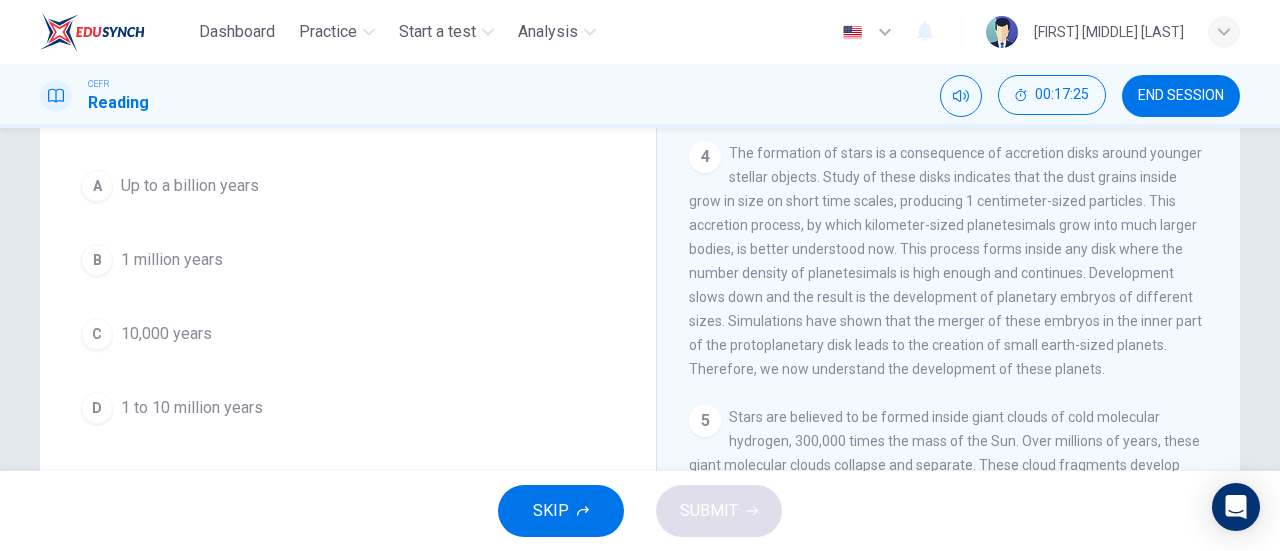 scroll, scrollTop: 572, scrollLeft: 0, axis: vertical 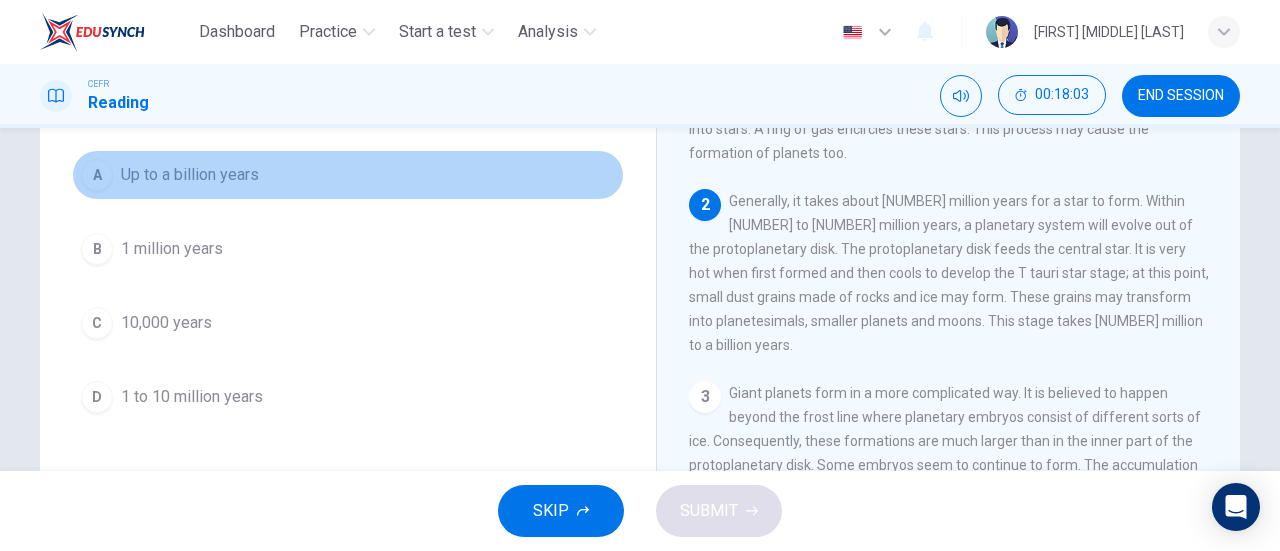 click on "A Up to a billion years" at bounding box center (348, 175) 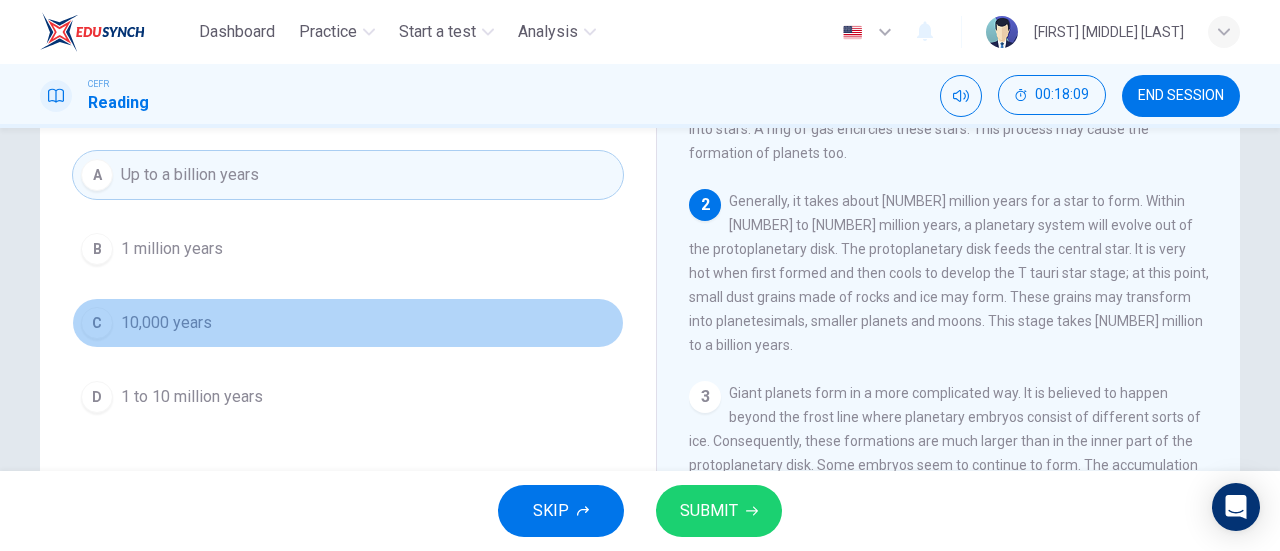 click on "10,000 years" at bounding box center [172, 249] 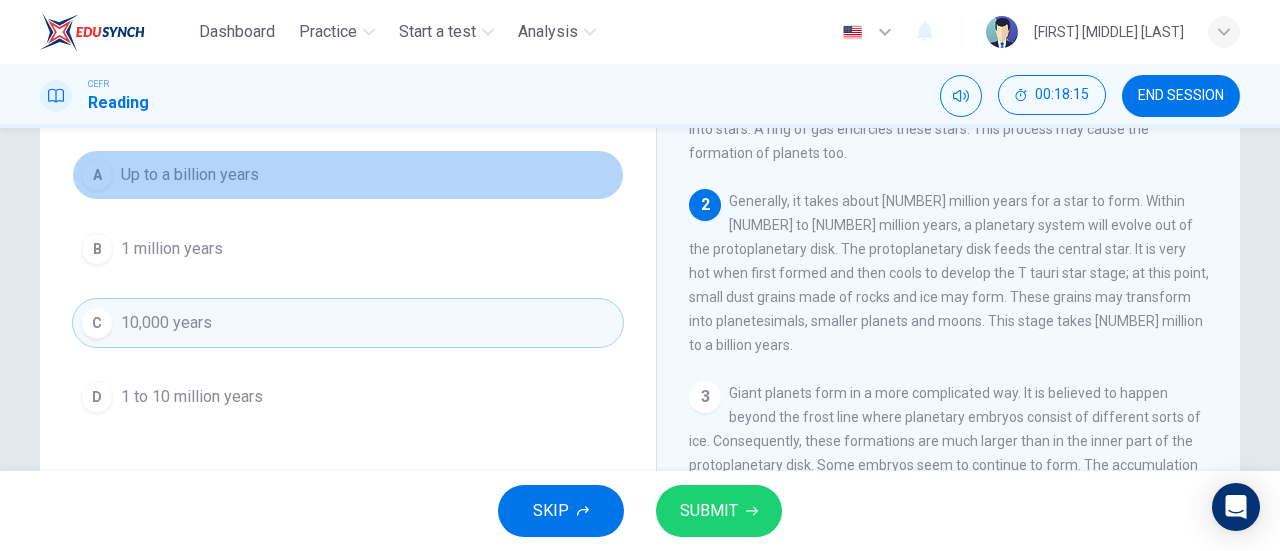 click on "A Up to a billion years" at bounding box center [348, 175] 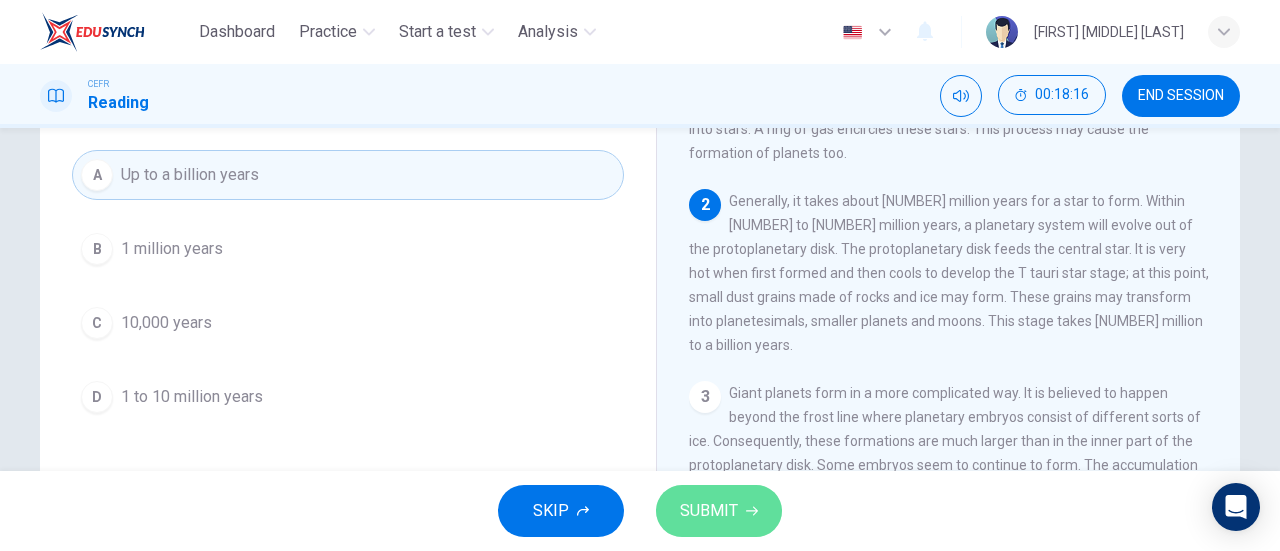 click on "SUBMIT" at bounding box center [709, 511] 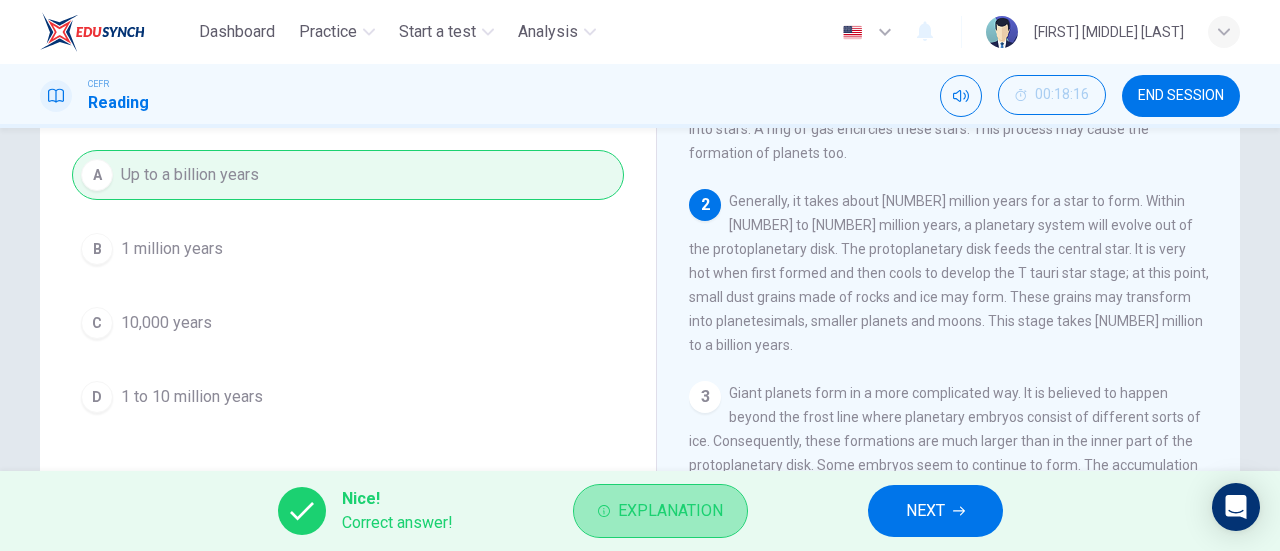 click on "Explanation" at bounding box center (670, 511) 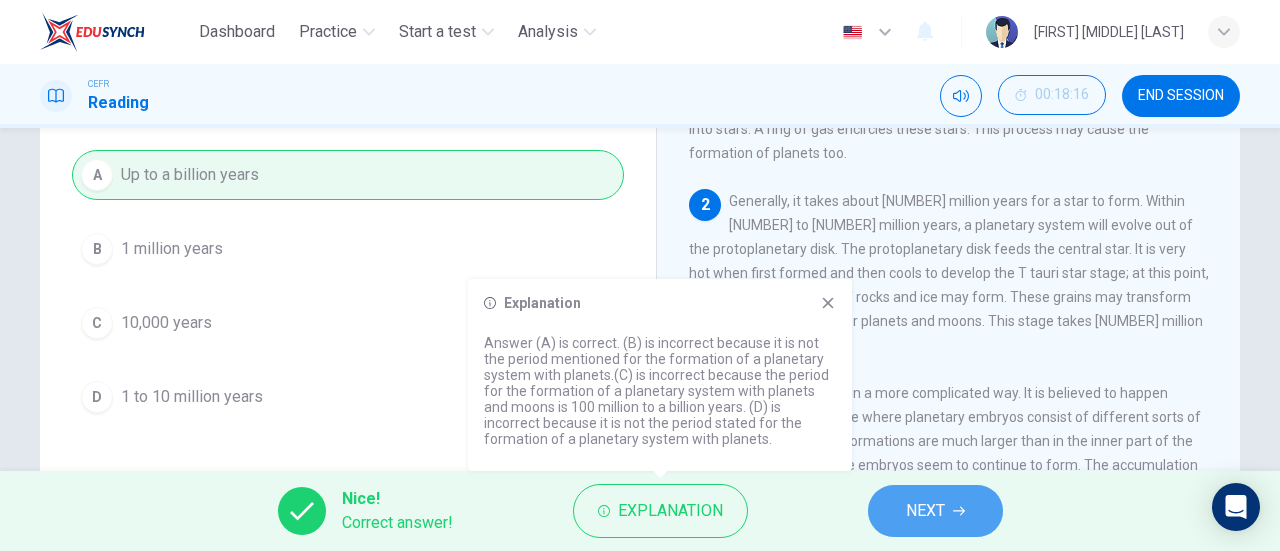 click on "NEXT" at bounding box center (935, 511) 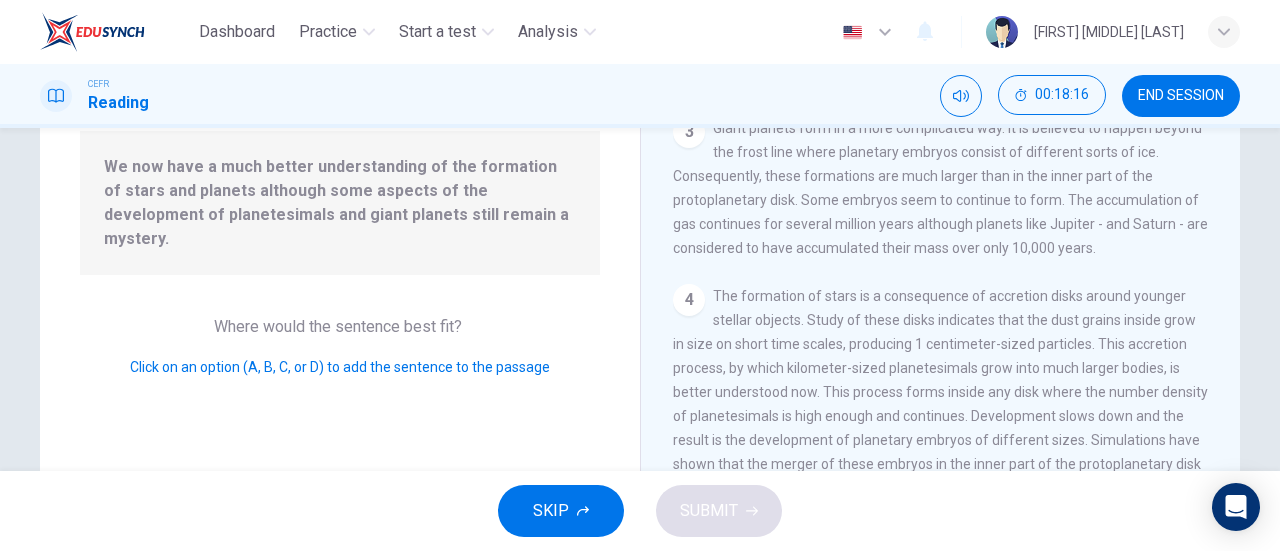 scroll, scrollTop: 608, scrollLeft: 0, axis: vertical 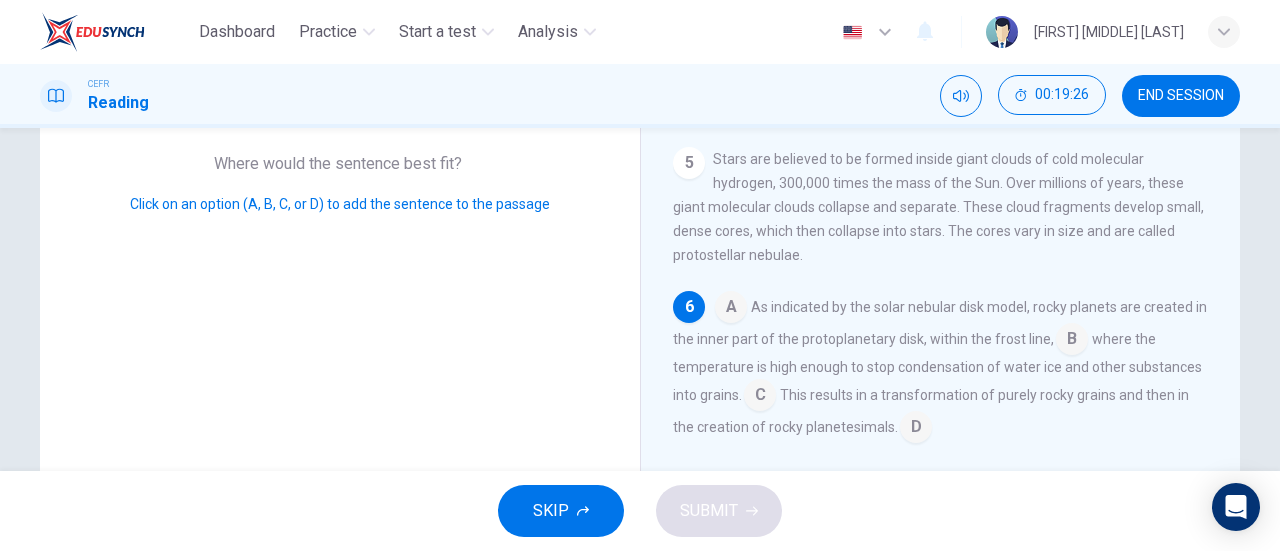 click at bounding box center [731, 309] 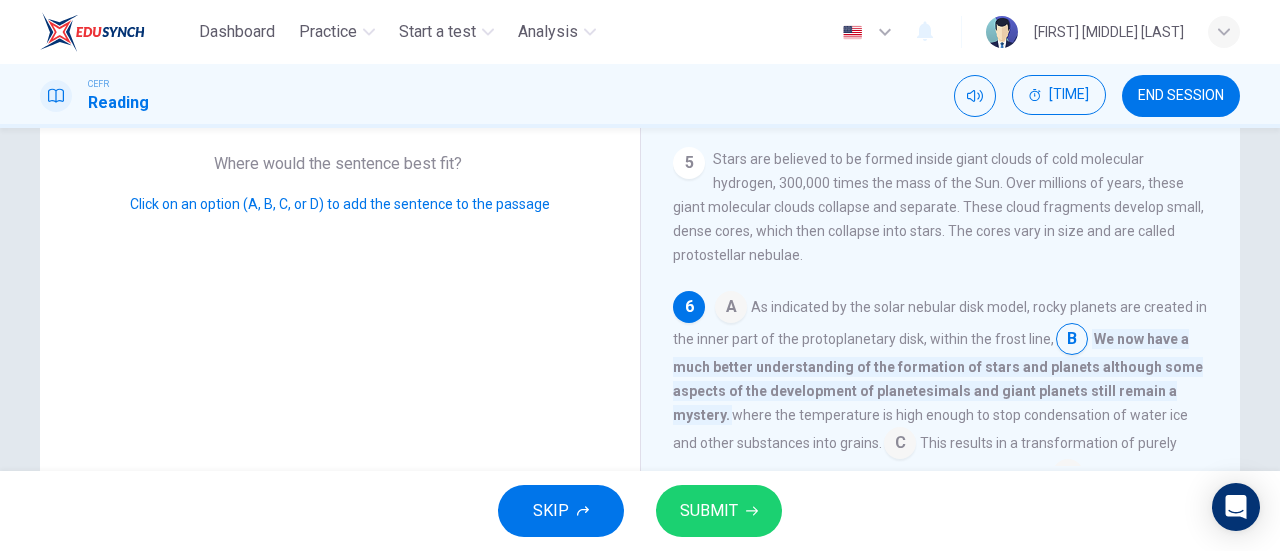 scroll, scrollTop: 656, scrollLeft: 0, axis: vertical 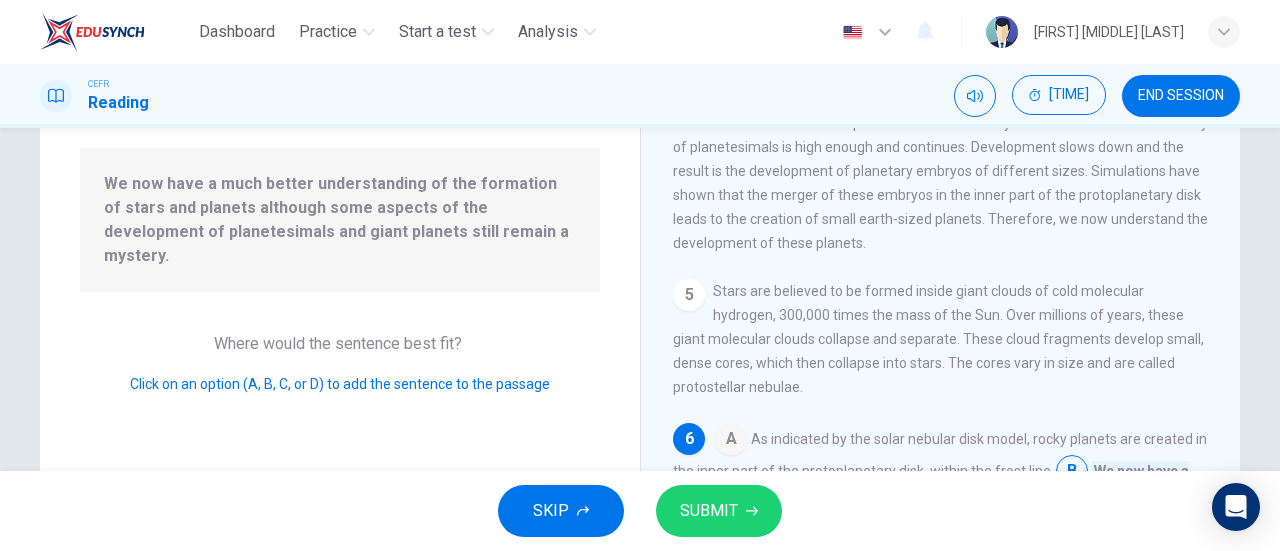 click at bounding box center (731, 441) 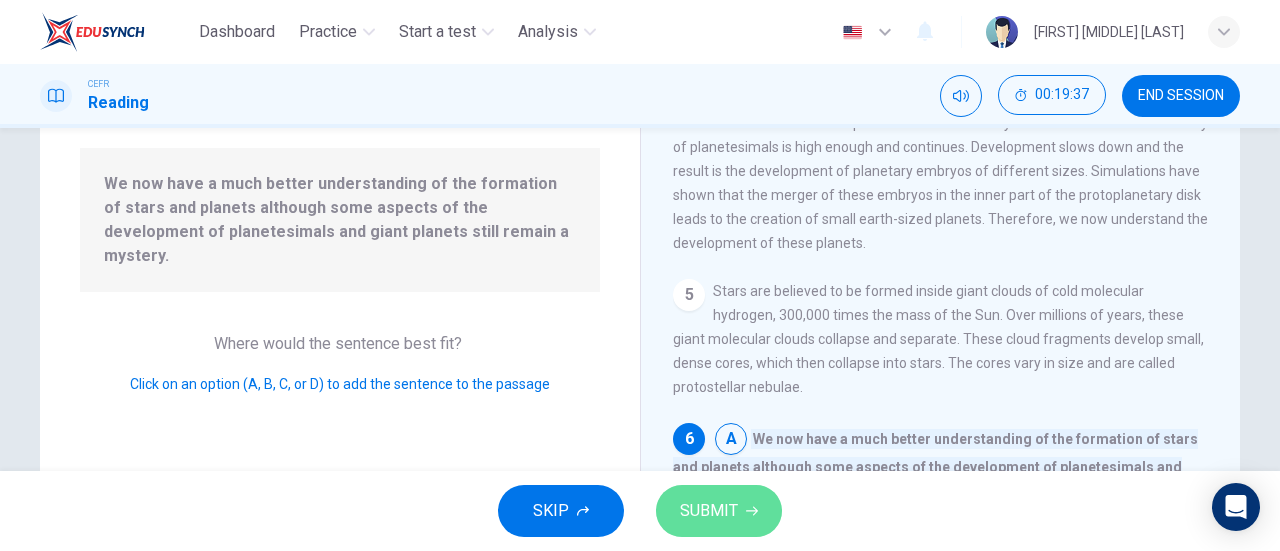 click on "SUBMIT" at bounding box center [719, 511] 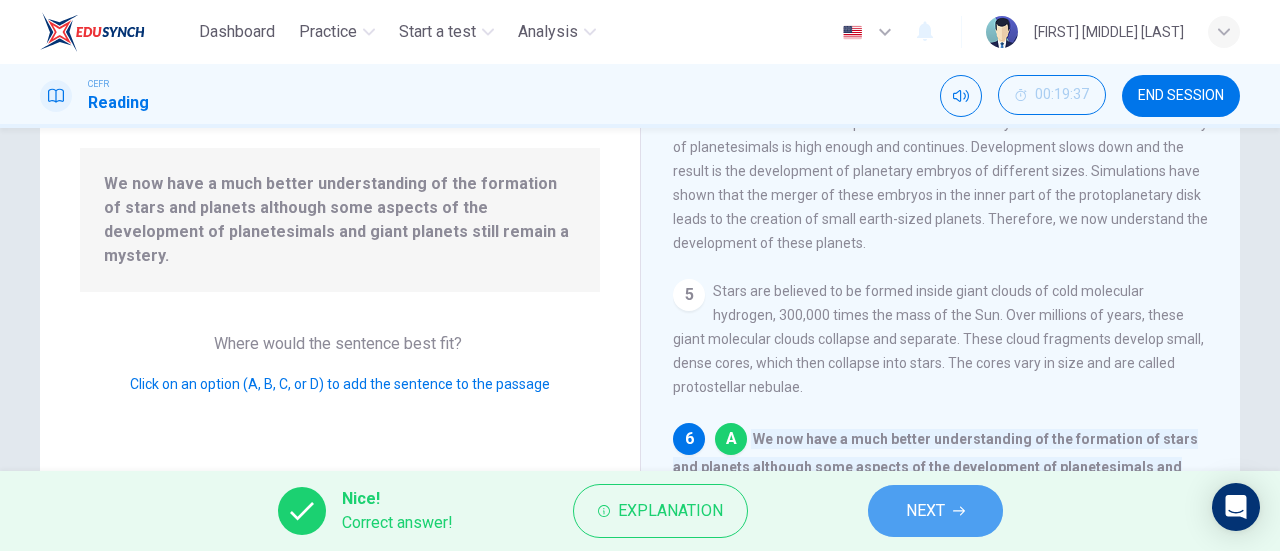click on "NEXT" at bounding box center (925, 511) 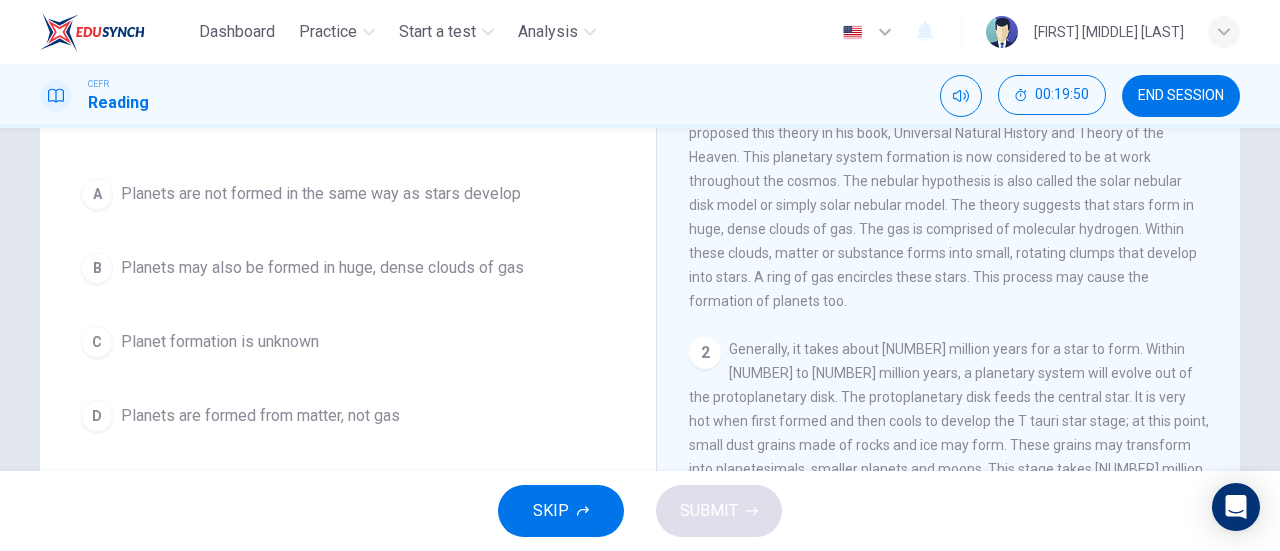 scroll, scrollTop: 184, scrollLeft: 0, axis: vertical 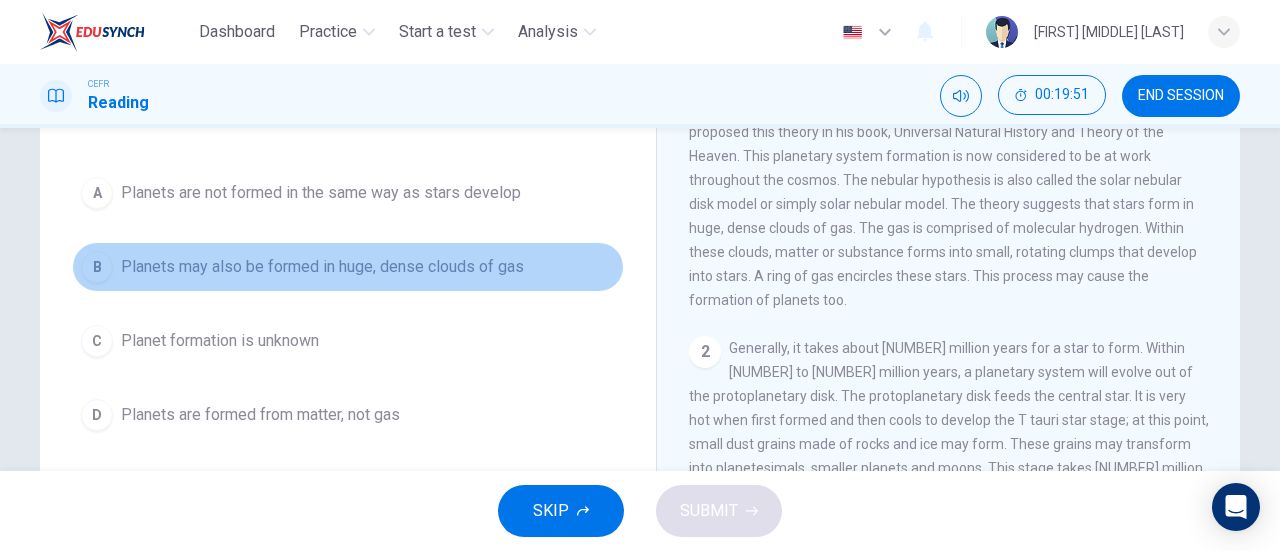 click on "Planets may also be formed in huge, dense clouds of gas" at bounding box center [321, 193] 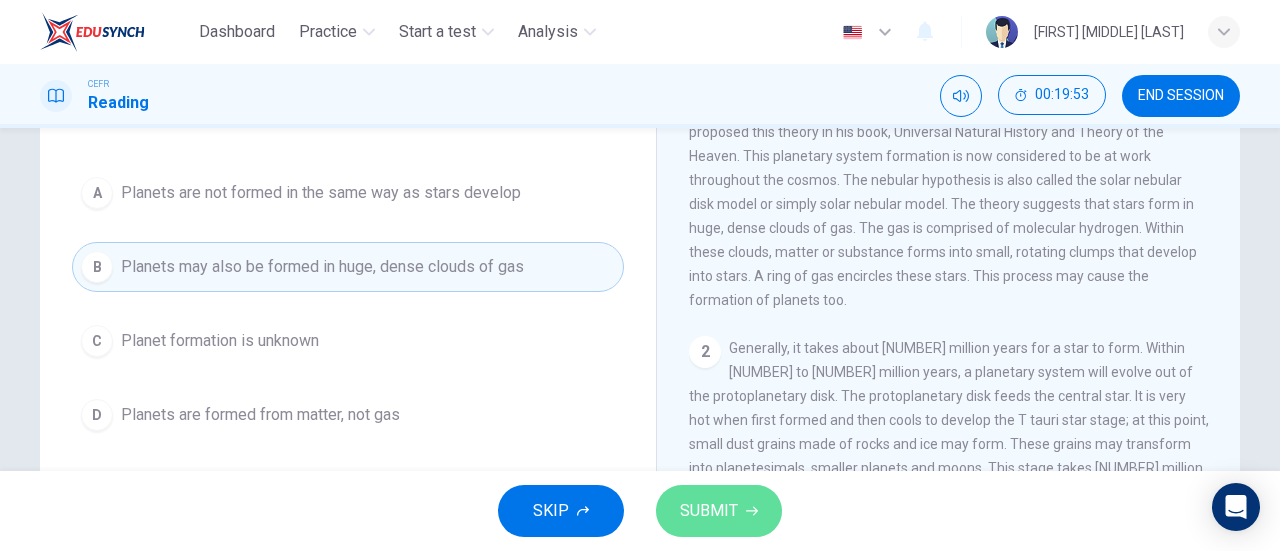 click on "SUBMIT" at bounding box center (709, 511) 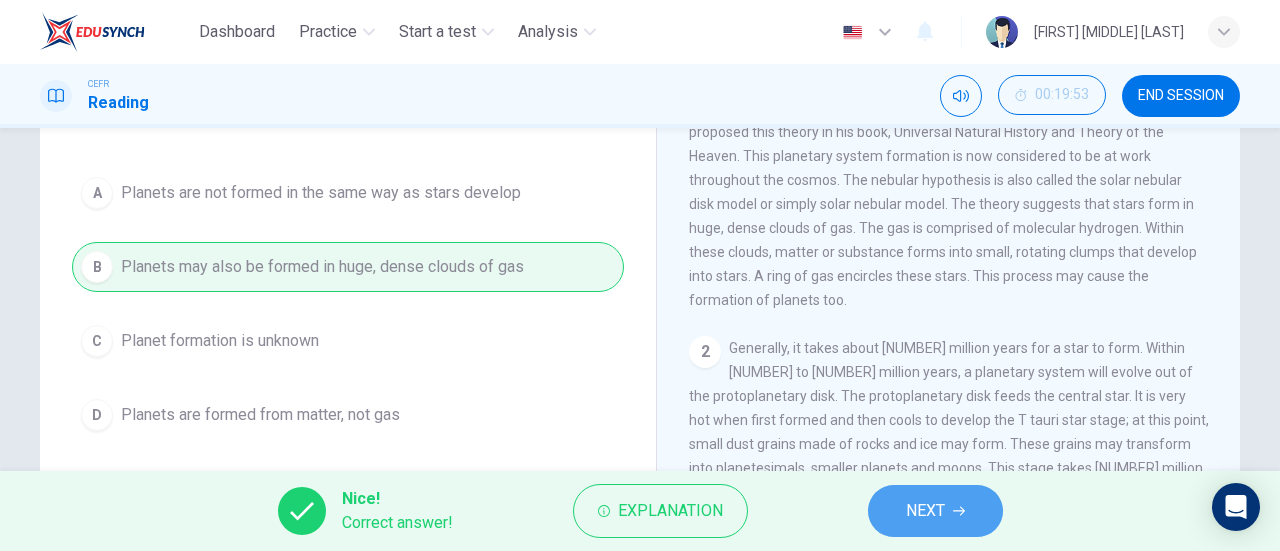 click on "NEXT" at bounding box center [935, 511] 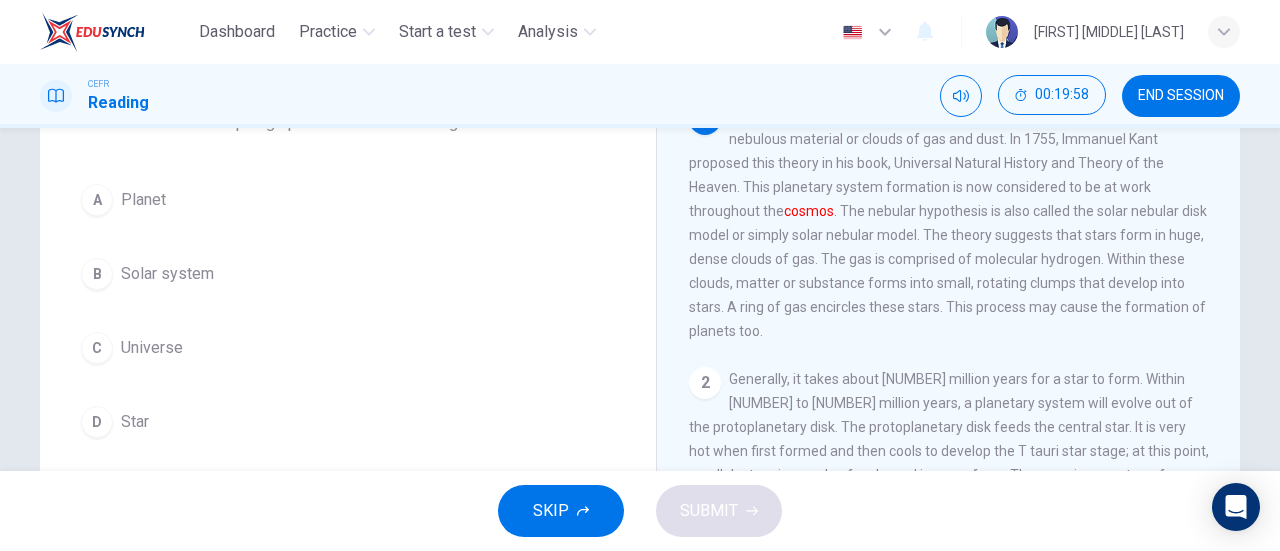 scroll, scrollTop: 155, scrollLeft: 0, axis: vertical 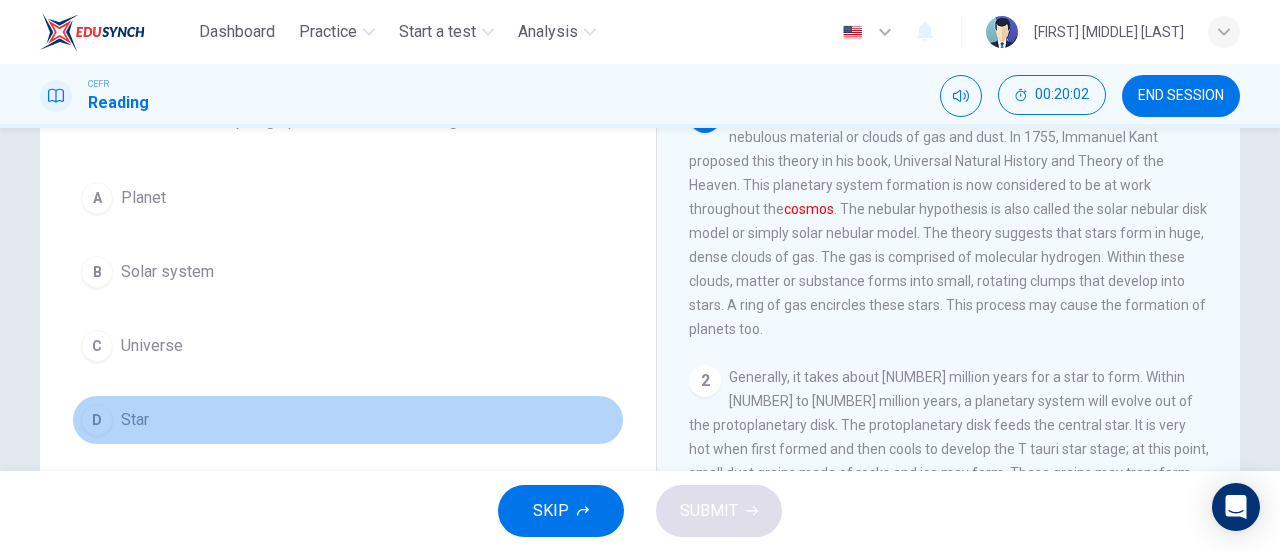 click on "Star" at bounding box center (143, 198) 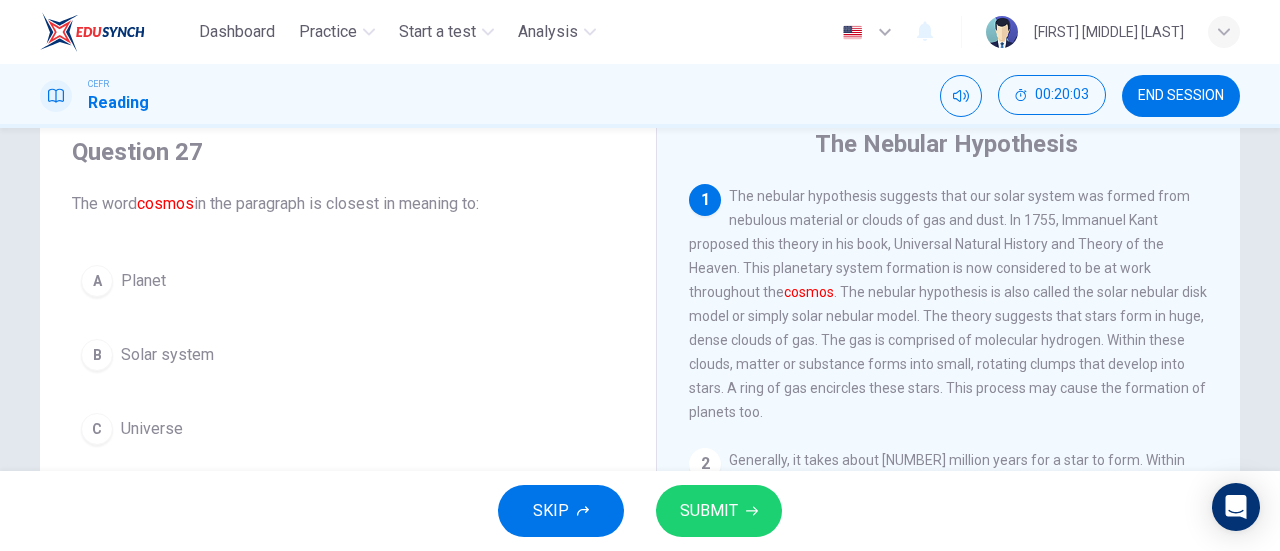 scroll, scrollTop: 70, scrollLeft: 0, axis: vertical 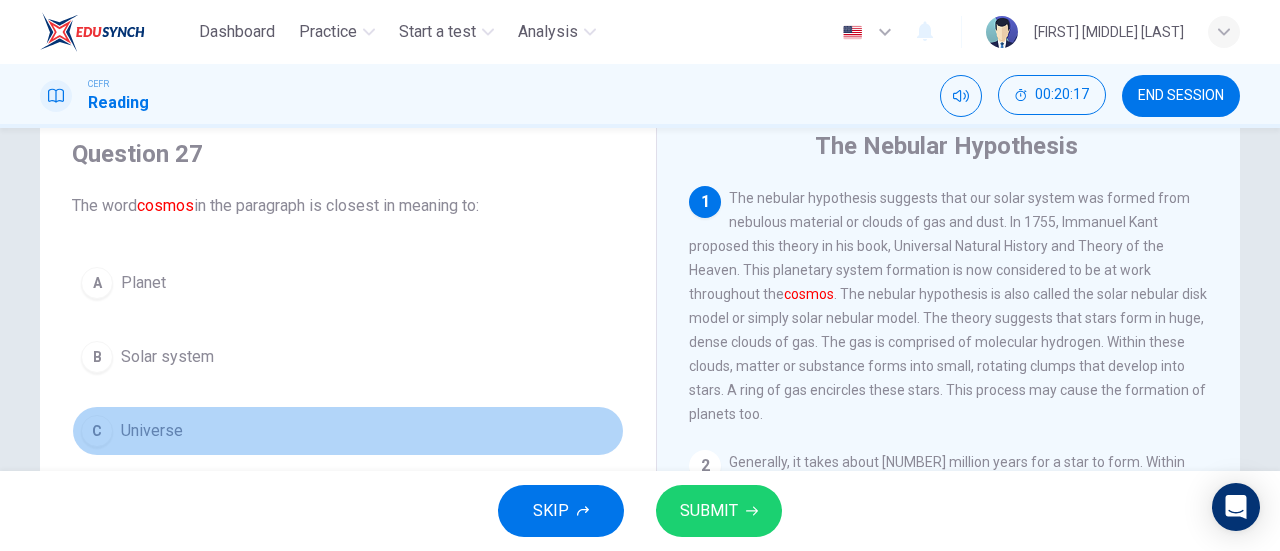 click on "C" at bounding box center [97, 283] 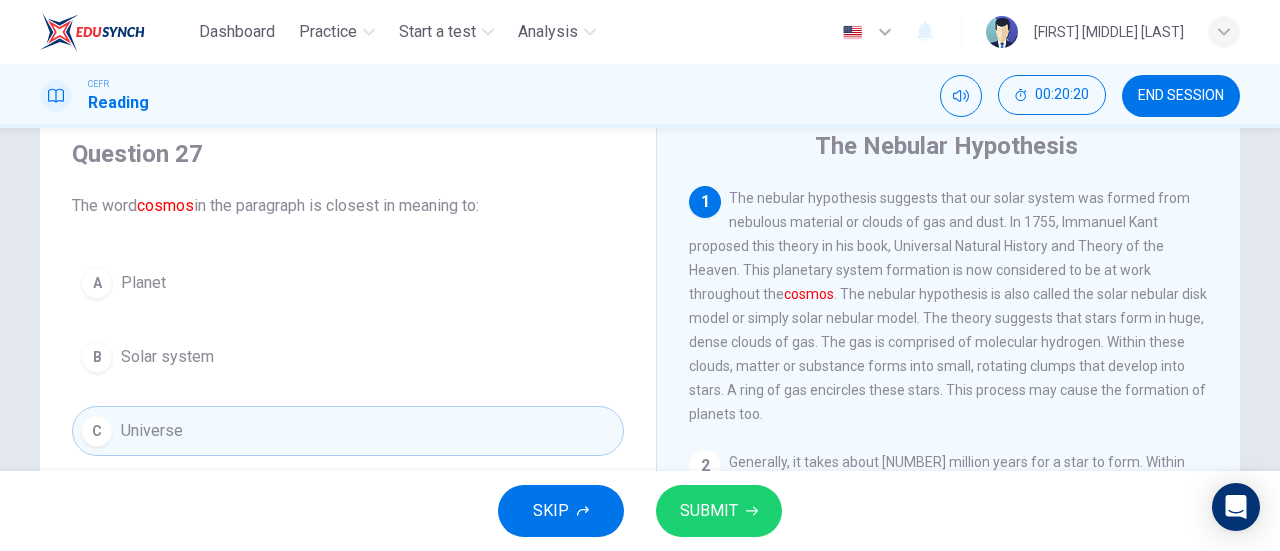 drag, startPoint x: 671, startPoint y: 472, endPoint x: 689, endPoint y: 483, distance: 21.095022 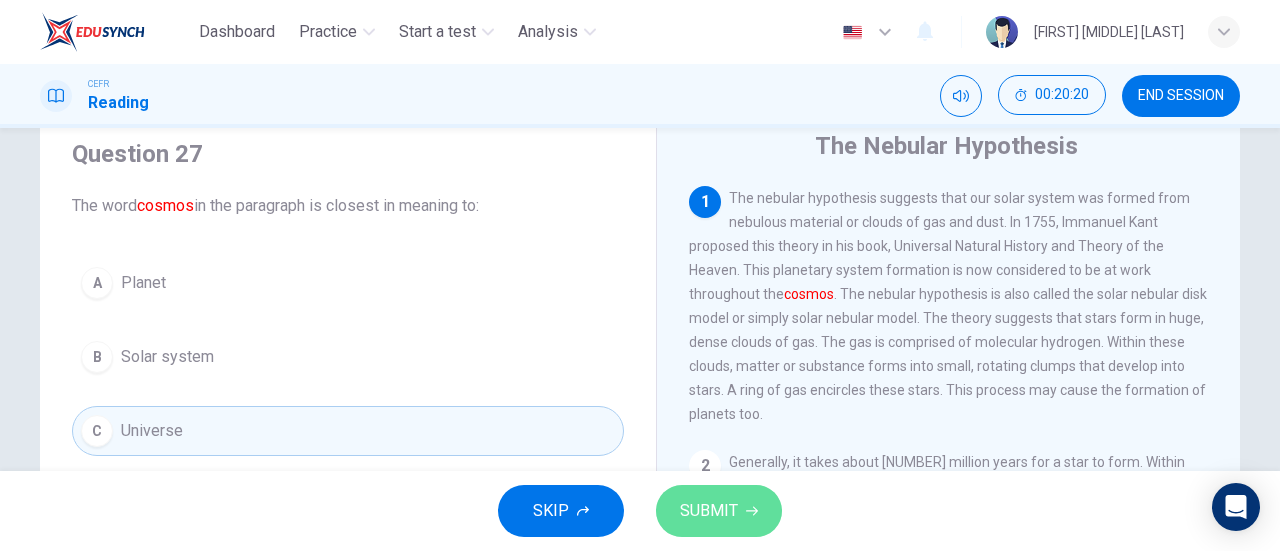 click on "SUBMIT" at bounding box center [709, 511] 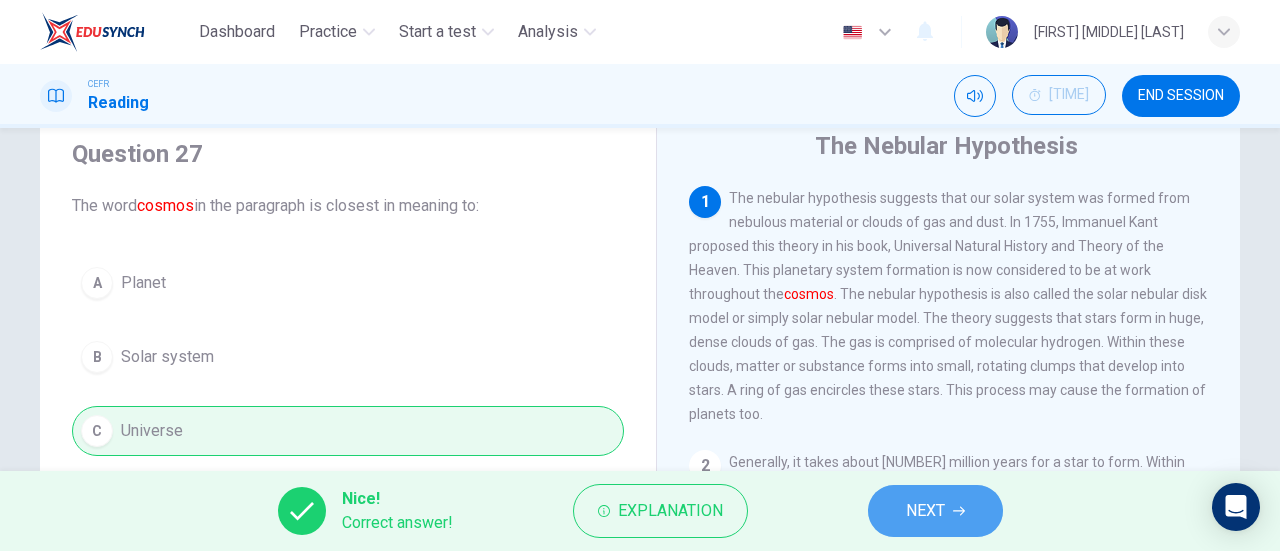 click on "NEXT" at bounding box center (935, 511) 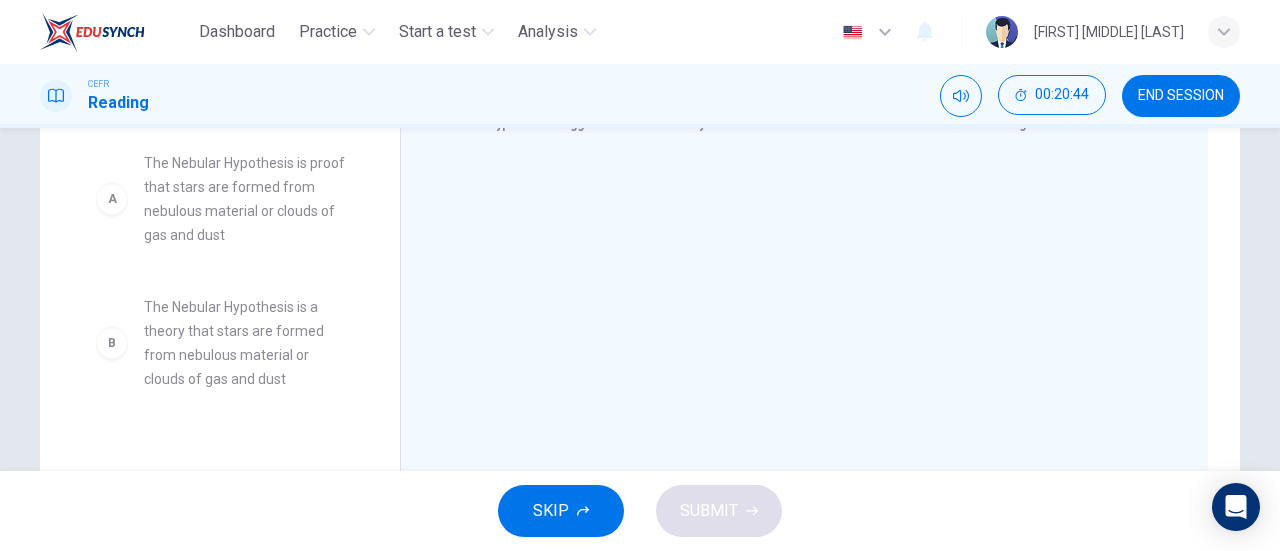 scroll, scrollTop: 380, scrollLeft: 0, axis: vertical 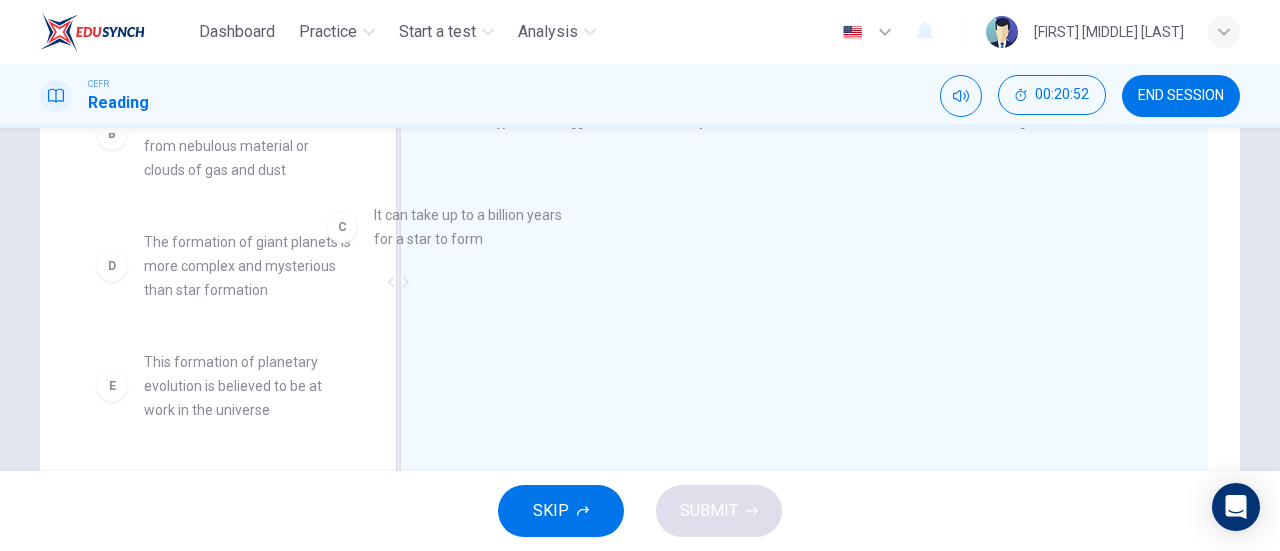 drag, startPoint x: 239, startPoint y: 283, endPoint x: 552, endPoint y: 227, distance: 317.97012 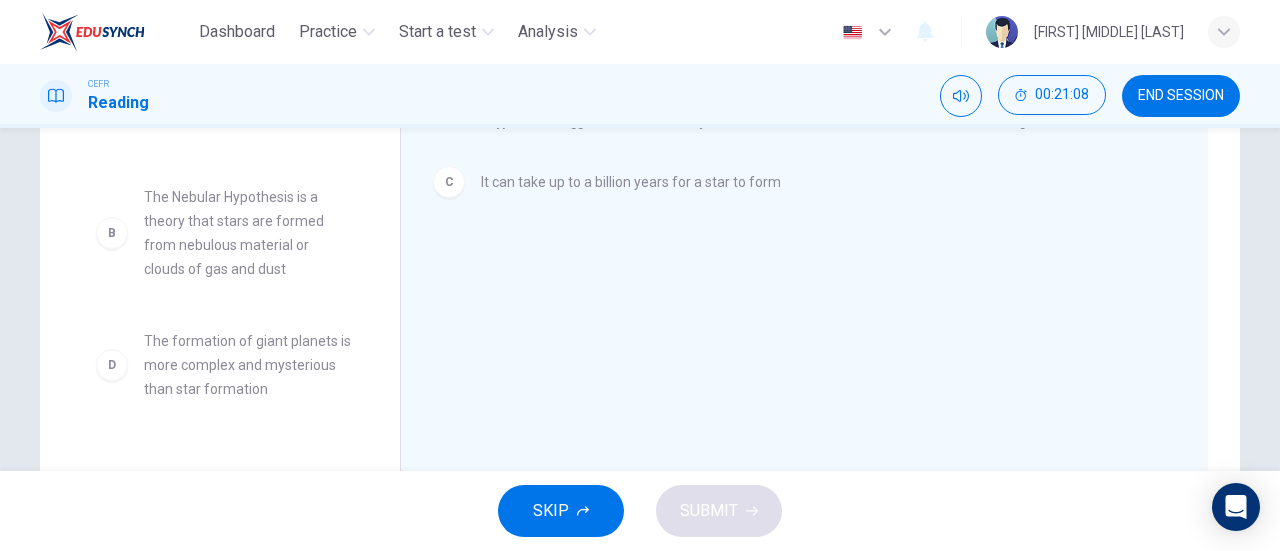 scroll, scrollTop: 107, scrollLeft: 0, axis: vertical 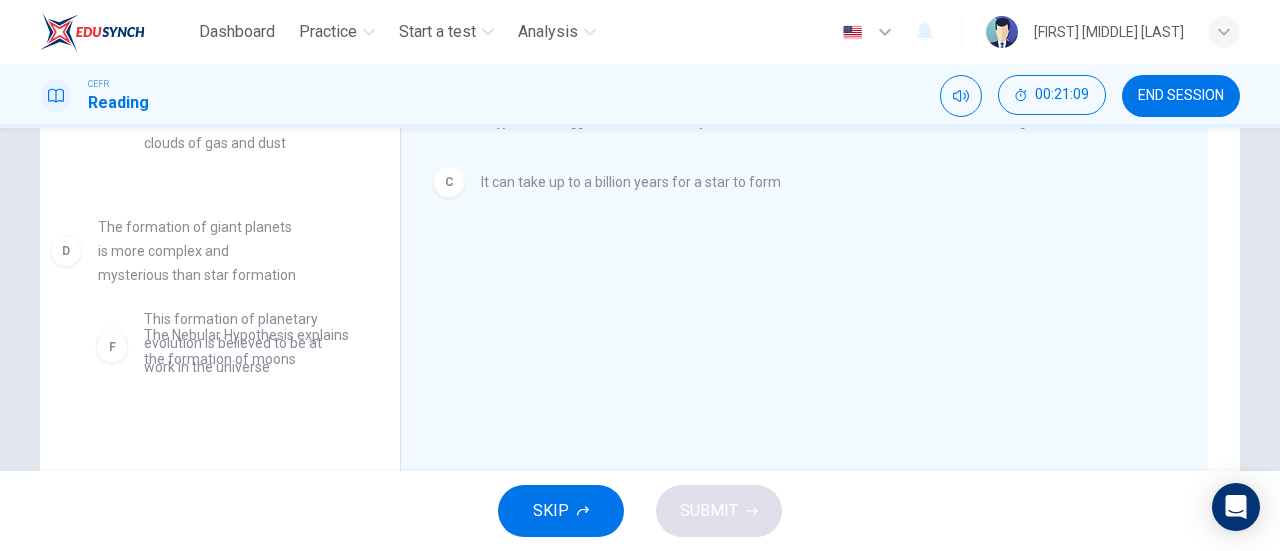 drag, startPoint x: 290, startPoint y: 357, endPoint x: 259, endPoint y: 243, distance: 118.13975 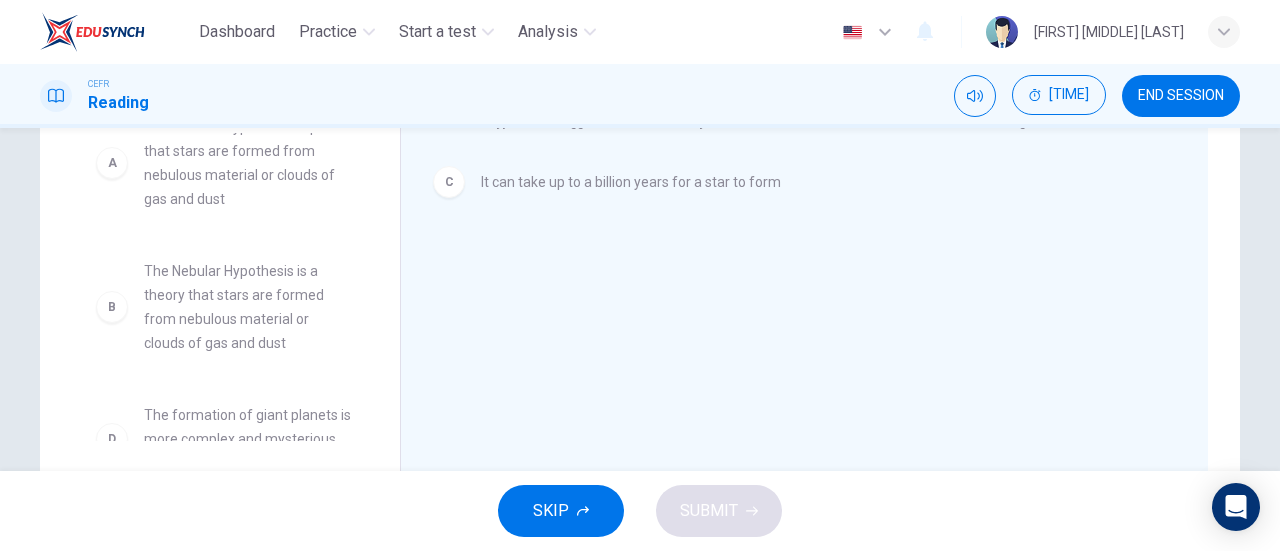 scroll, scrollTop: 0, scrollLeft: 0, axis: both 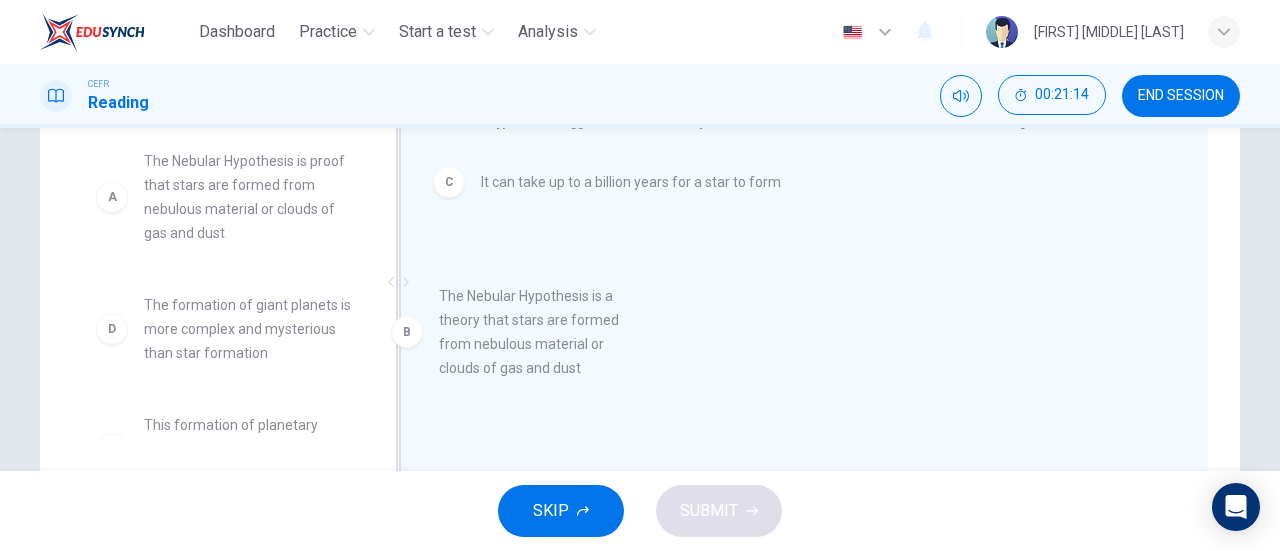 drag, startPoint x: 234, startPoint y: 345, endPoint x: 548, endPoint y: 331, distance: 314.31195 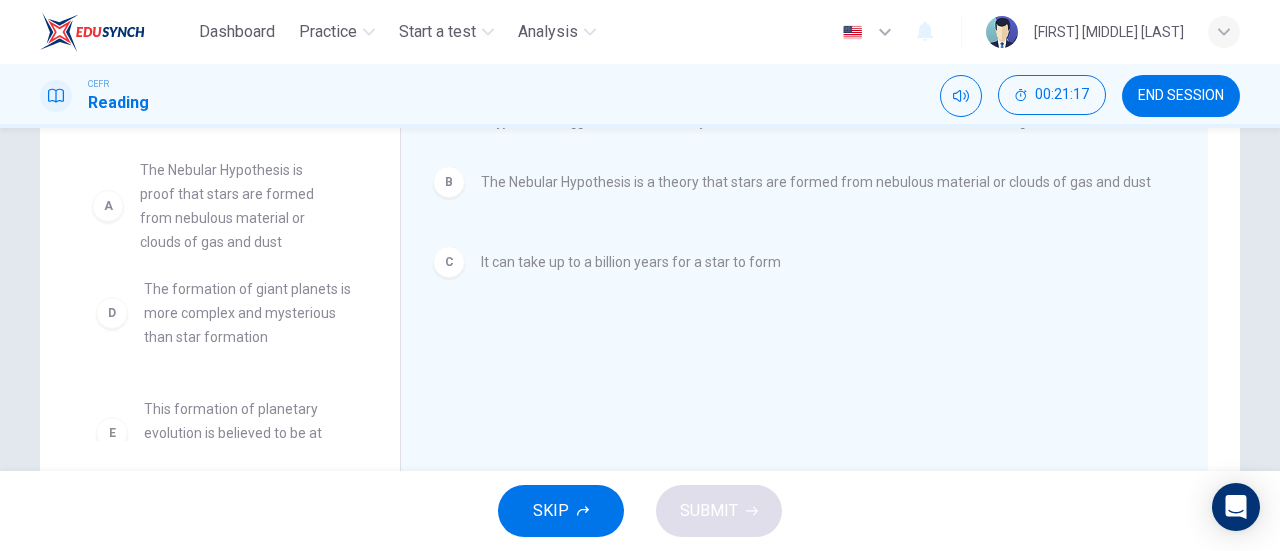 drag, startPoint x: 279, startPoint y: 223, endPoint x: 280, endPoint y: 237, distance: 14.035668 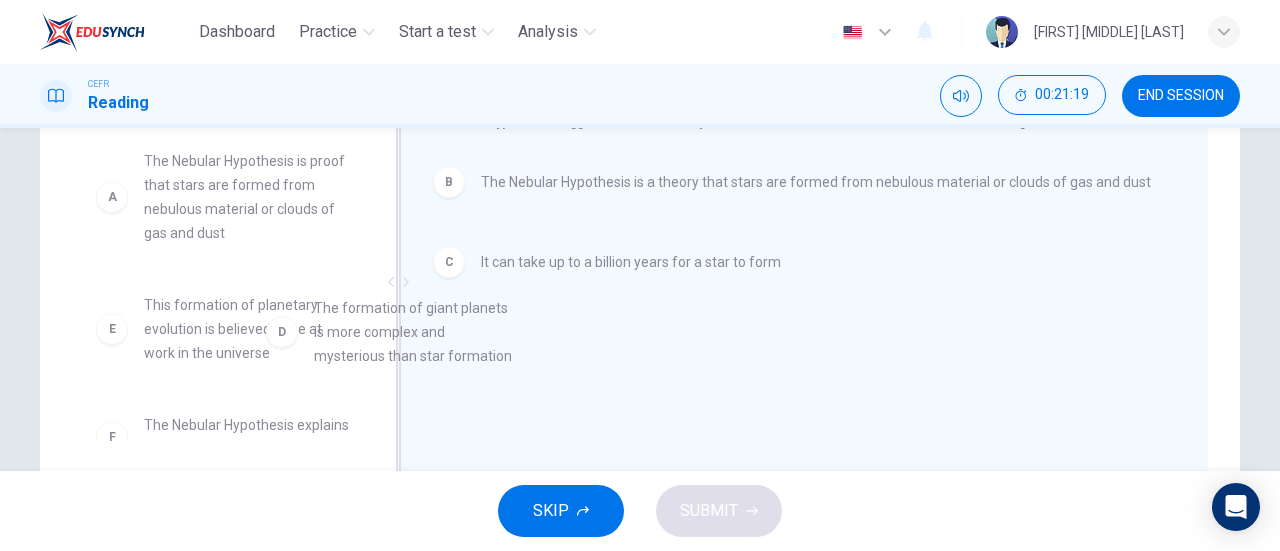 drag, startPoint x: 267, startPoint y: 331, endPoint x: 550, endPoint y: 357, distance: 284.19183 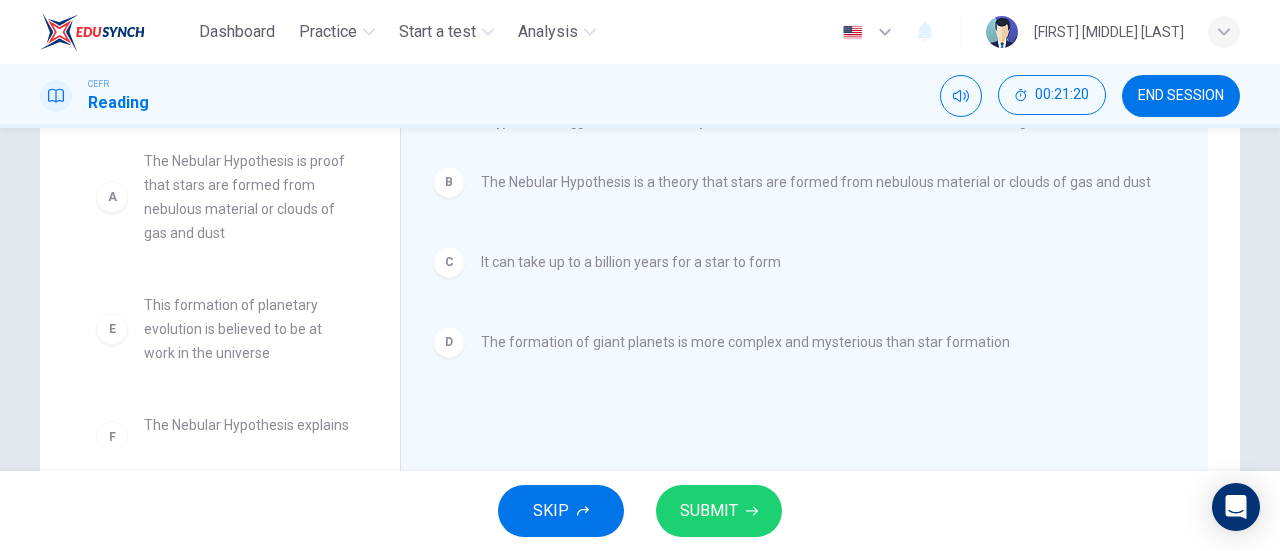 click on "SUBMIT" at bounding box center [709, 511] 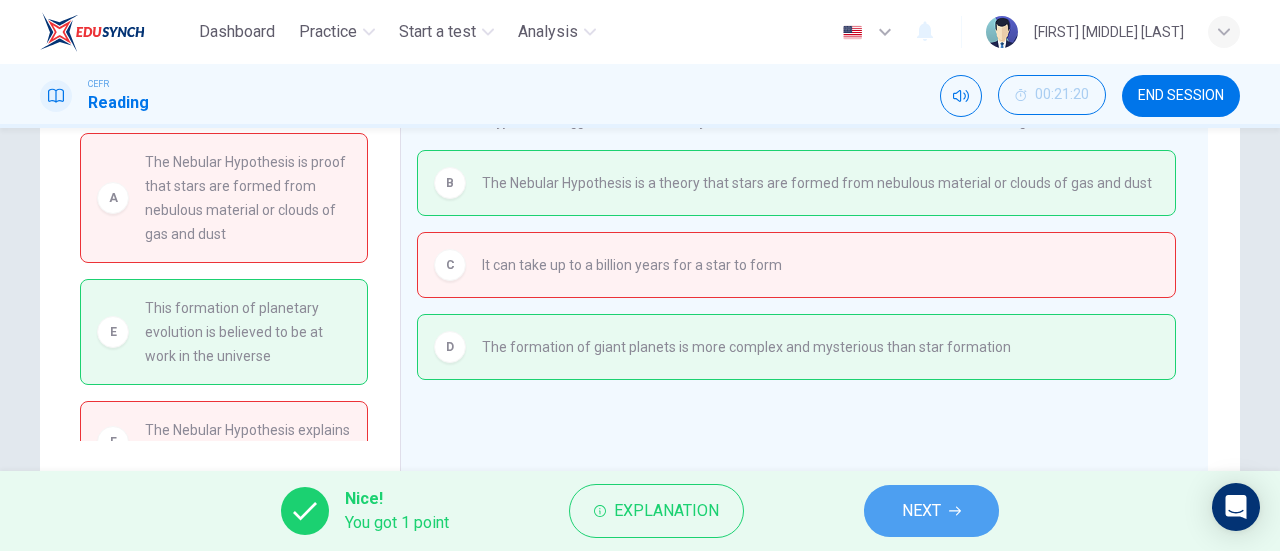 click on "NEXT" at bounding box center [921, 511] 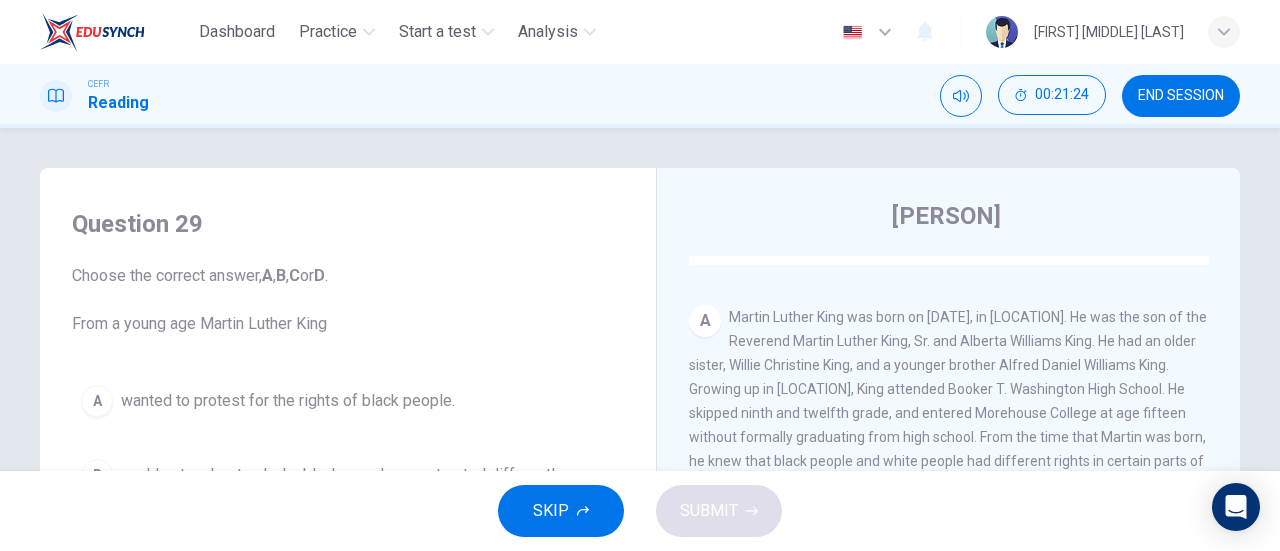 scroll, scrollTop: 375, scrollLeft: 0, axis: vertical 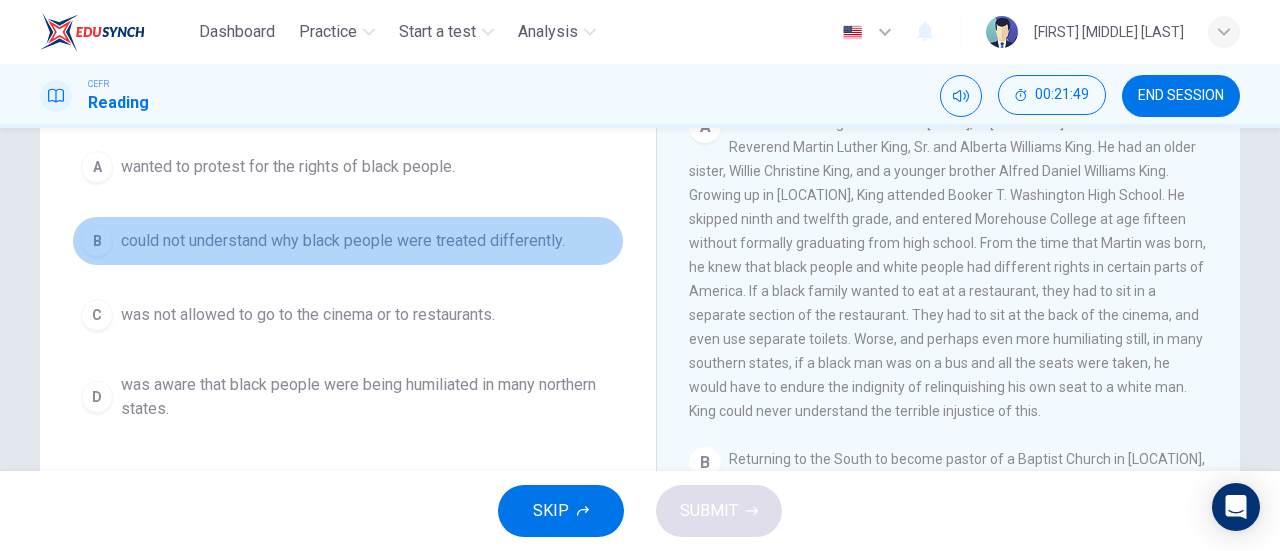 click on "B could not understand why black people were treated differently." at bounding box center (348, 241) 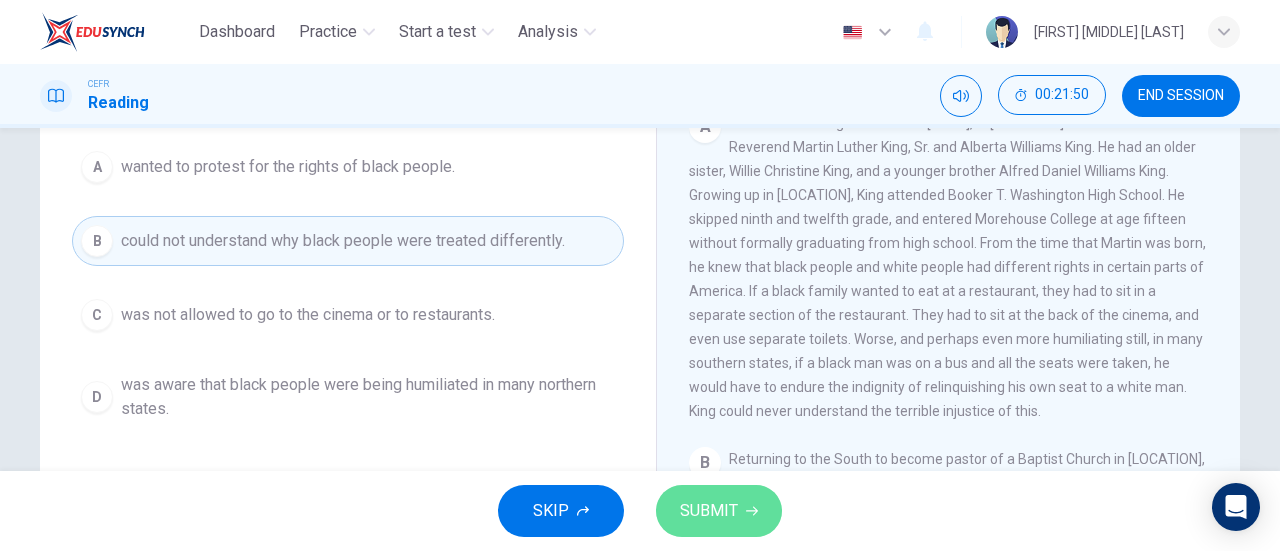 click on "SUBMIT" at bounding box center (719, 511) 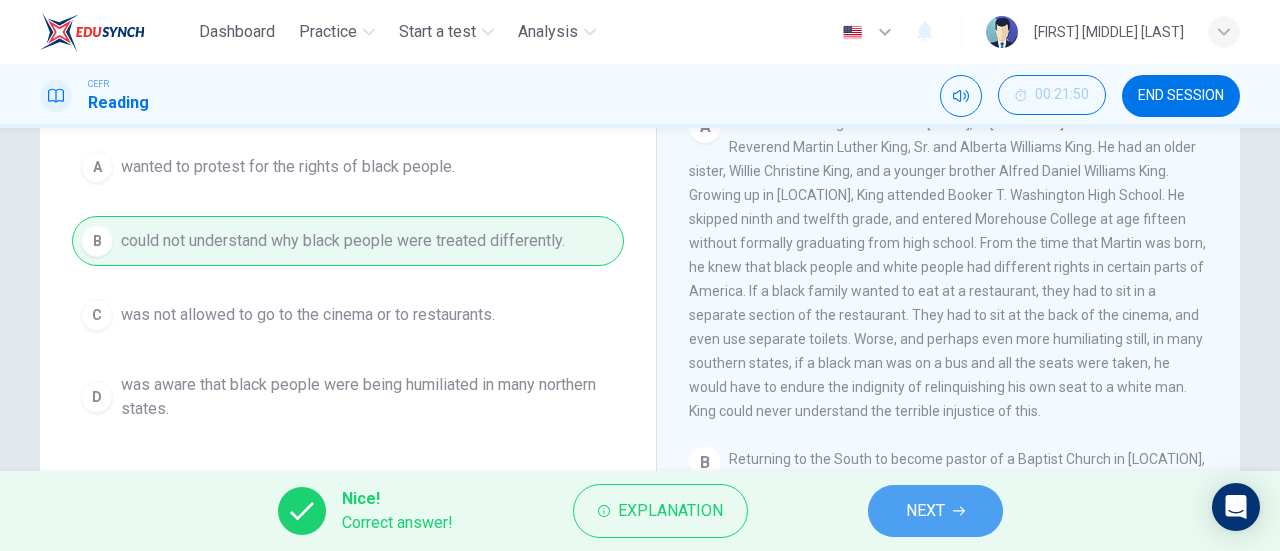 click on "NEXT" at bounding box center (925, 511) 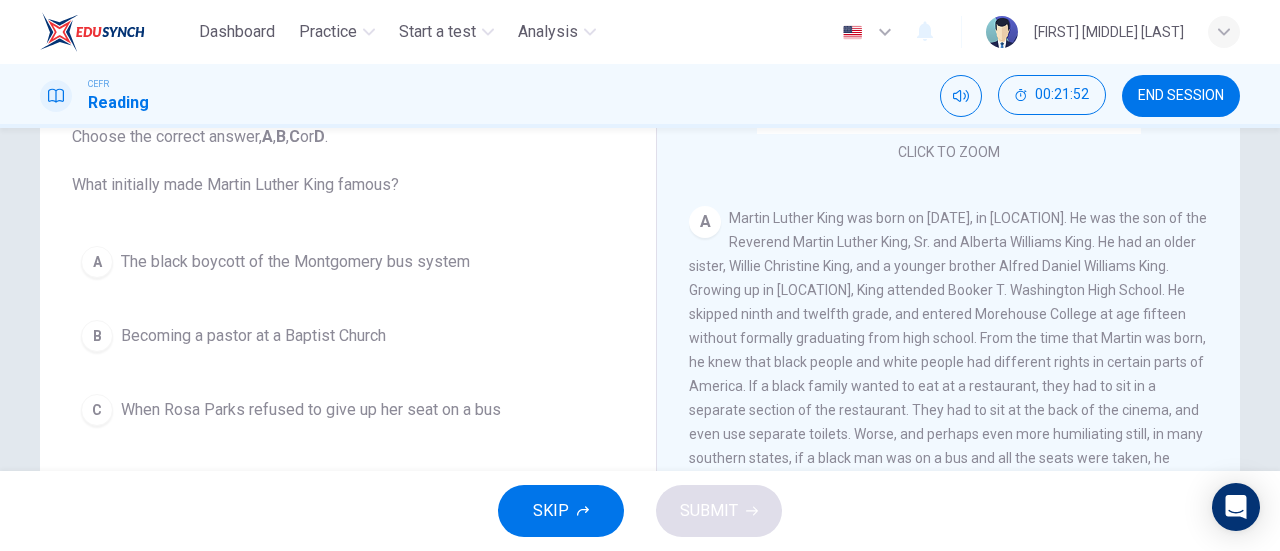 scroll, scrollTop: 142, scrollLeft: 0, axis: vertical 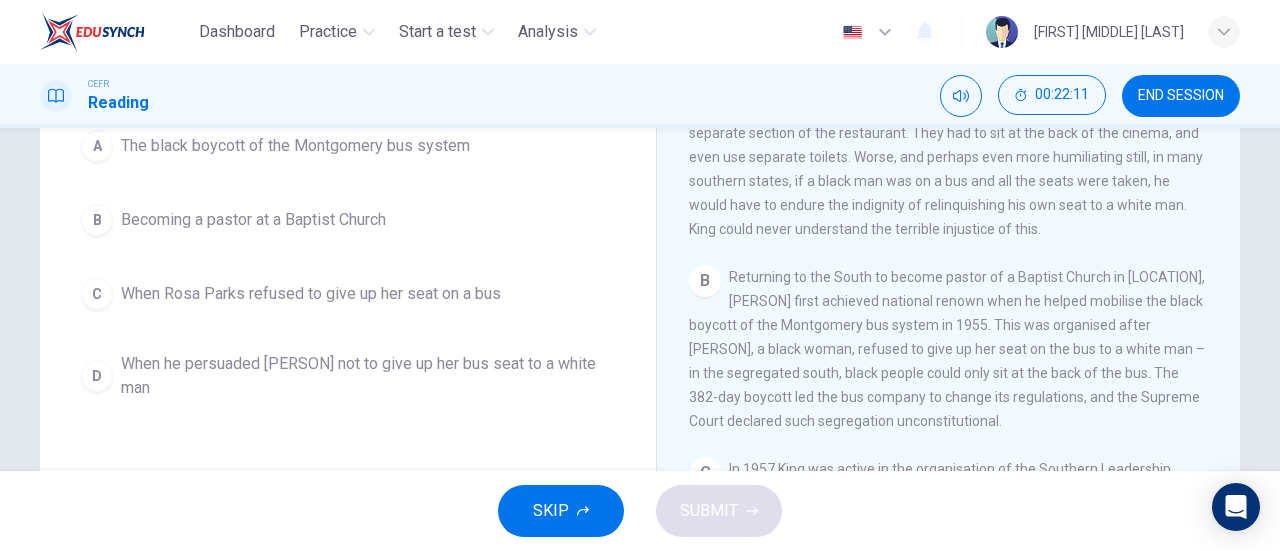 click on "END SESSION" at bounding box center (1181, 96) 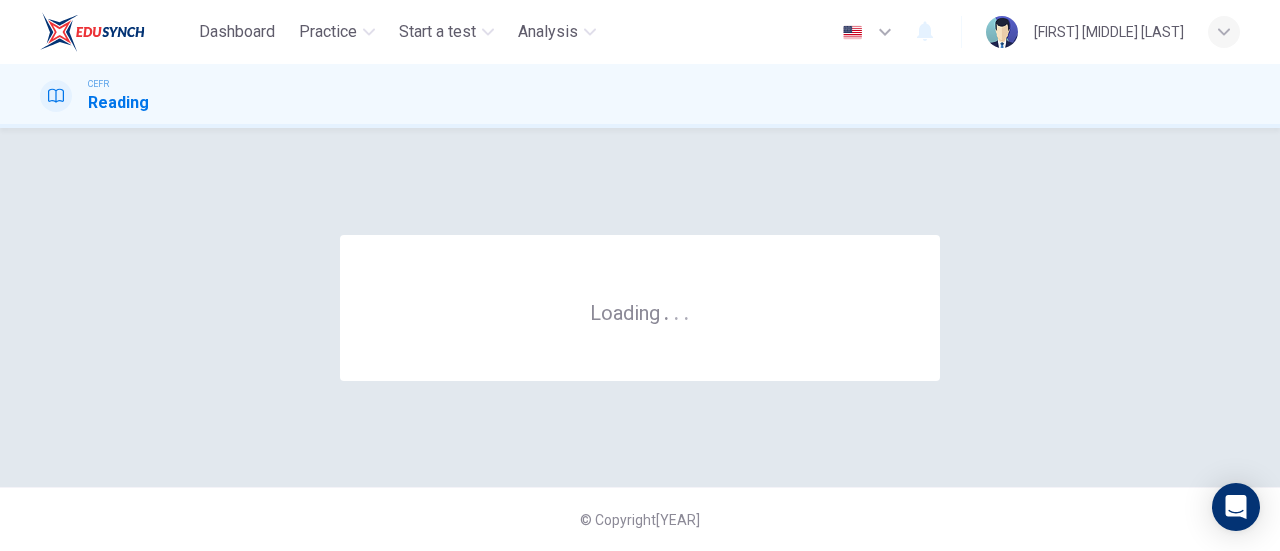 scroll, scrollTop: 0, scrollLeft: 0, axis: both 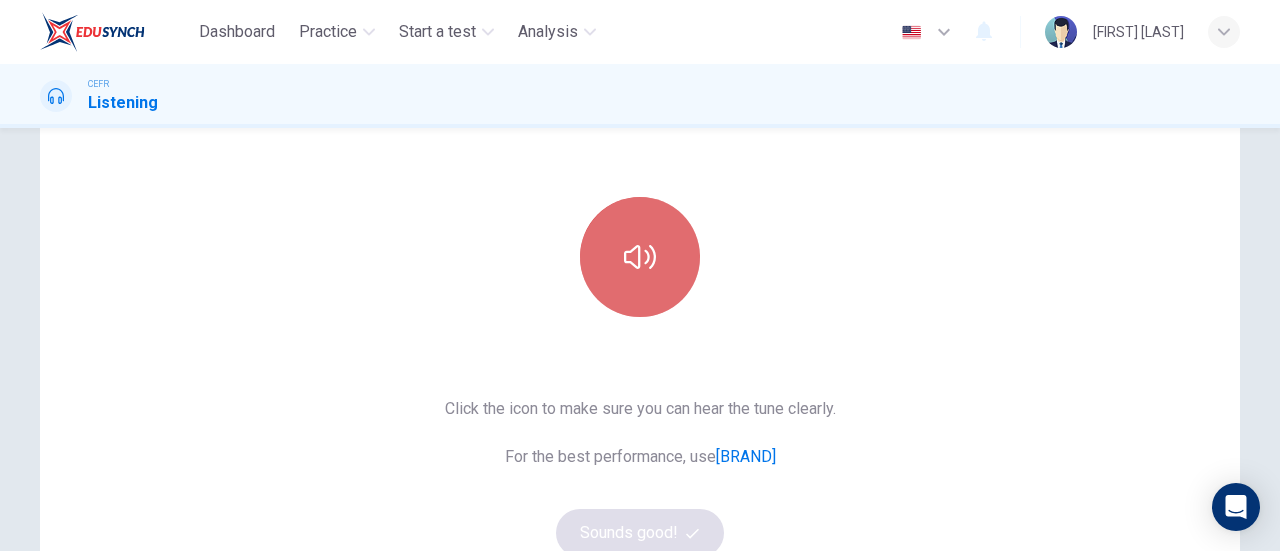 click at bounding box center (640, 257) 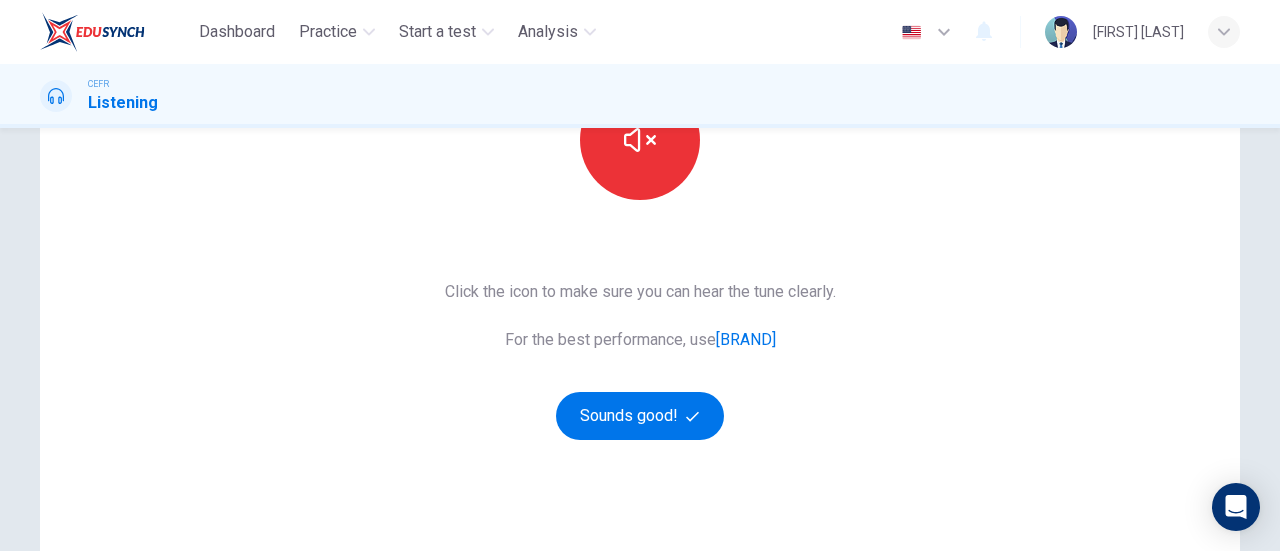 scroll, scrollTop: 273, scrollLeft: 0, axis: vertical 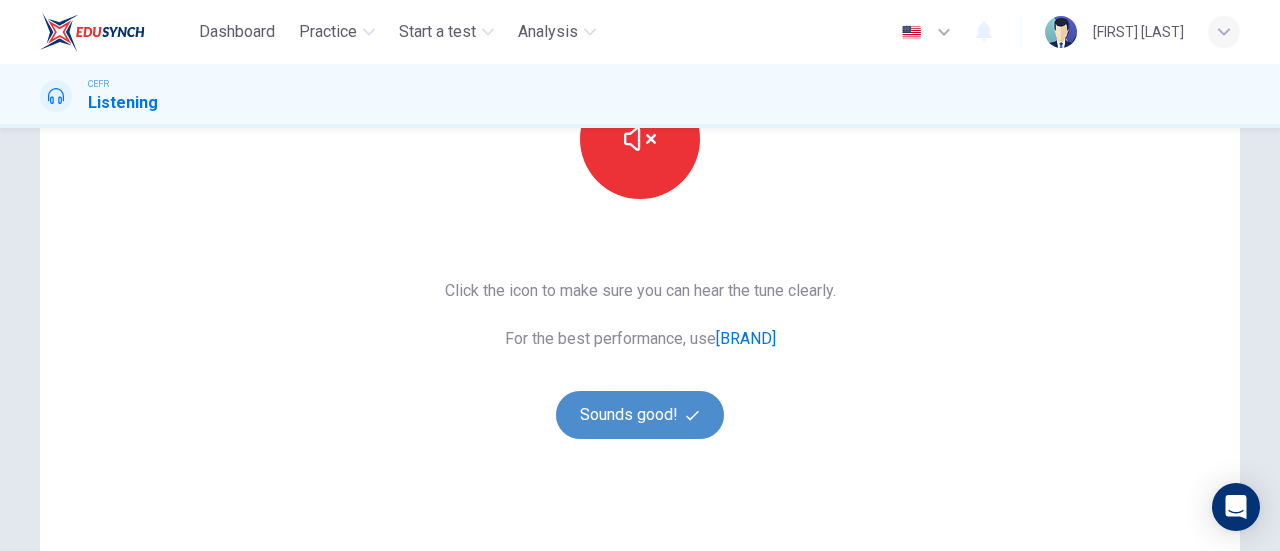 click on "Sounds good!" at bounding box center (640, 415) 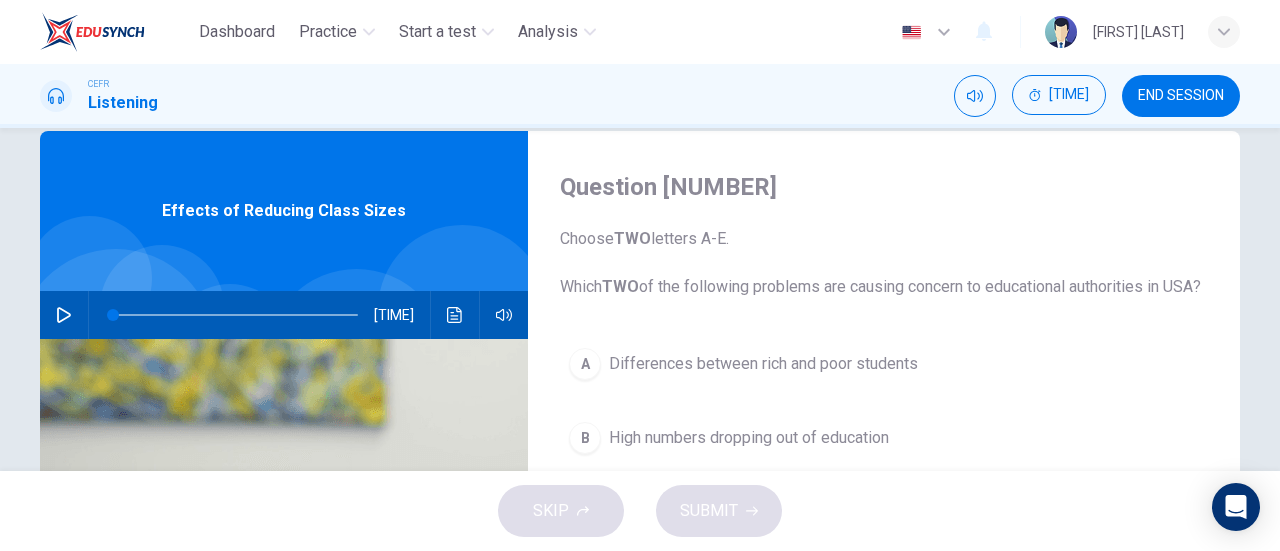 scroll, scrollTop: 36, scrollLeft: 0, axis: vertical 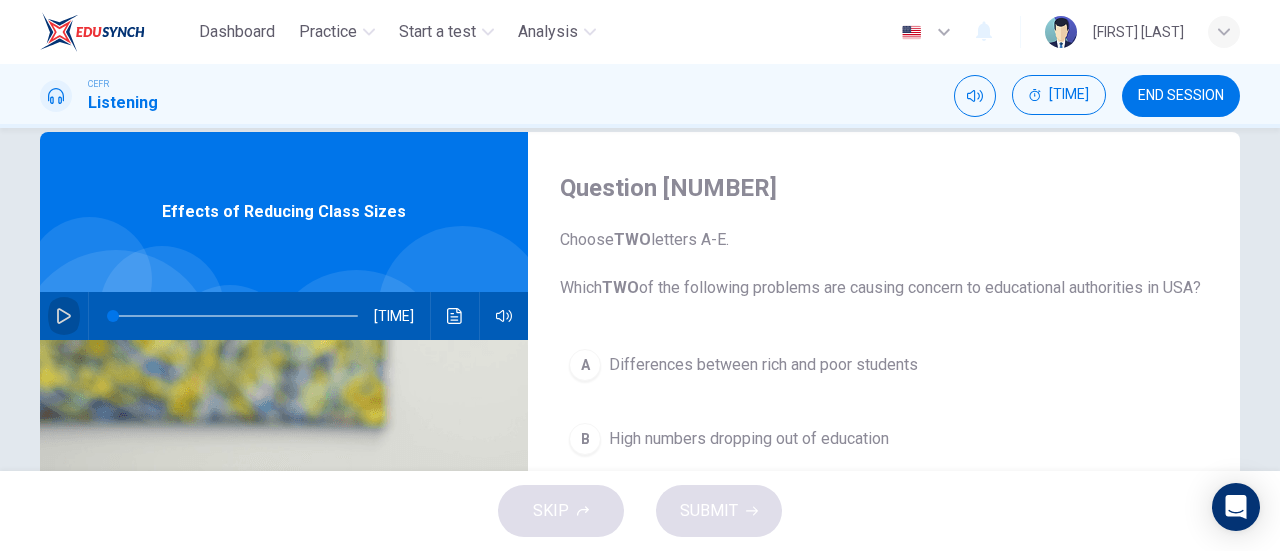 click at bounding box center (64, 316) 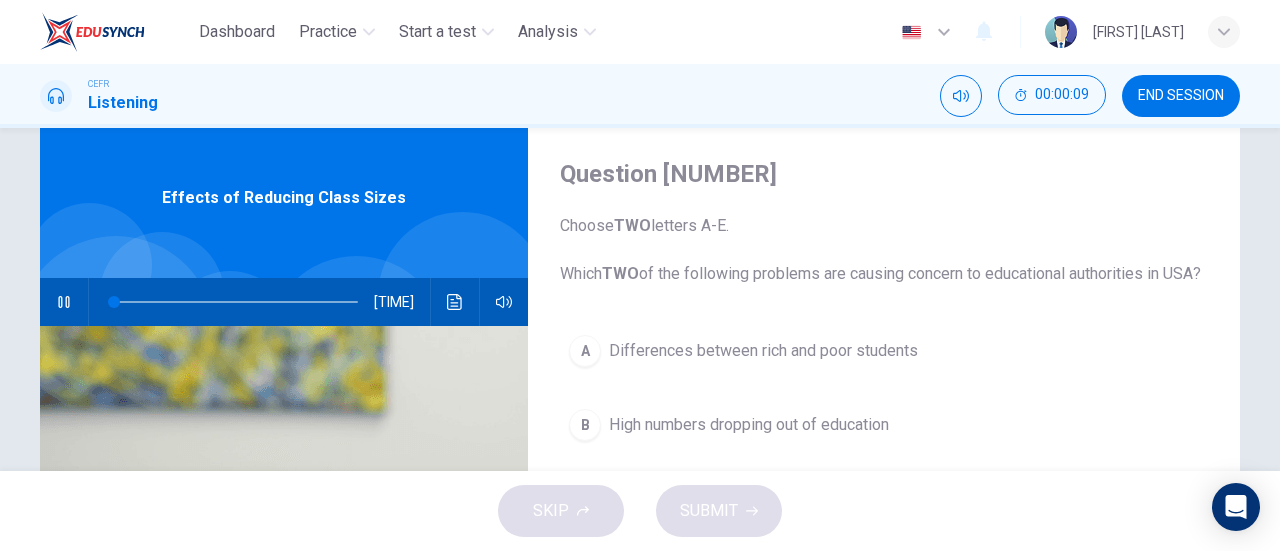 scroll, scrollTop: 51, scrollLeft: 0, axis: vertical 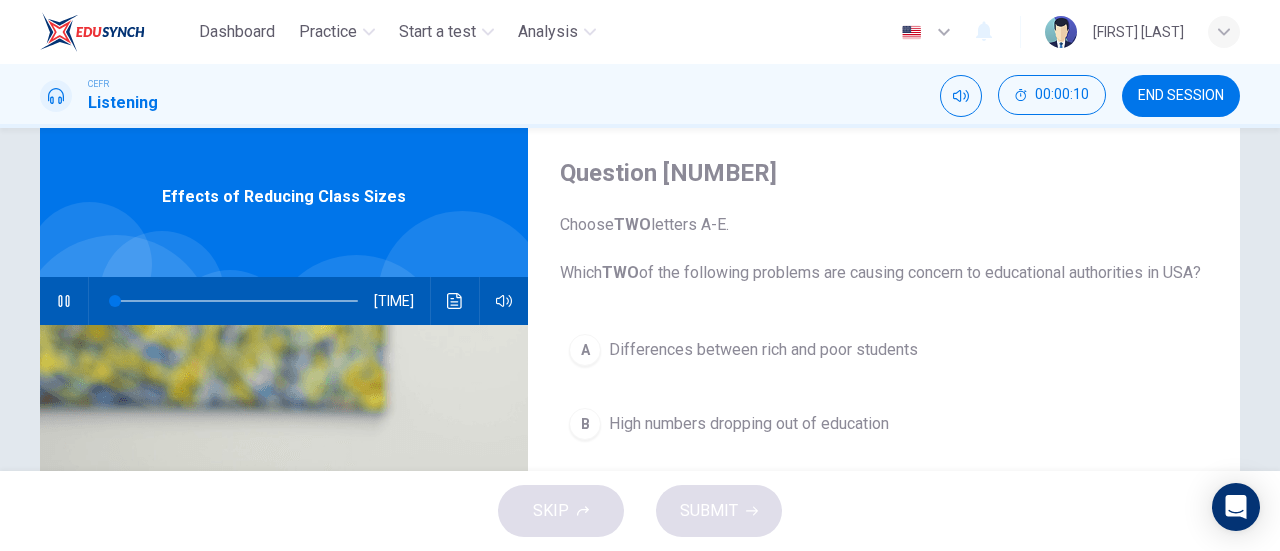 type 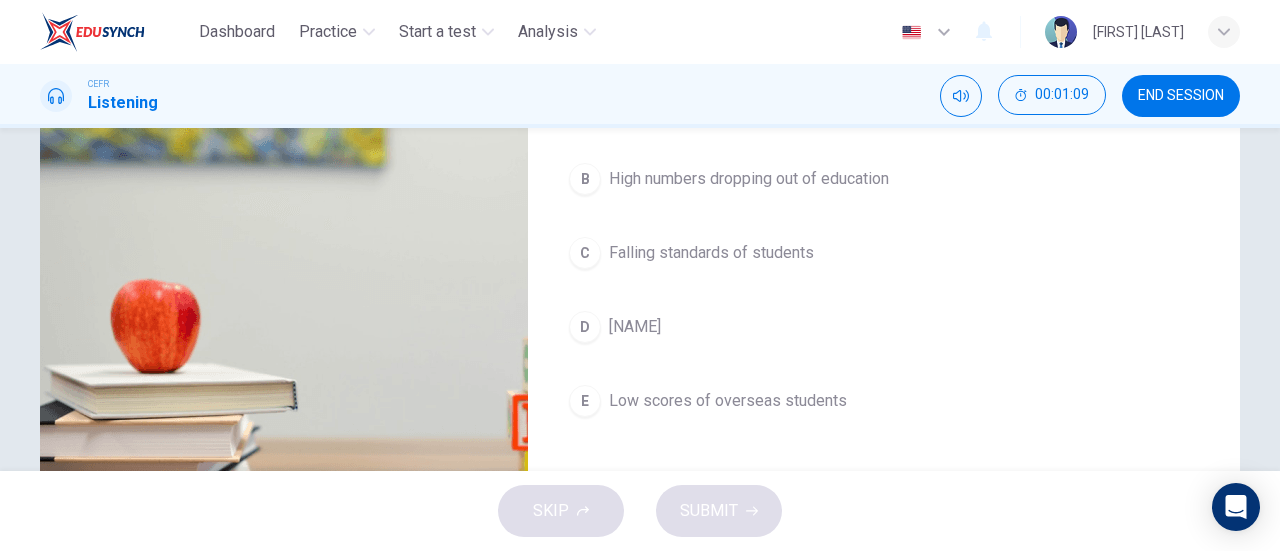 scroll, scrollTop: 298, scrollLeft: 0, axis: vertical 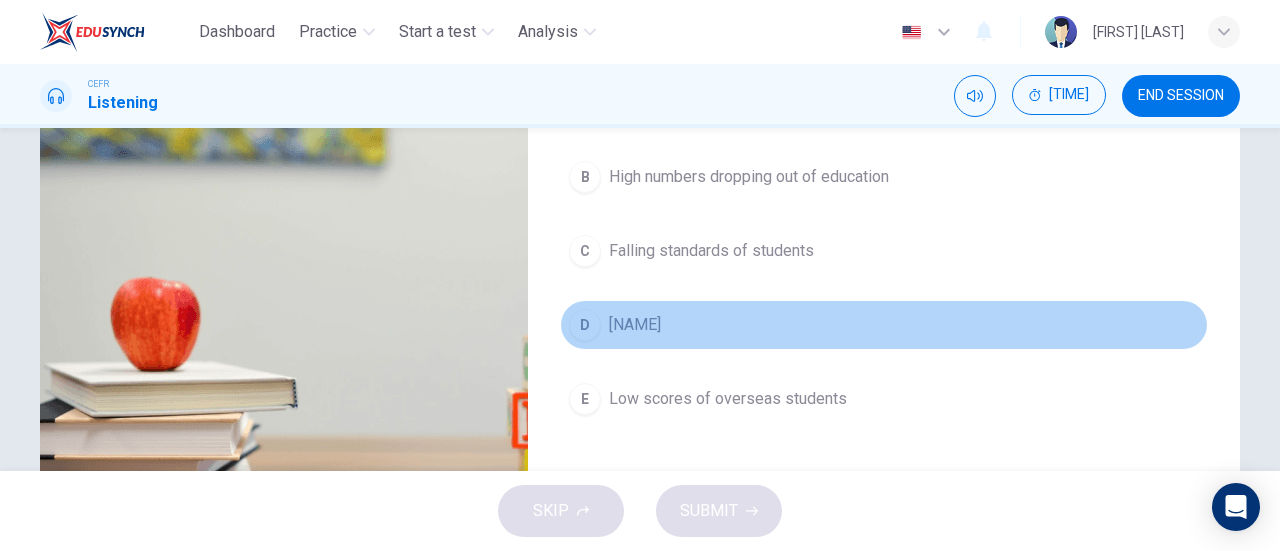 click on "D" at bounding box center [585, 103] 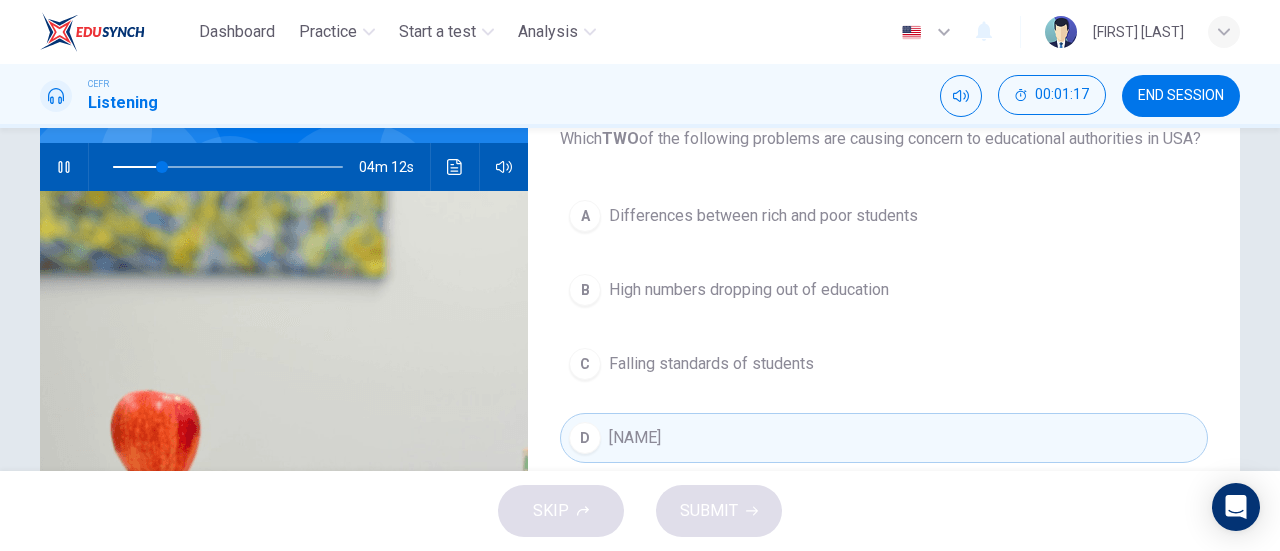 scroll, scrollTop: 186, scrollLeft: 0, axis: vertical 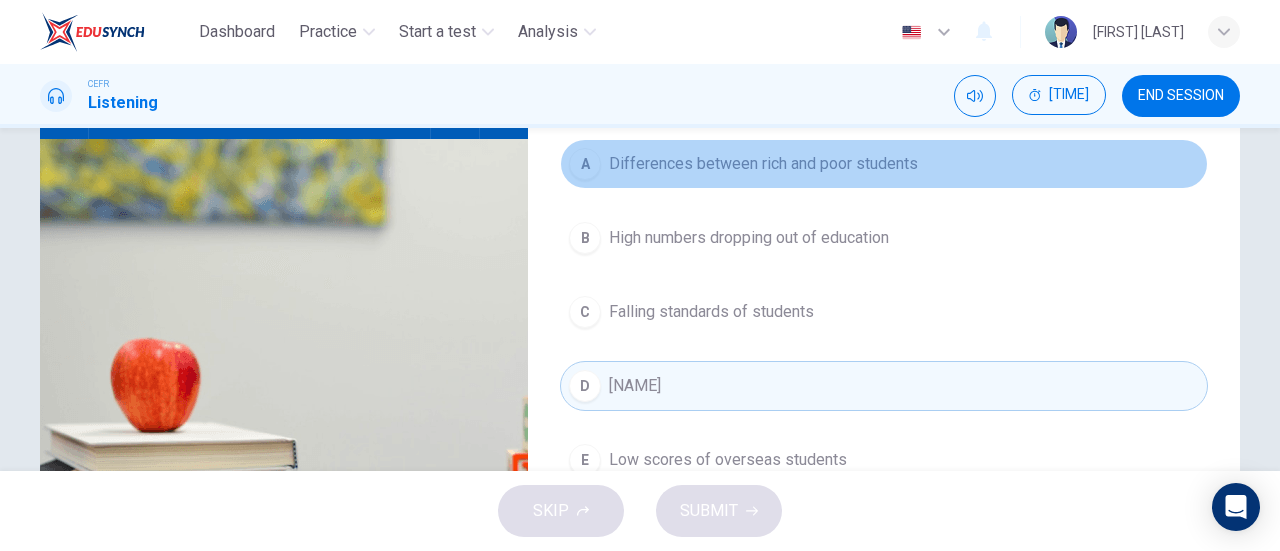 click on "A Differences between rich and poor students" at bounding box center (884, 164) 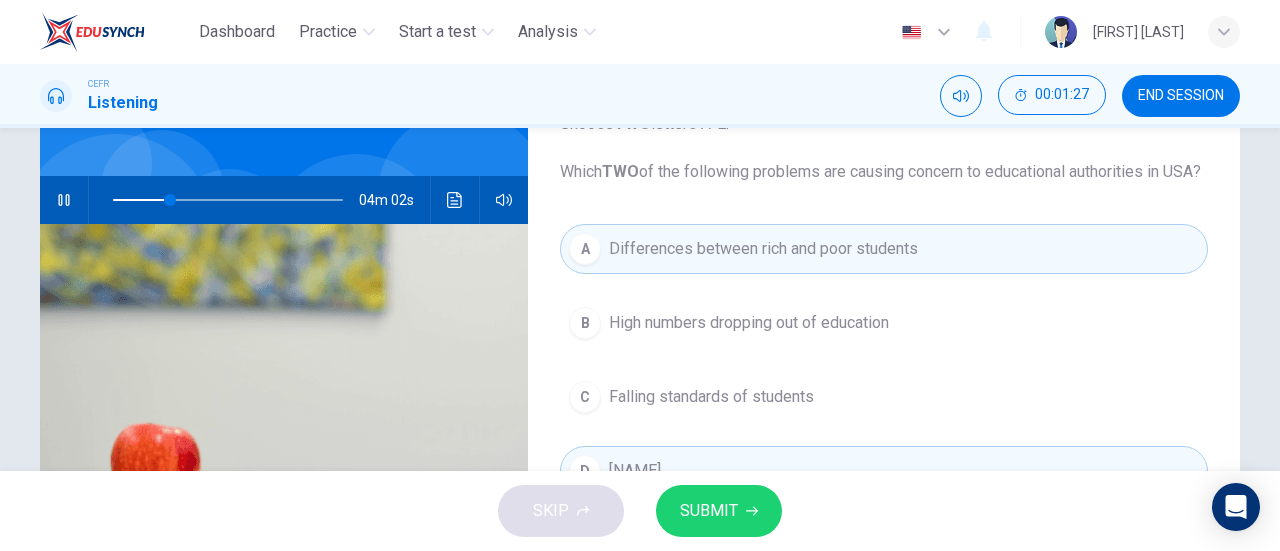 scroll, scrollTop: 151, scrollLeft: 0, axis: vertical 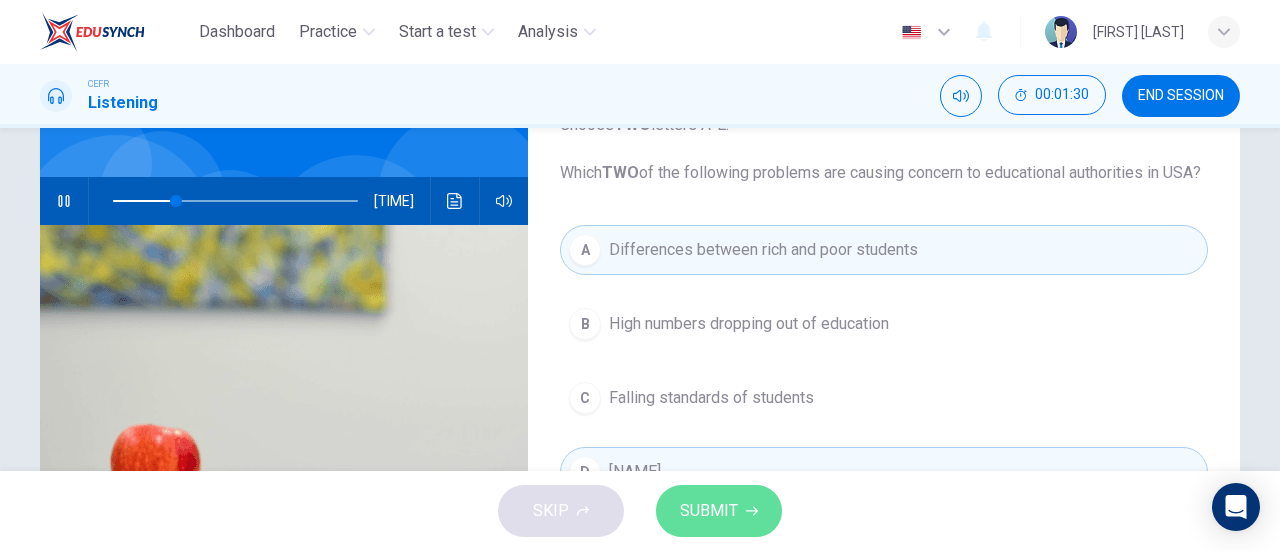 click on "SUBMIT" at bounding box center [709, 511] 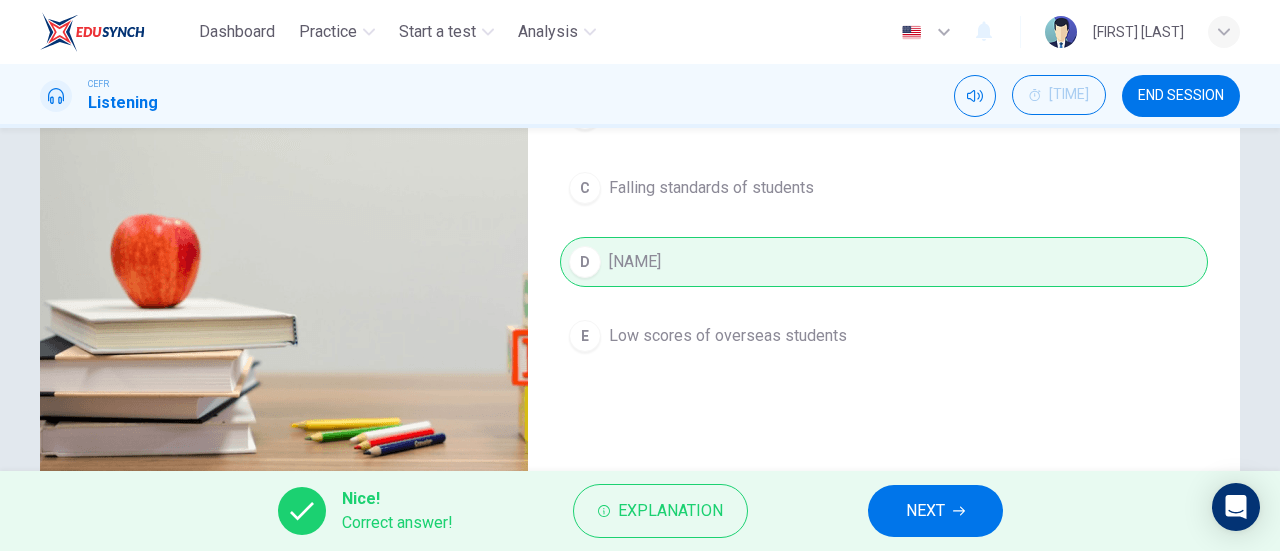 scroll, scrollTop: 379, scrollLeft: 0, axis: vertical 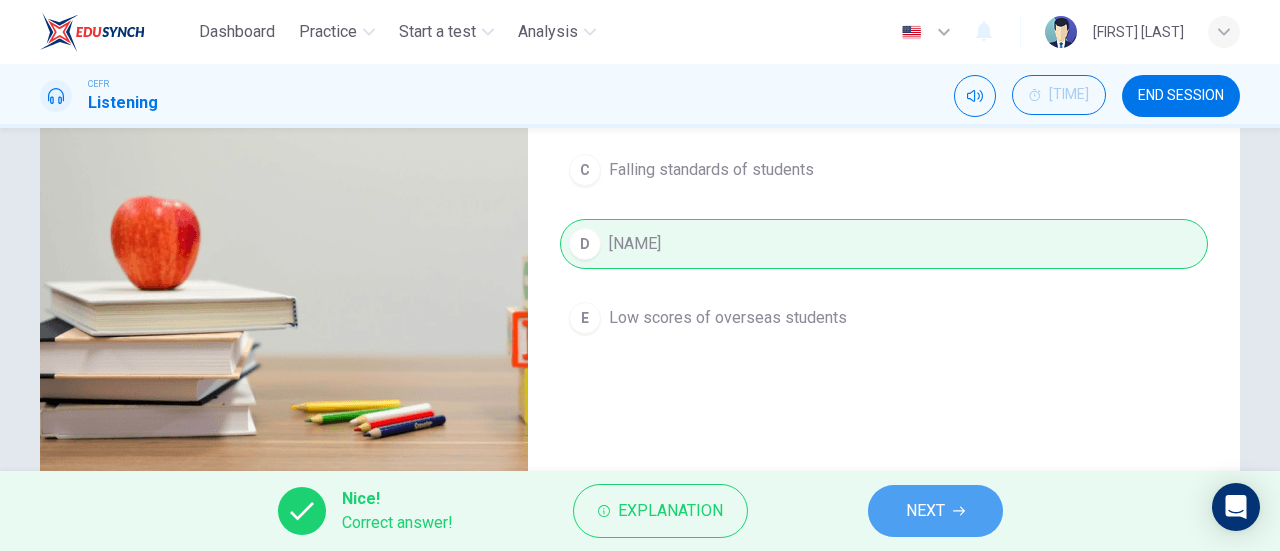 click on "NEXT" at bounding box center (935, 511) 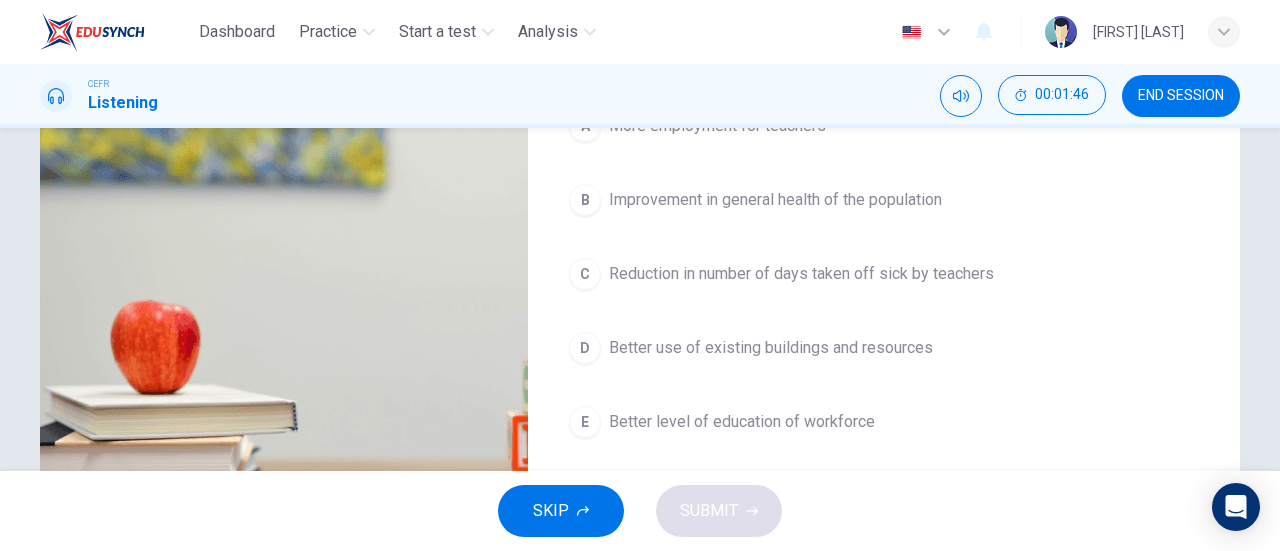scroll, scrollTop: 281, scrollLeft: 0, axis: vertical 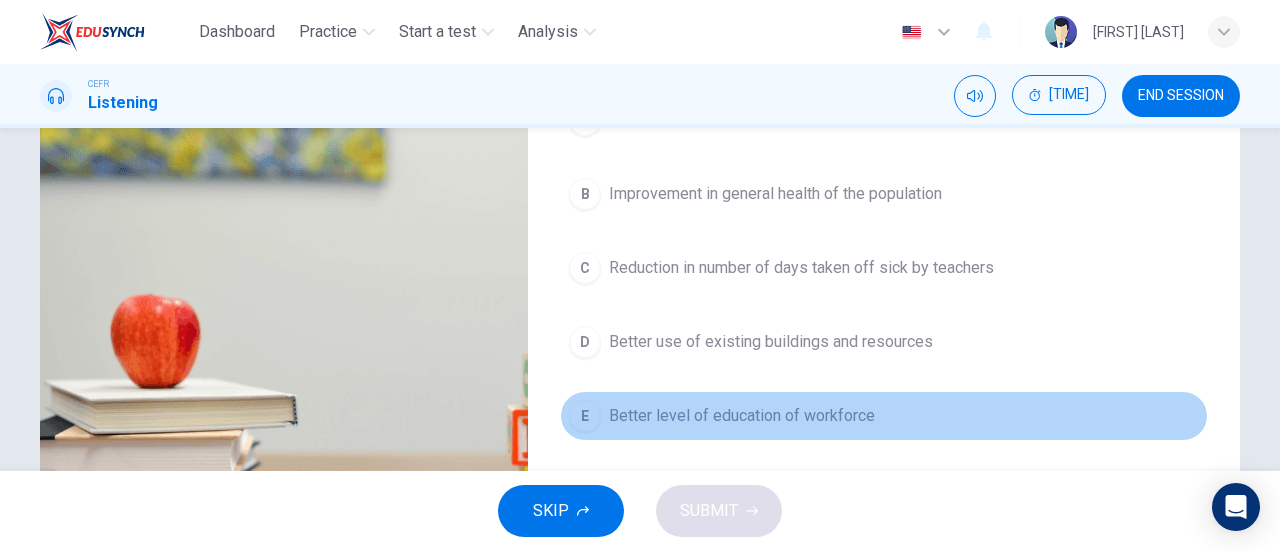 click on "Better level of education of workforce" at bounding box center [717, 120] 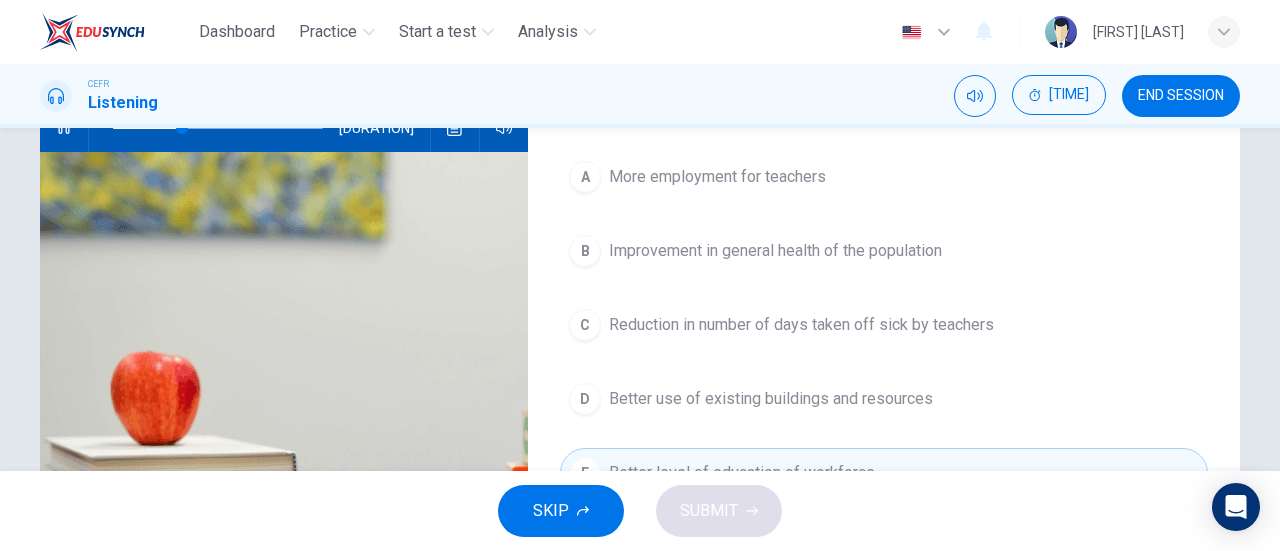 scroll, scrollTop: 223, scrollLeft: 0, axis: vertical 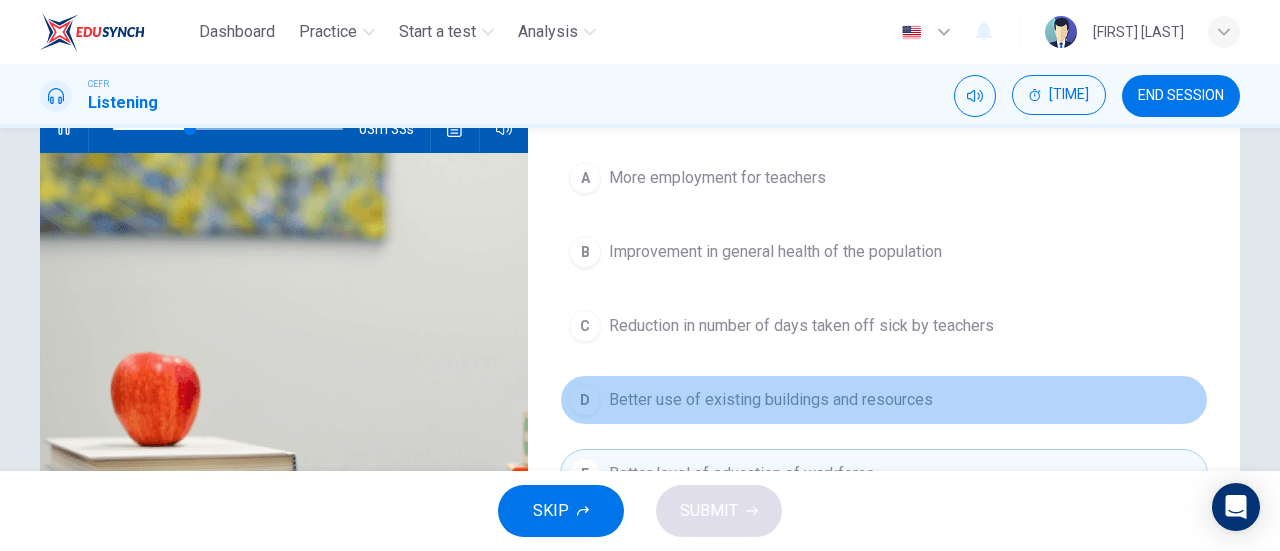 click on "Better use of existing buildings and resources" at bounding box center (884, 400) 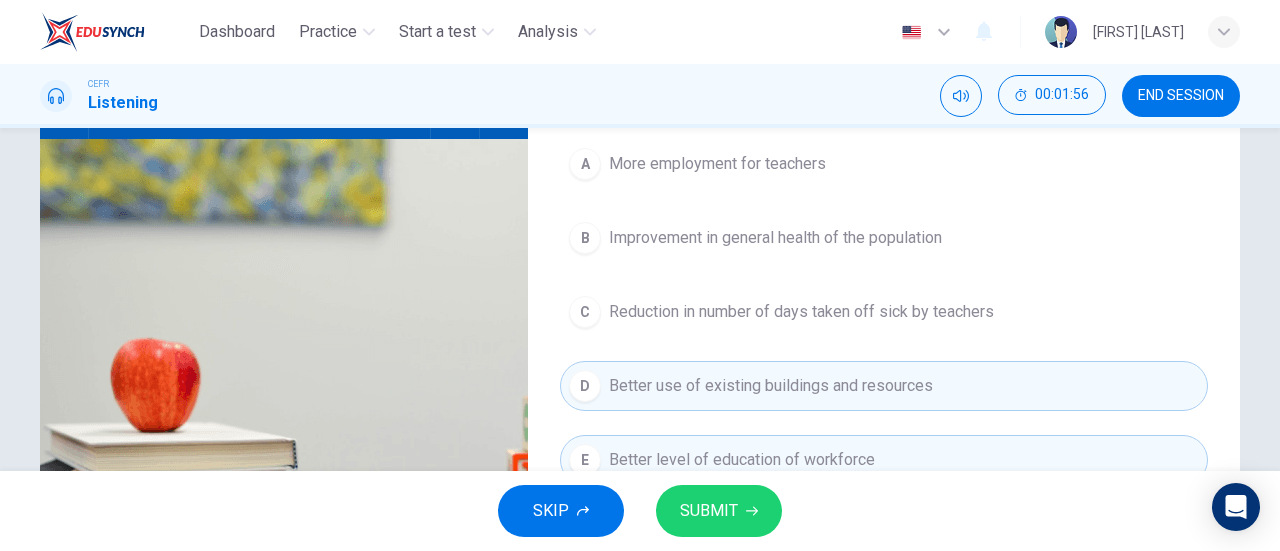 scroll, scrollTop: 240, scrollLeft: 0, axis: vertical 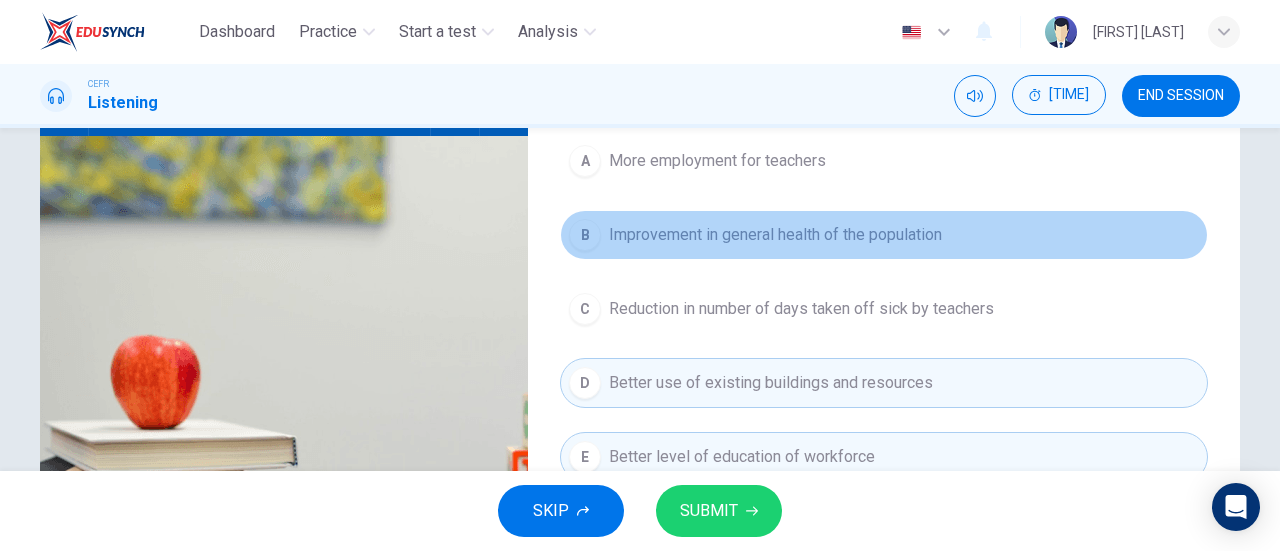 click on "B Improvement in general health of the population" at bounding box center (884, 235) 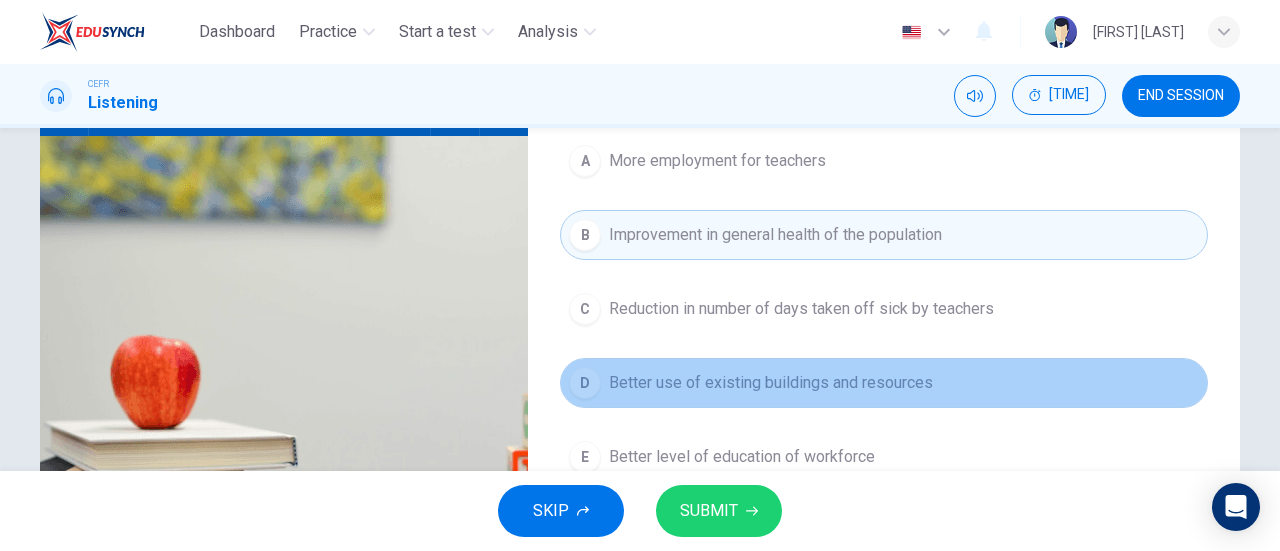 click on "Better use of existing buildings and resources" at bounding box center (775, 235) 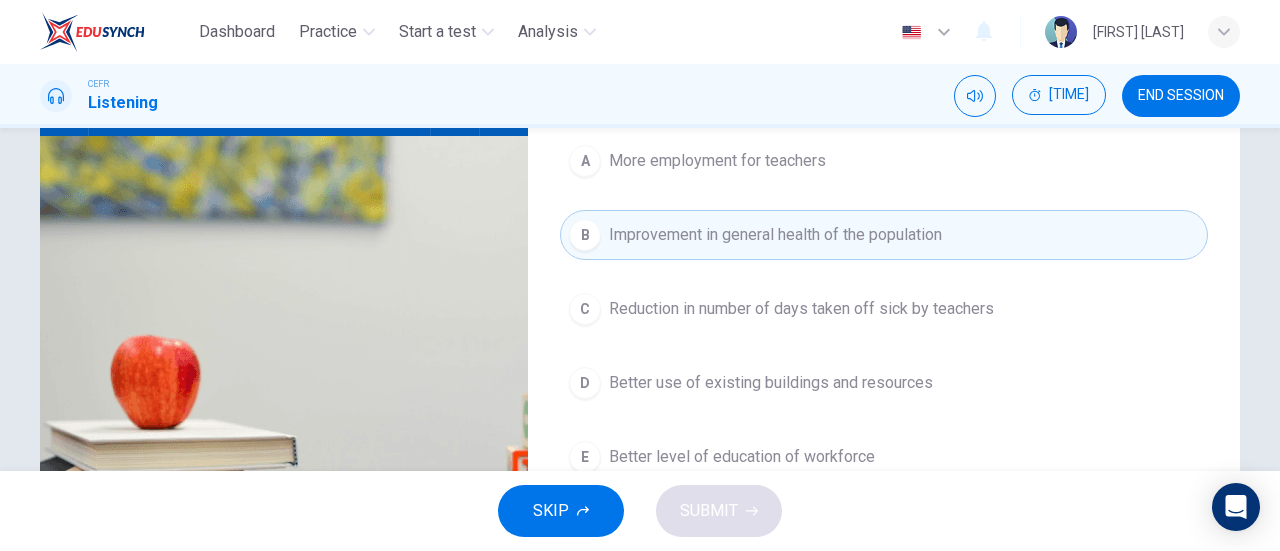 scroll, scrollTop: 295, scrollLeft: 0, axis: vertical 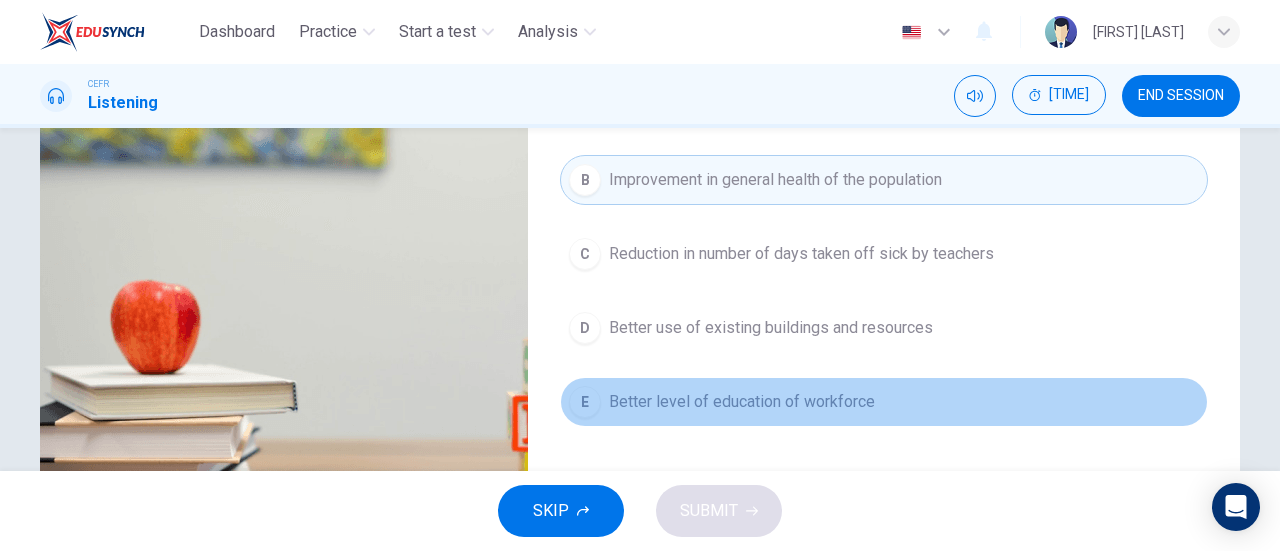 click on "E Better level of education of workforce" at bounding box center (884, 402) 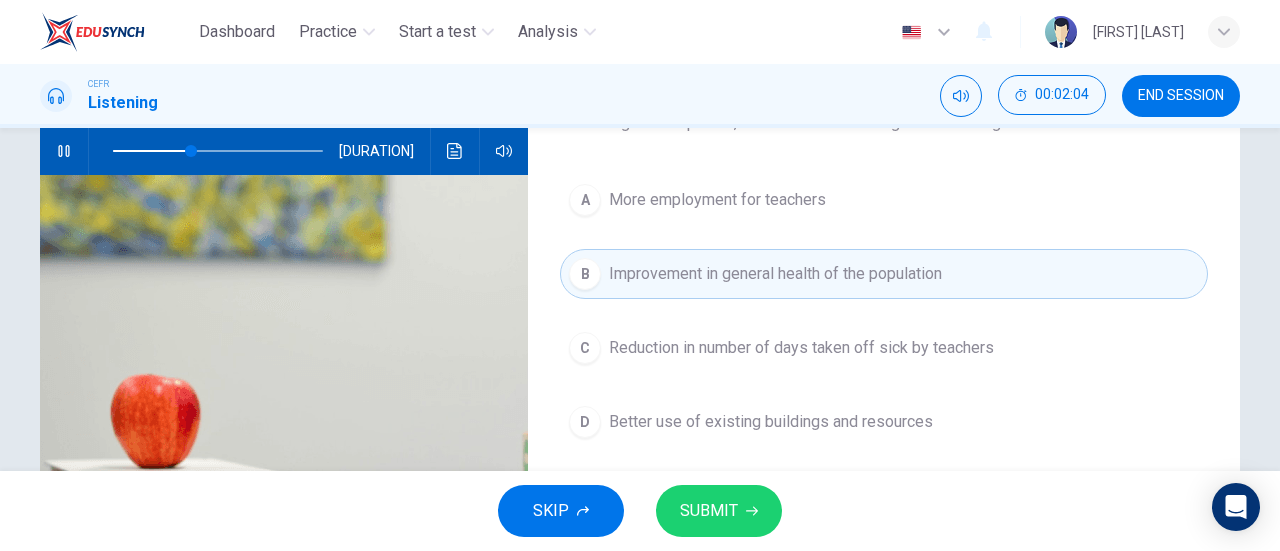 scroll, scrollTop: 263, scrollLeft: 0, axis: vertical 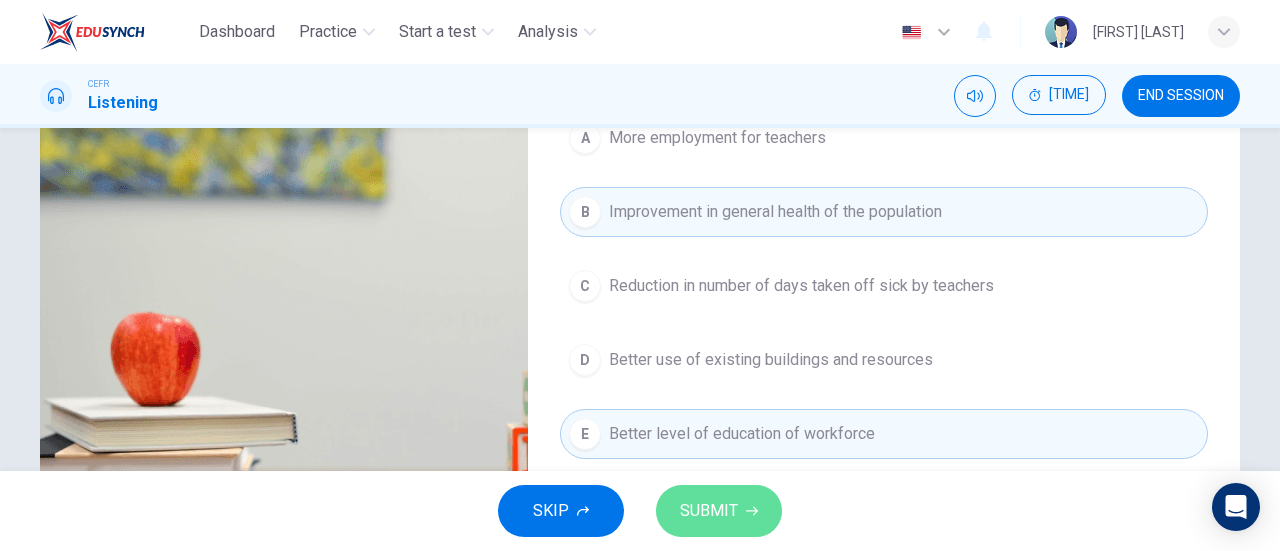 click on "SUBMIT" at bounding box center (709, 511) 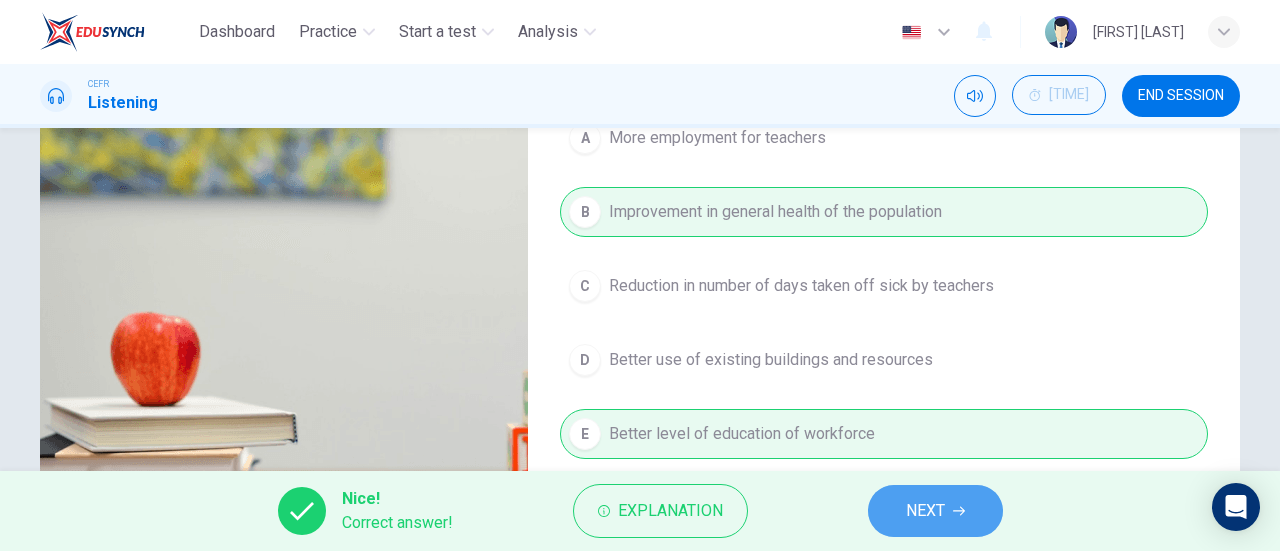 click on "NEXT" at bounding box center [935, 511] 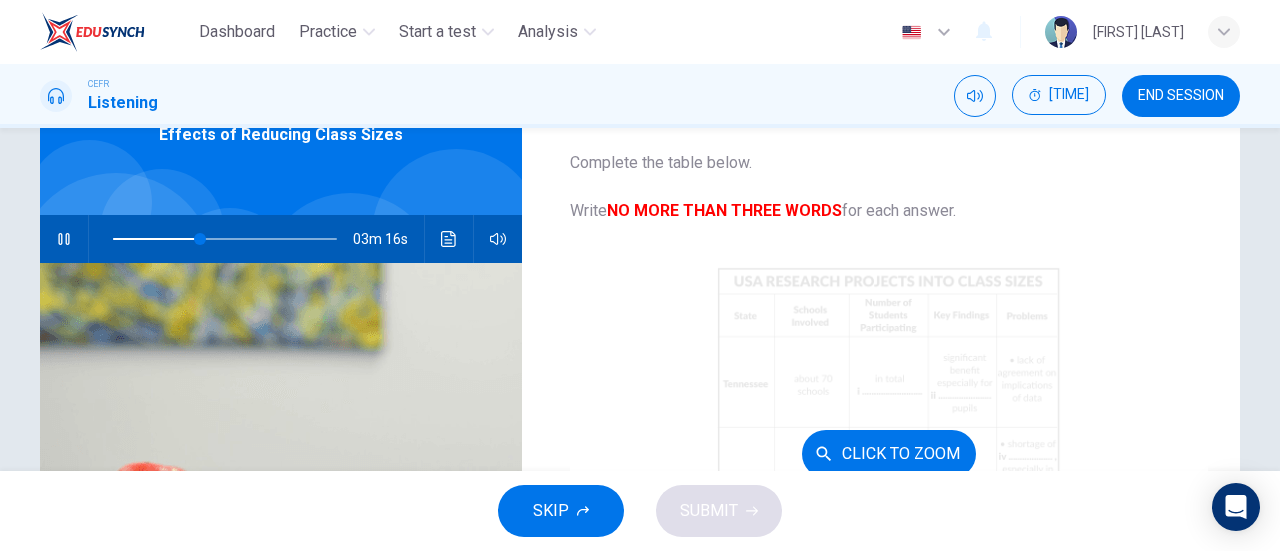 scroll, scrollTop: 197, scrollLeft: 0, axis: vertical 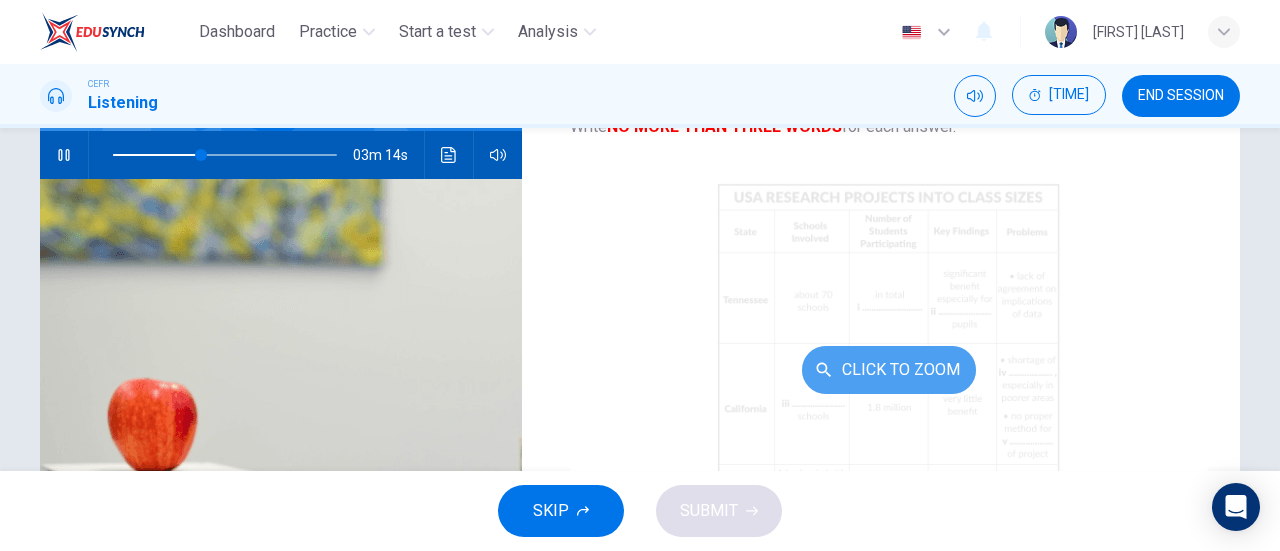 click on "Click to Zoom" at bounding box center [889, 370] 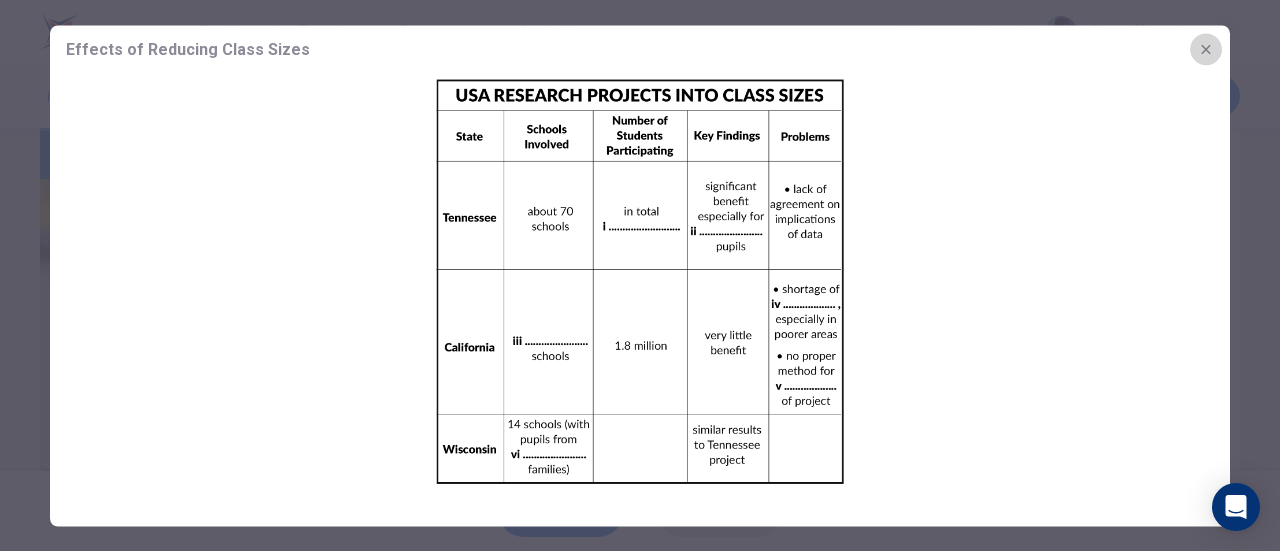 click at bounding box center (1206, 49) 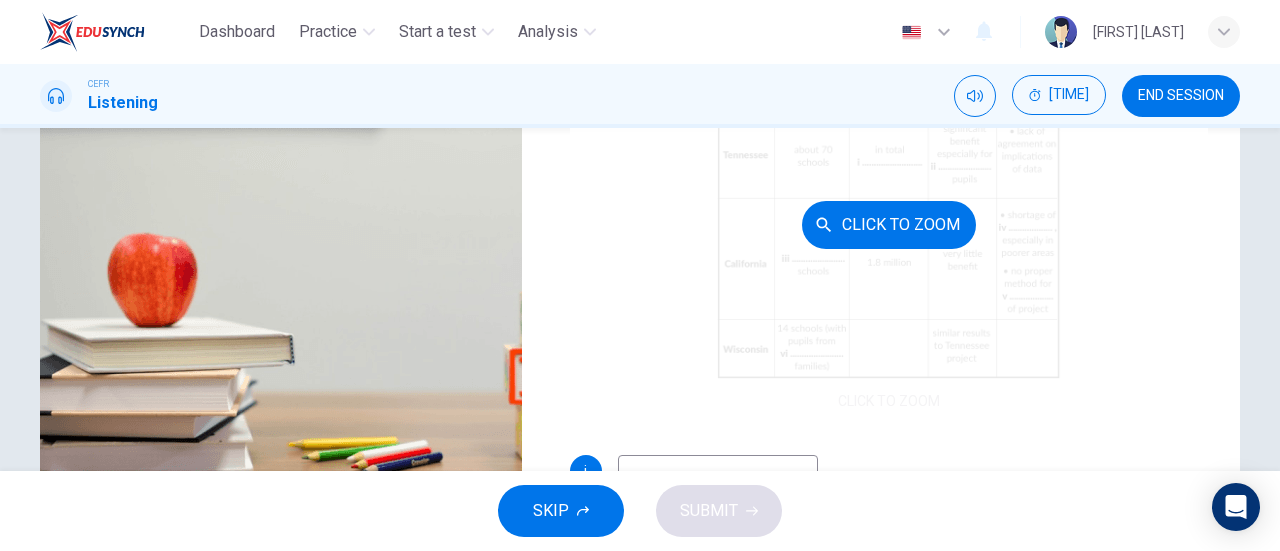 scroll, scrollTop: 344, scrollLeft: 0, axis: vertical 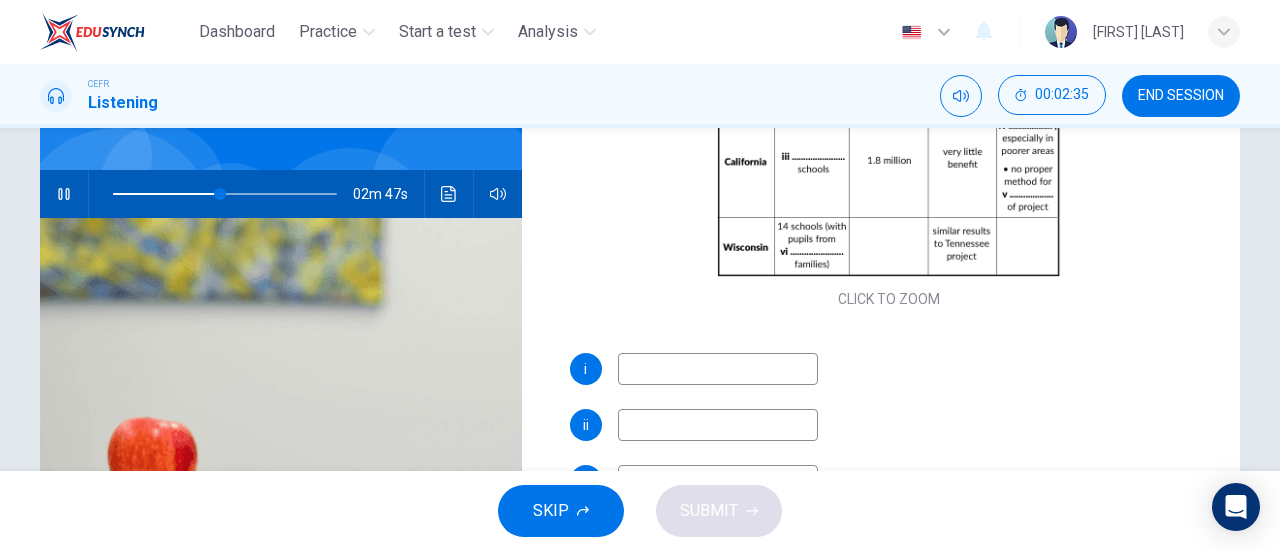 click at bounding box center [718, 369] 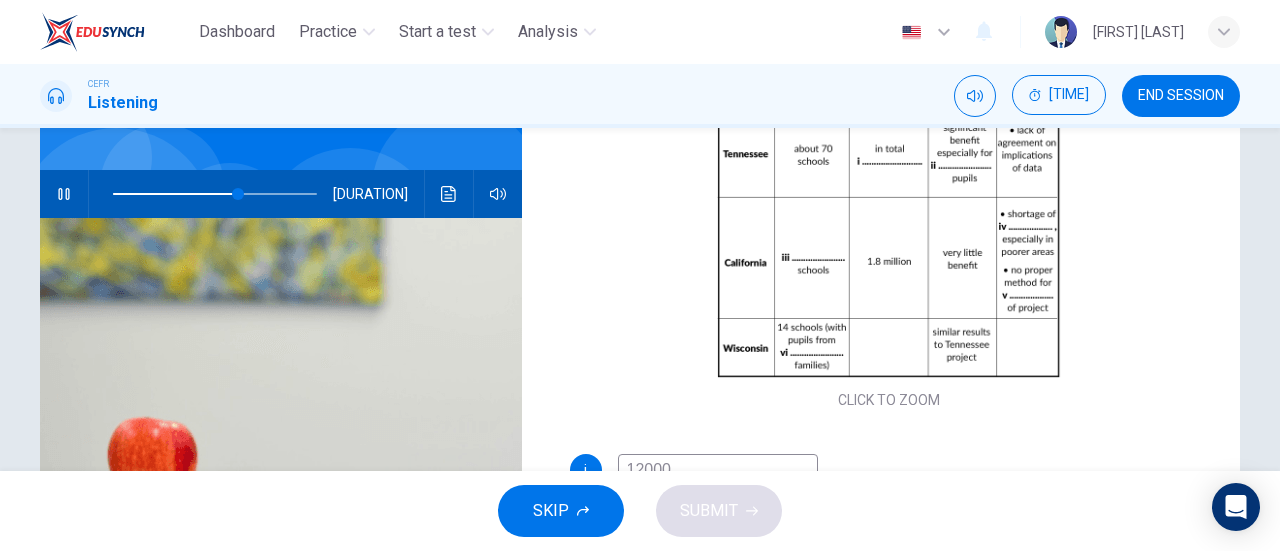 scroll, scrollTop: 286, scrollLeft: 0, axis: vertical 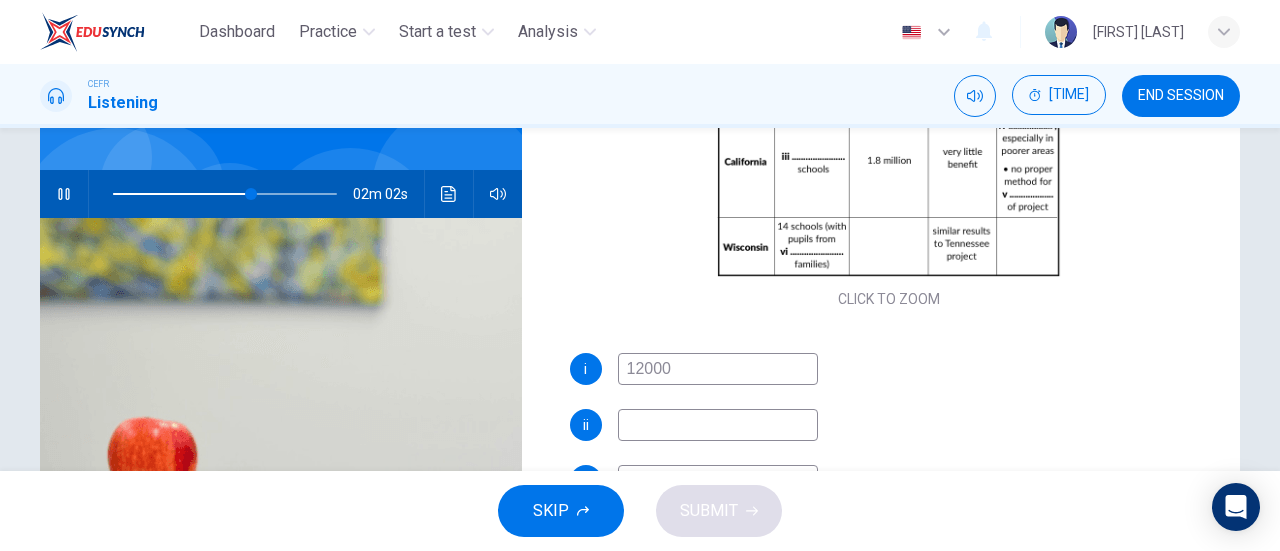type on "12000" 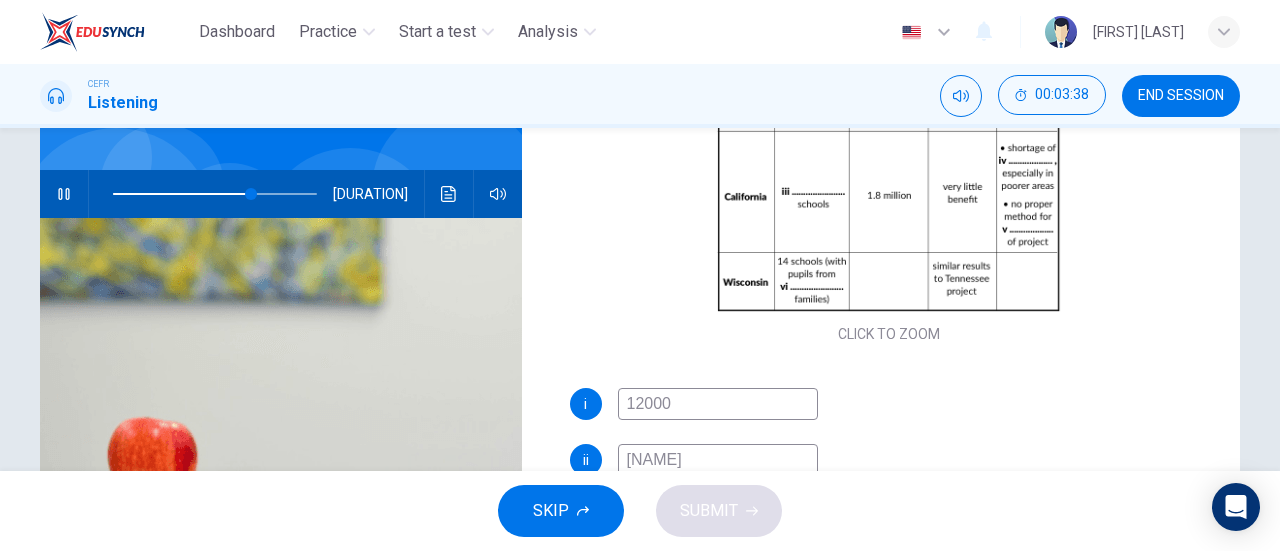 scroll, scrollTop: 286, scrollLeft: 0, axis: vertical 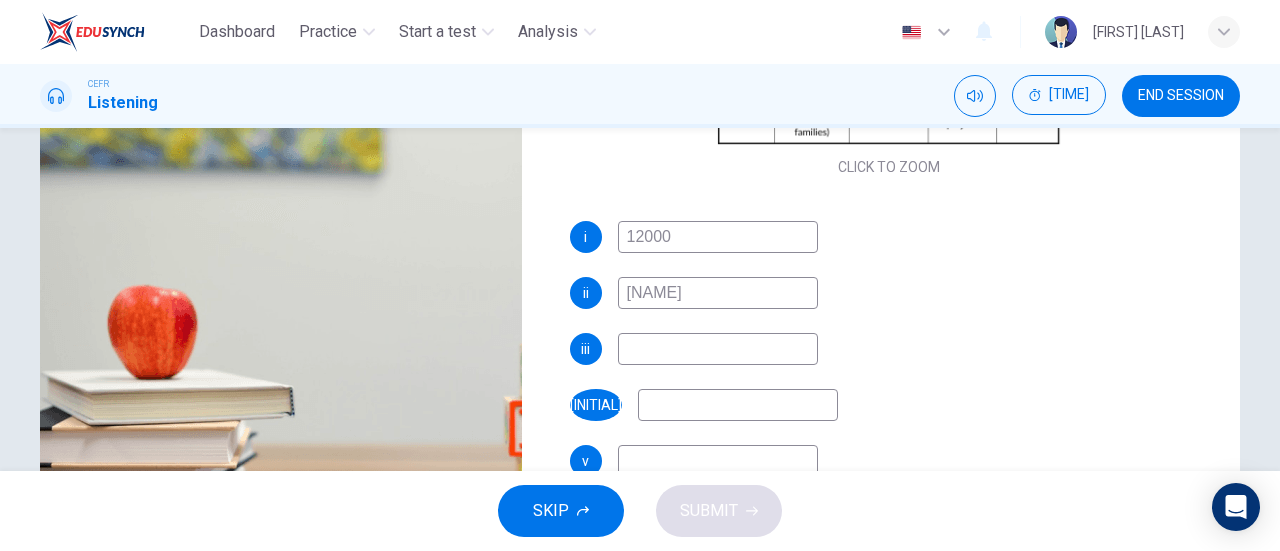type on "minority" 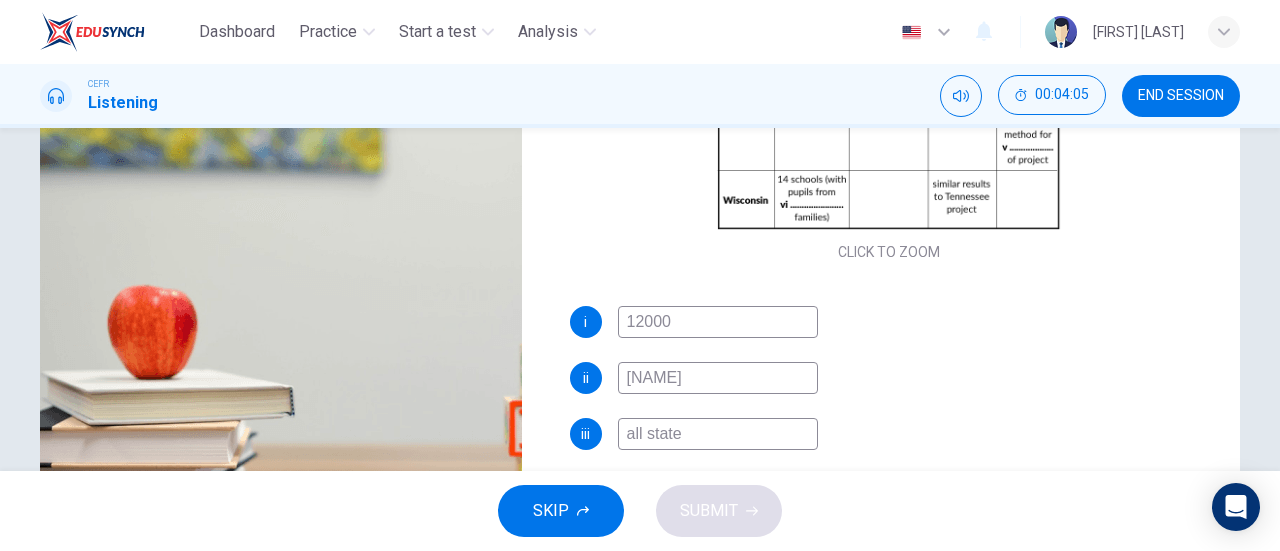scroll, scrollTop: 286, scrollLeft: 0, axis: vertical 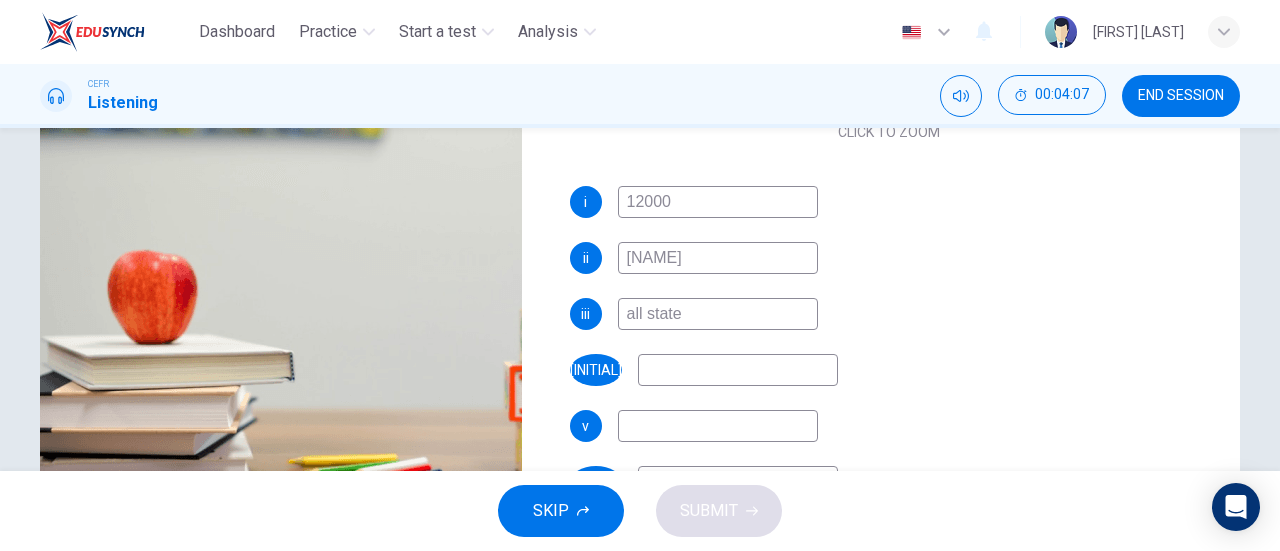 type on "all state" 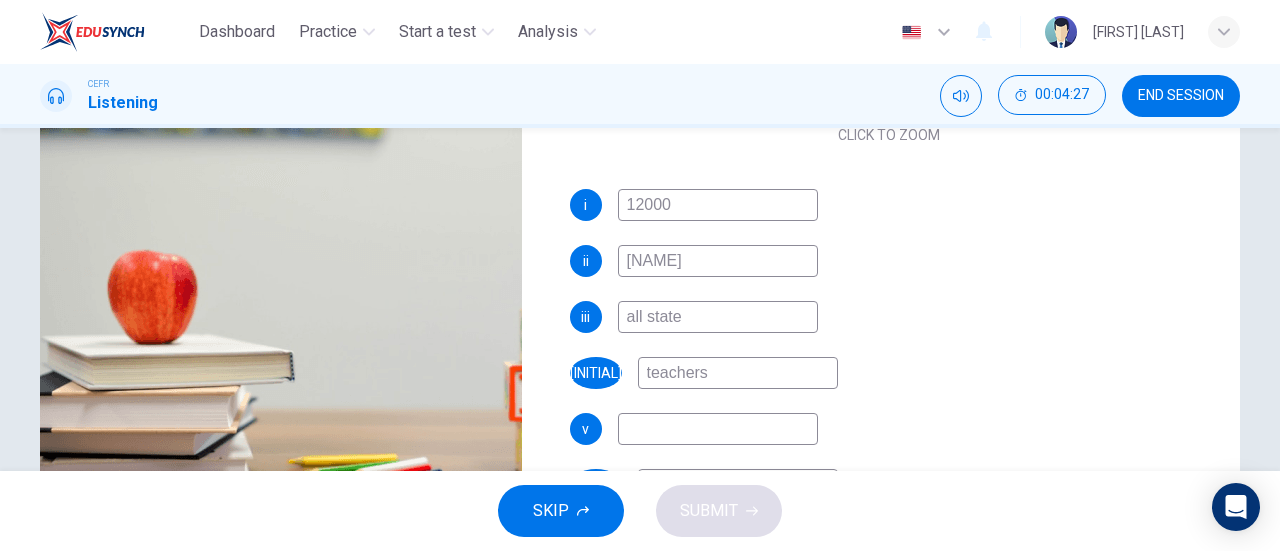 scroll, scrollTop: 286, scrollLeft: 0, axis: vertical 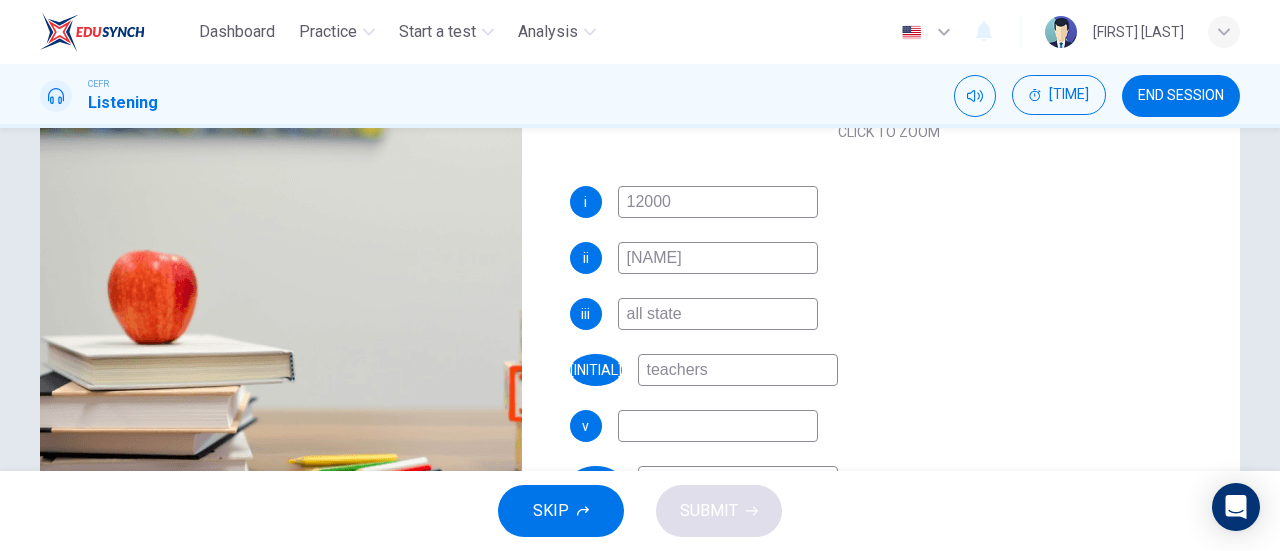 type on "teachers" 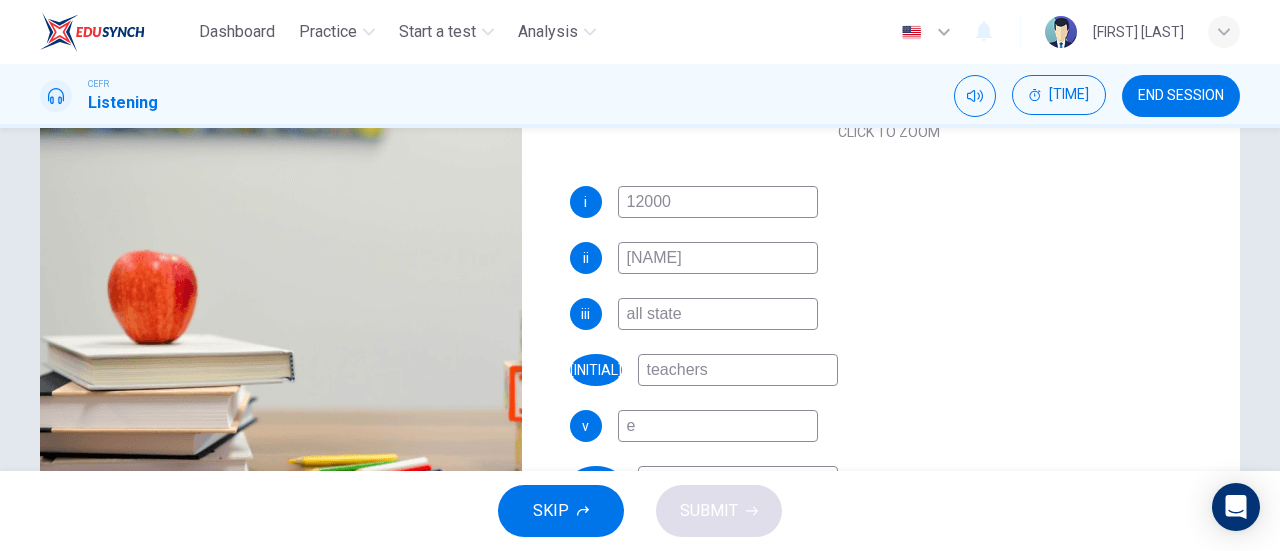 click on "e" at bounding box center [718, 202] 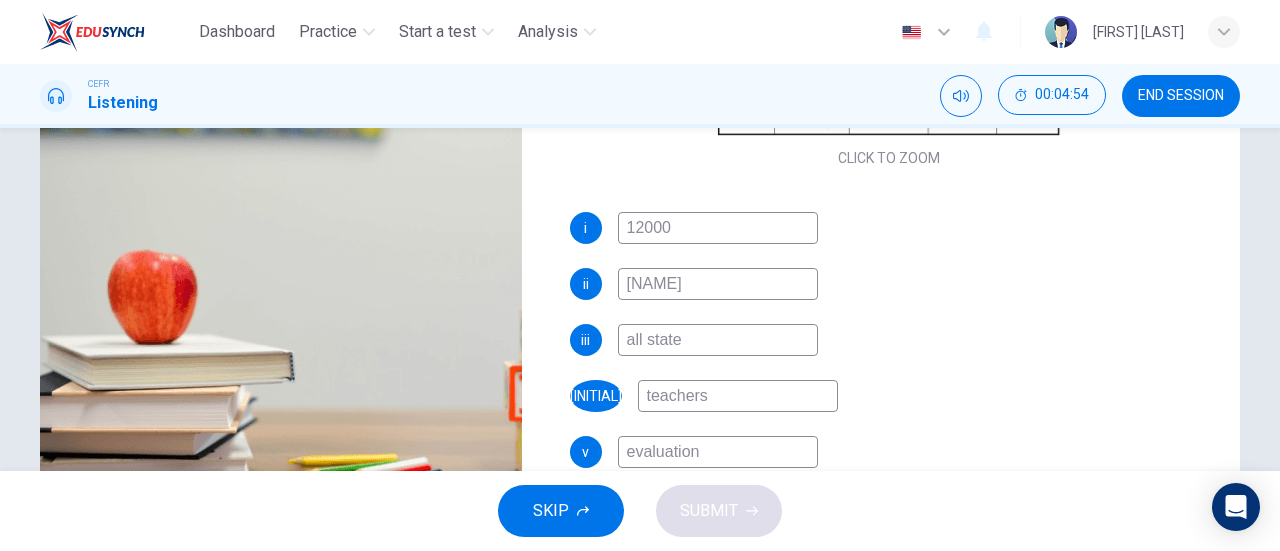 scroll, scrollTop: 286, scrollLeft: 0, axis: vertical 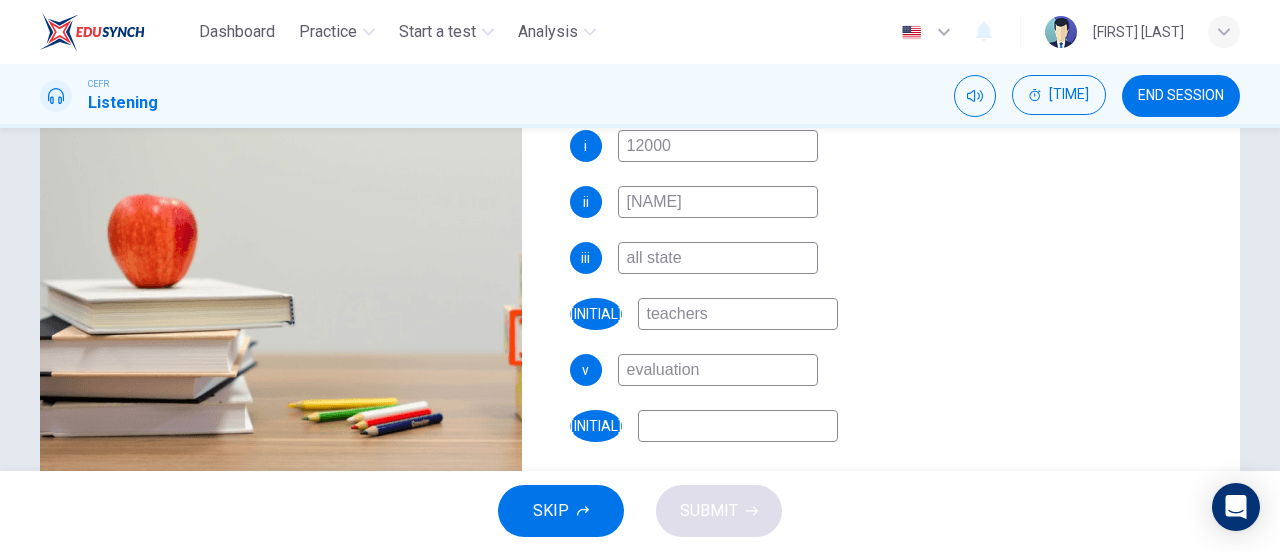 type on "evaluation" 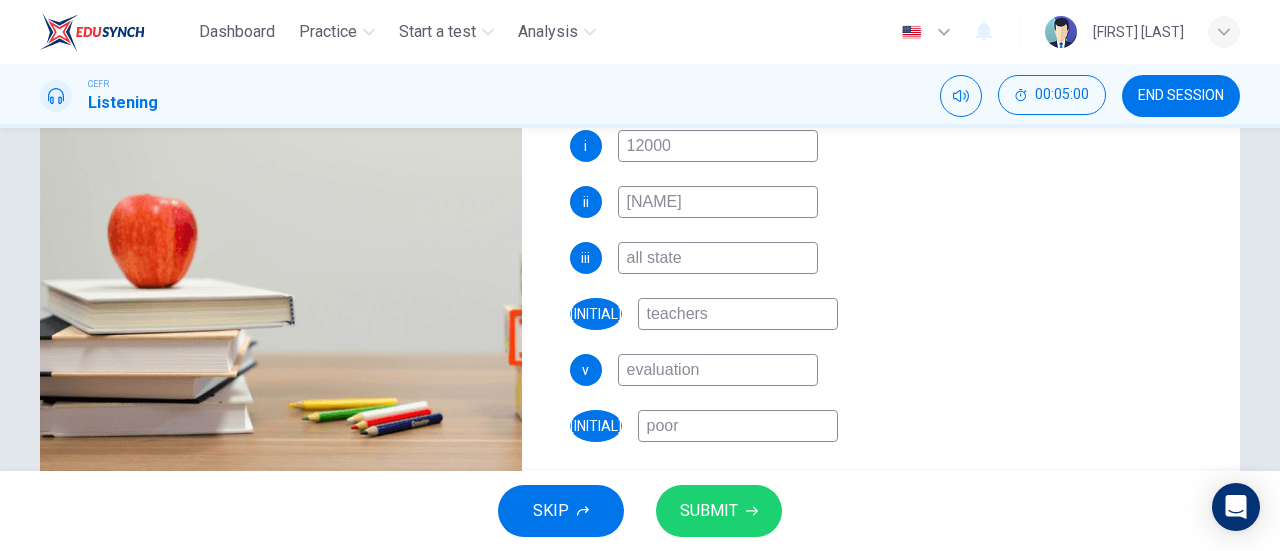 type on "poor" 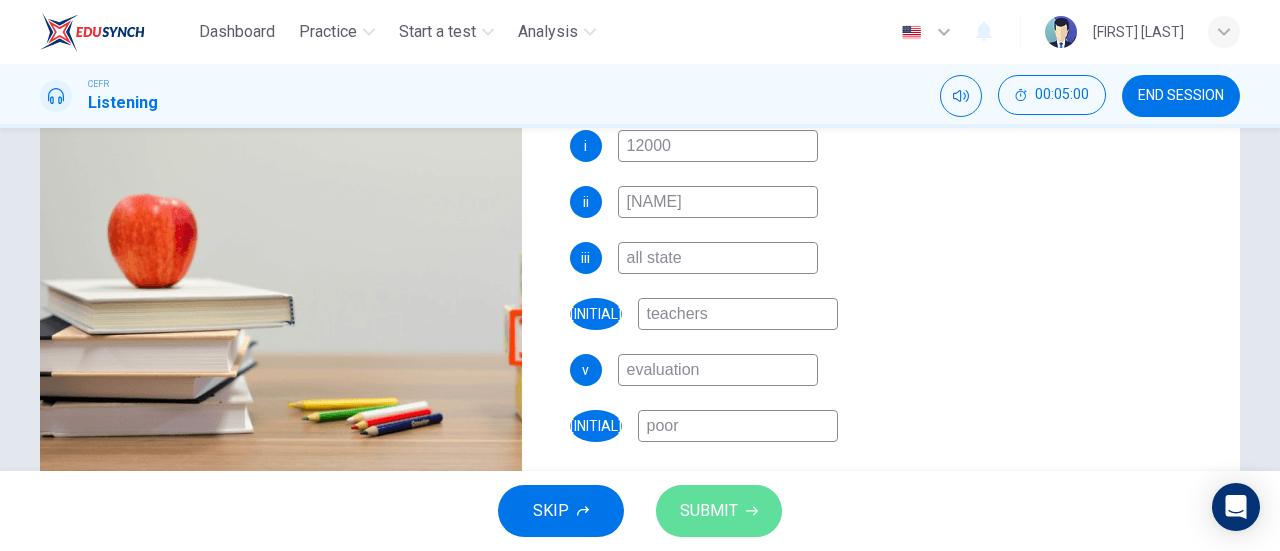 click on "SUBMIT" at bounding box center (709, 511) 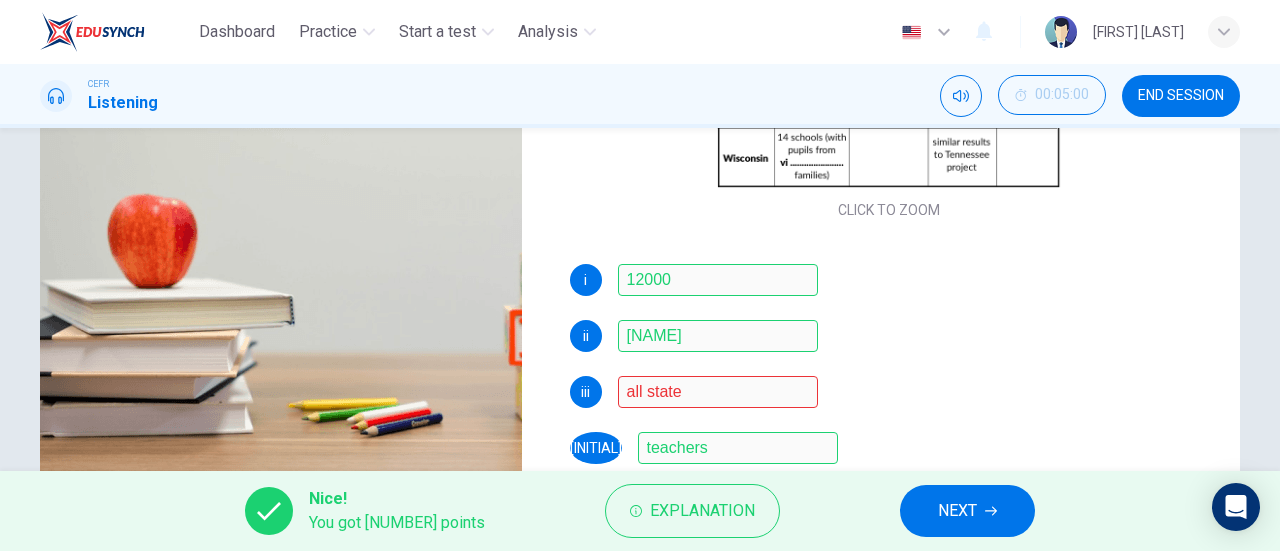 scroll, scrollTop: 286, scrollLeft: 0, axis: vertical 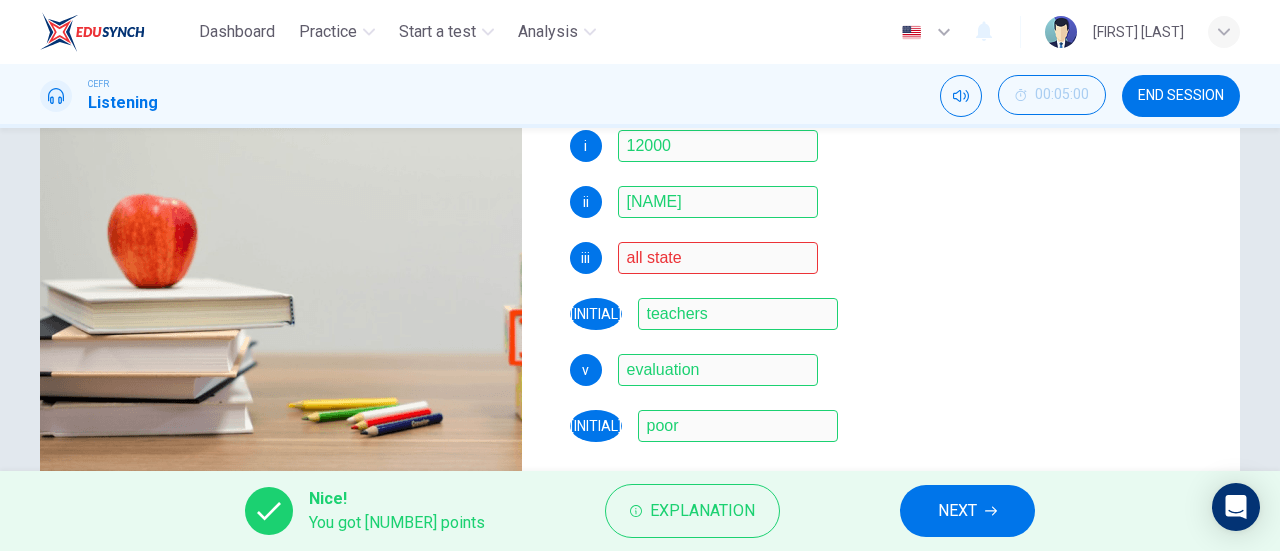 click on "NEXT" at bounding box center [957, 511] 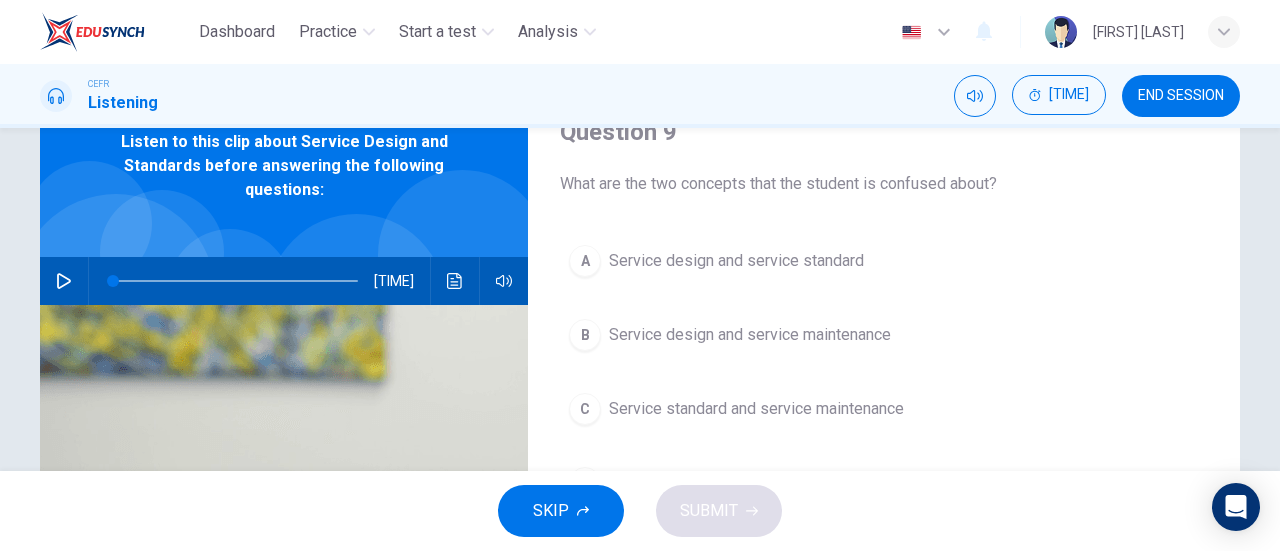 scroll, scrollTop: 101, scrollLeft: 0, axis: vertical 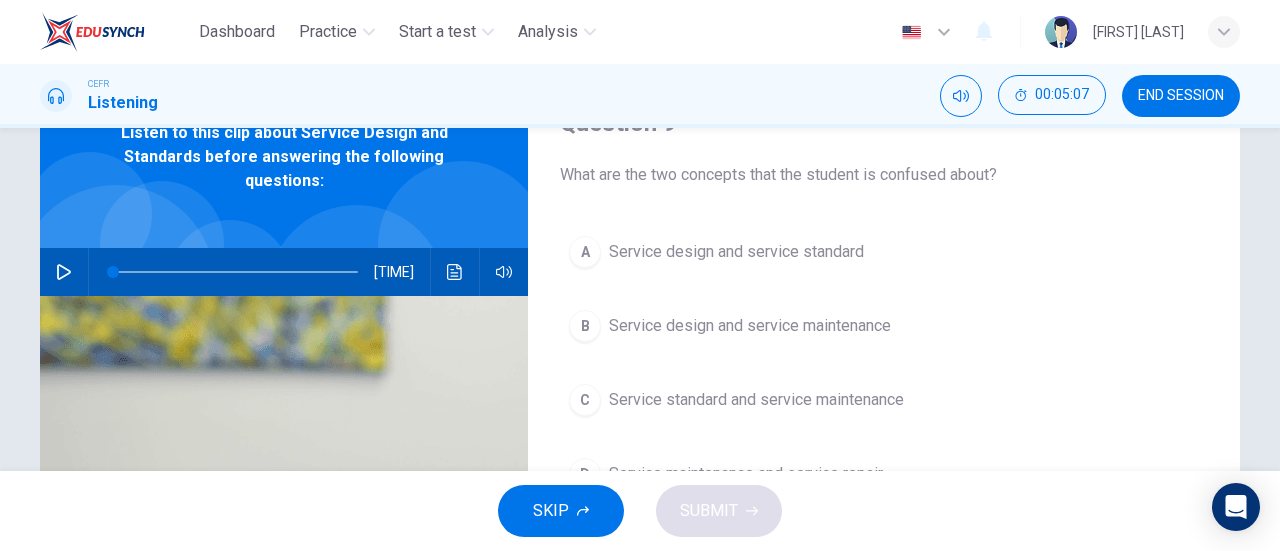 click at bounding box center (64, 272) 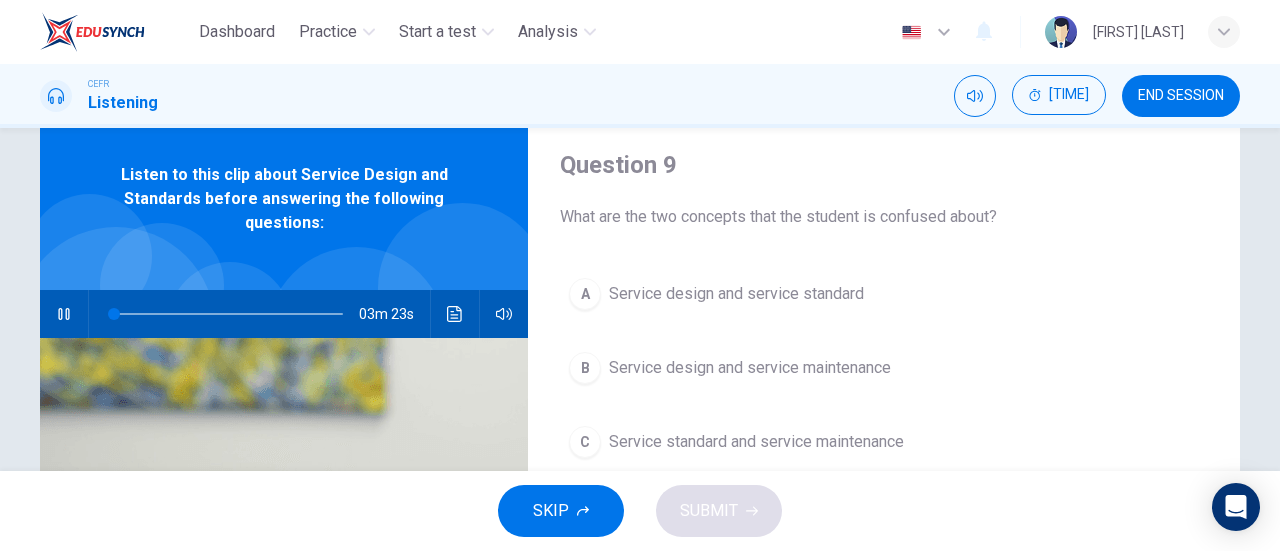scroll, scrollTop: 73, scrollLeft: 0, axis: vertical 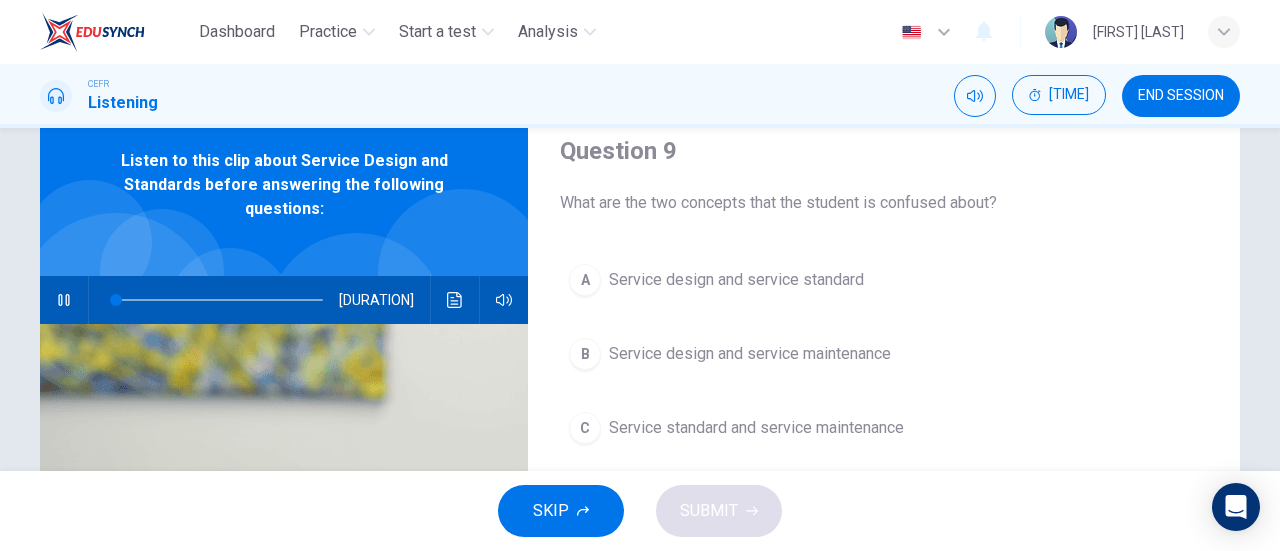 type 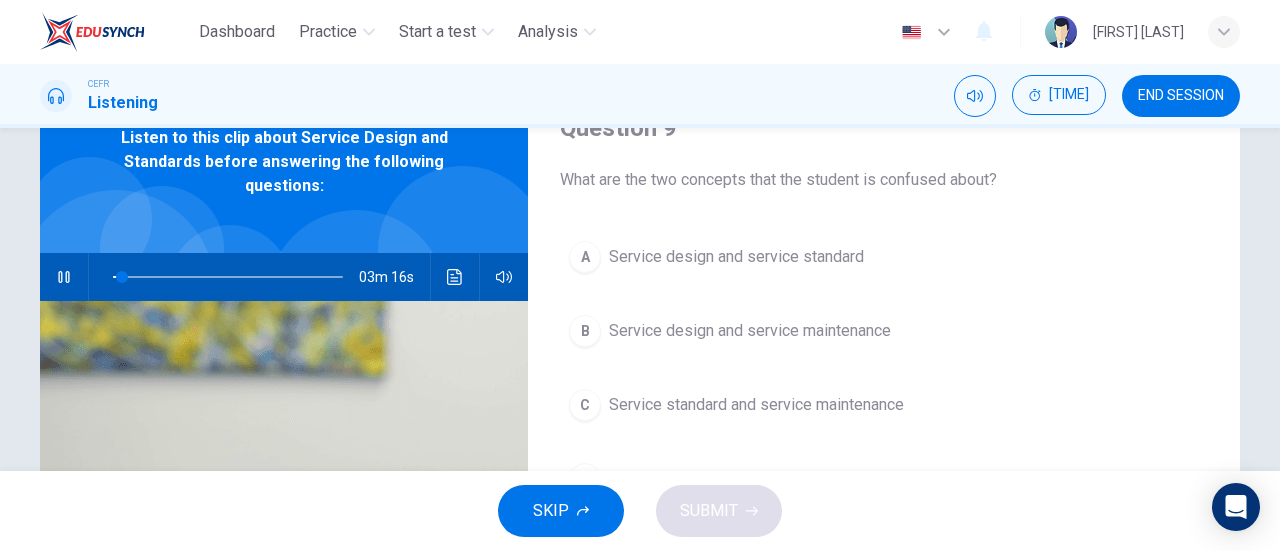 scroll, scrollTop: 97, scrollLeft: 0, axis: vertical 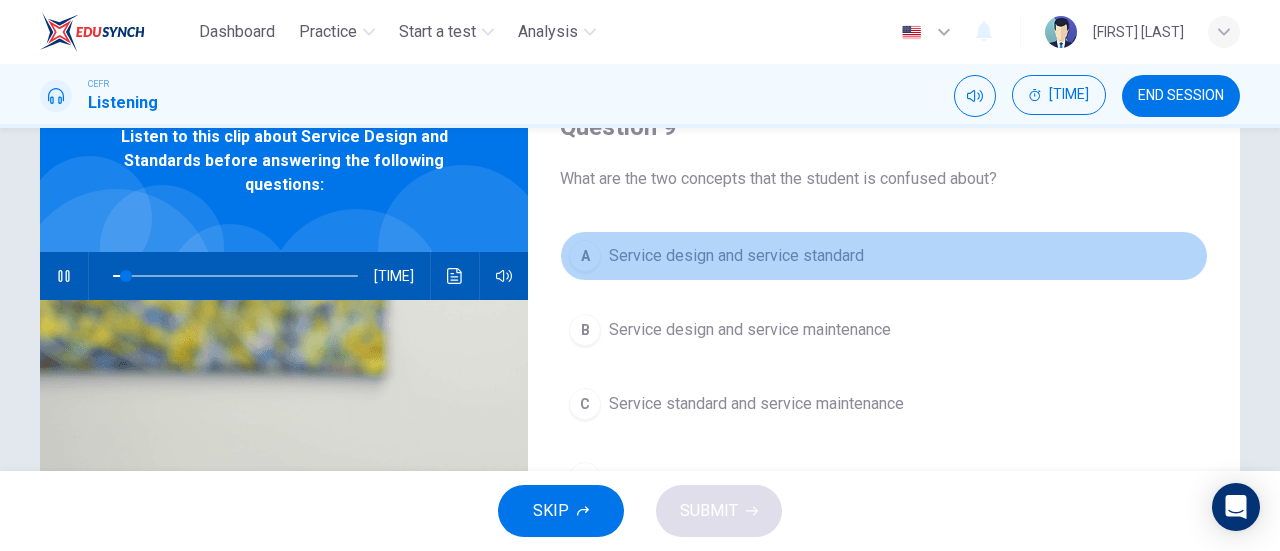 click on "A Service design and service standard" at bounding box center [884, 256] 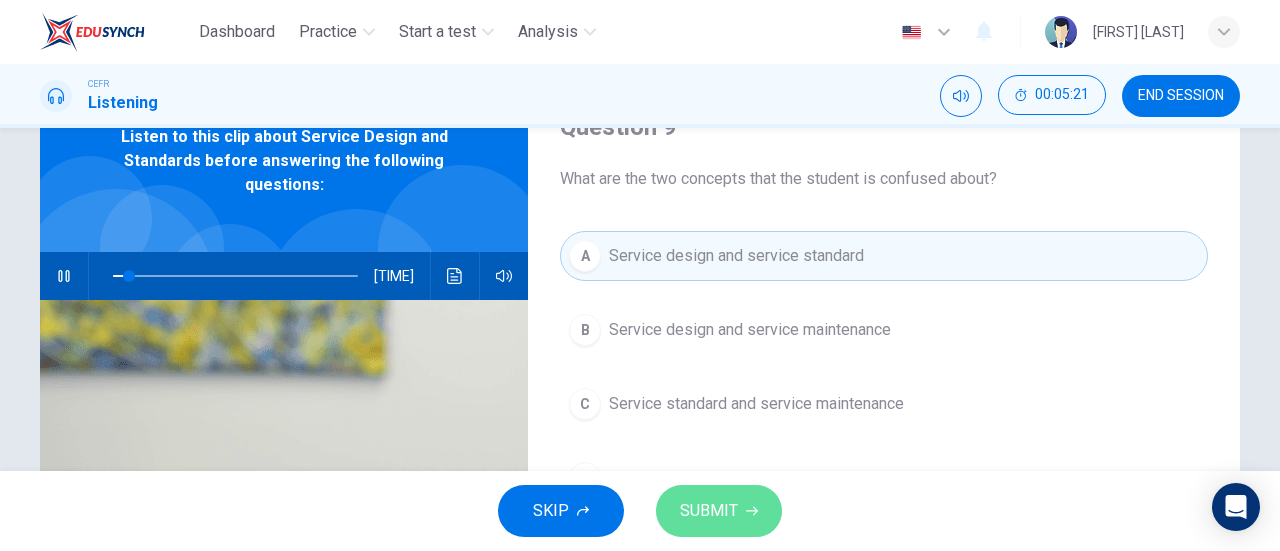 click on "SUBMIT" at bounding box center (719, 511) 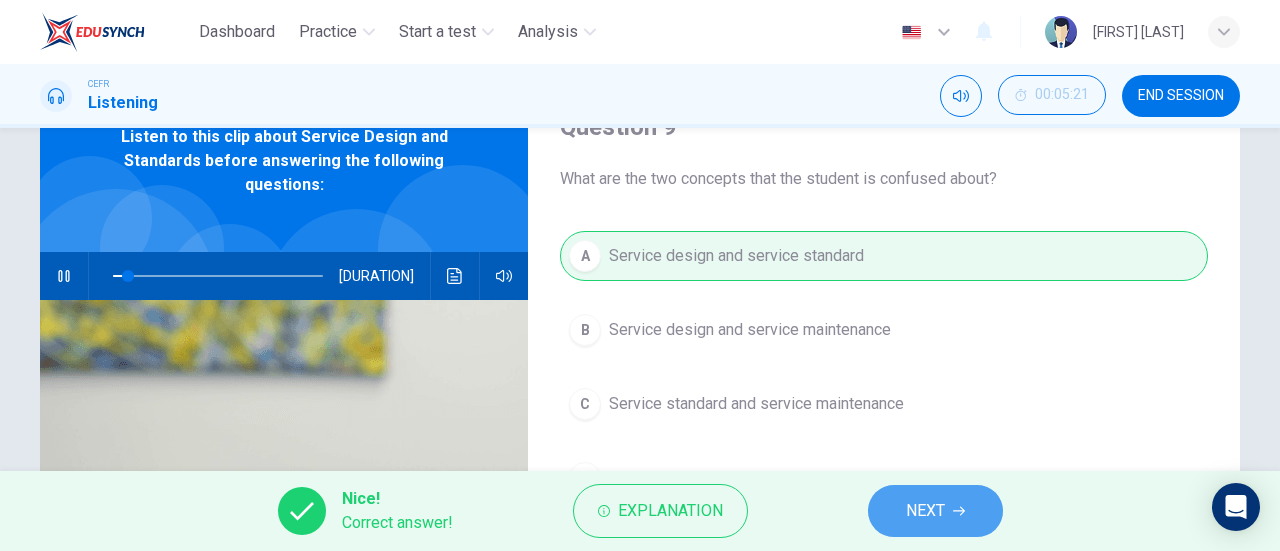 click on "NEXT" at bounding box center [935, 511] 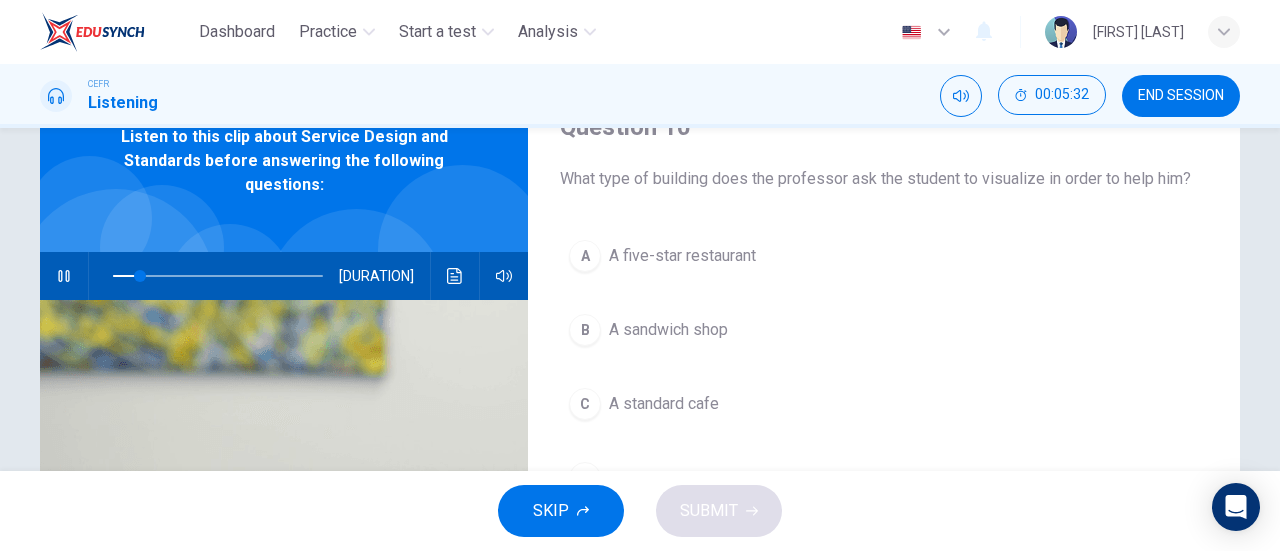 scroll, scrollTop: 159, scrollLeft: 0, axis: vertical 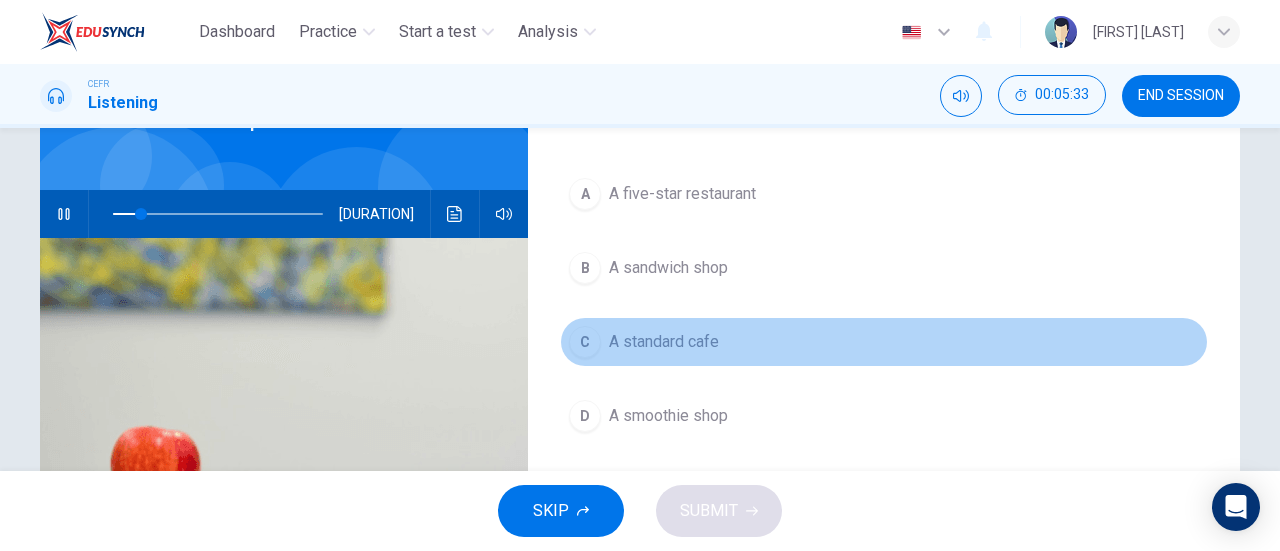 click on "A standard cafe" at bounding box center [682, 194] 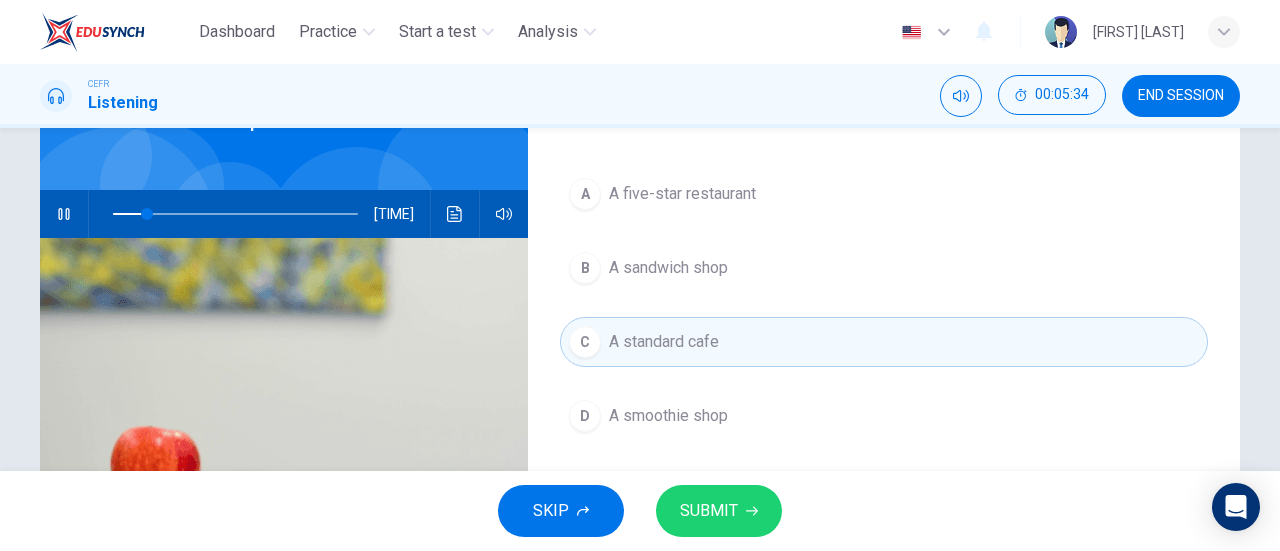 click on "SUBMIT" at bounding box center (719, 511) 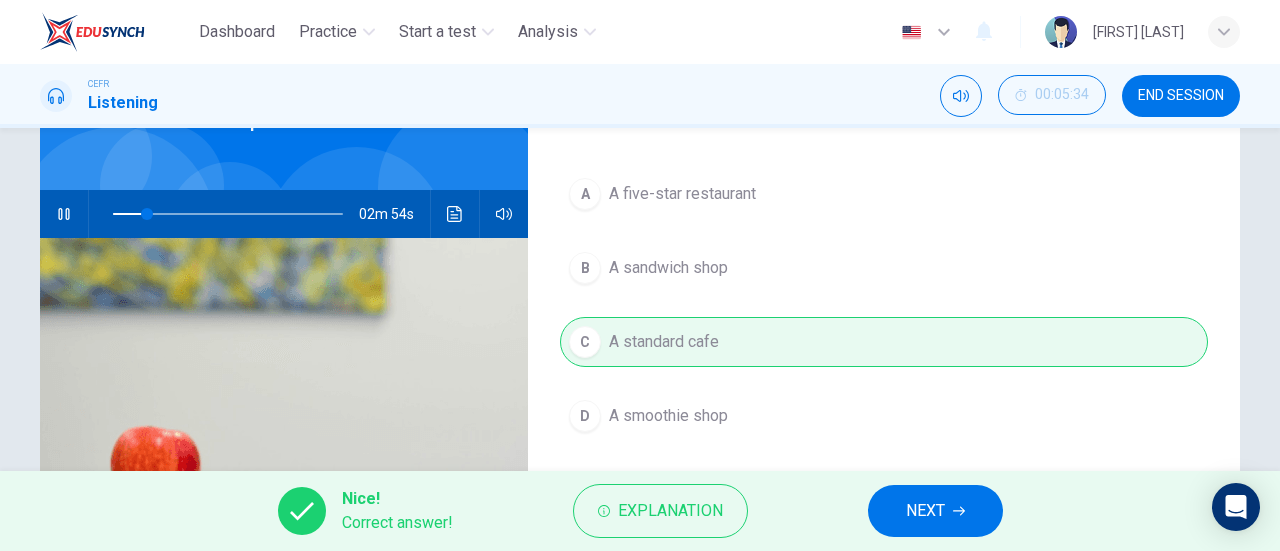 click on "NEXT" at bounding box center [935, 511] 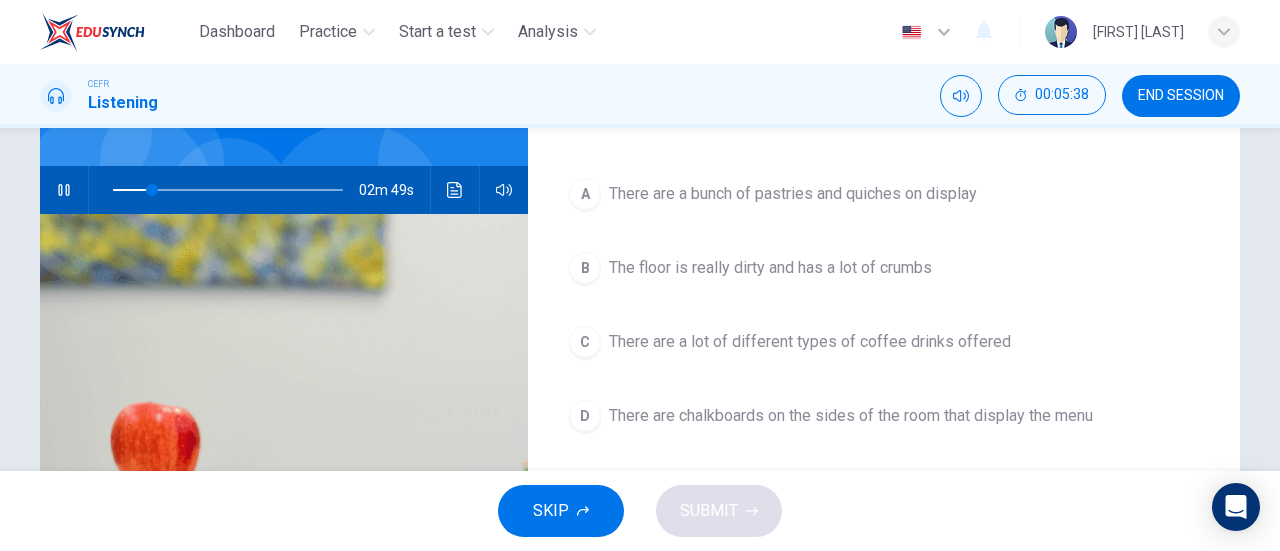 scroll, scrollTop: 184, scrollLeft: 0, axis: vertical 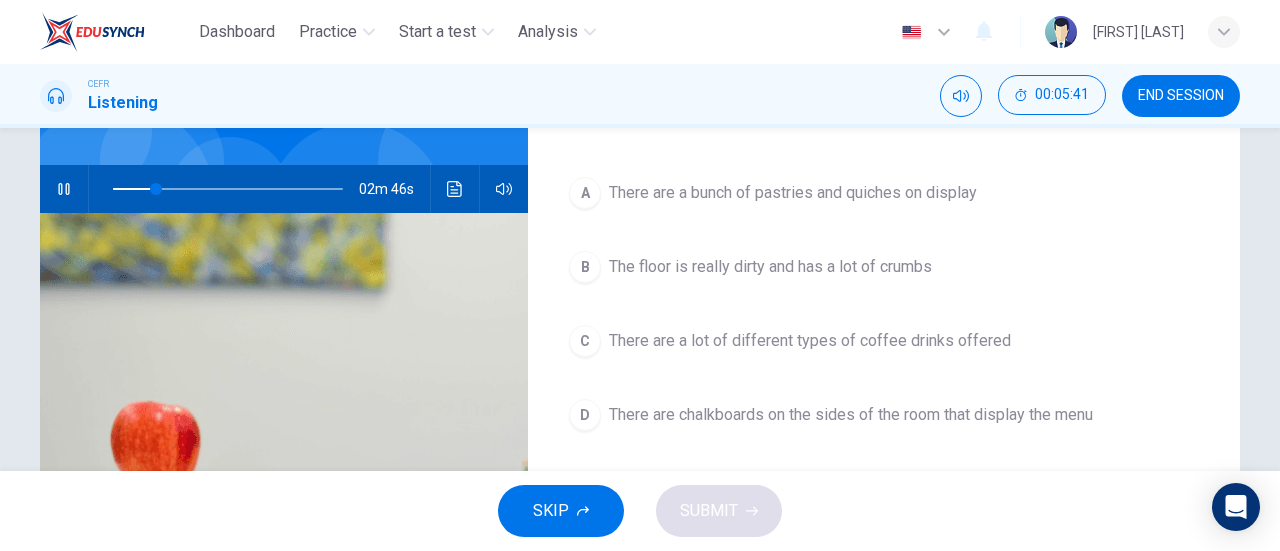 click on "The floor is really dirty and has a lot of crumbs" at bounding box center (793, 193) 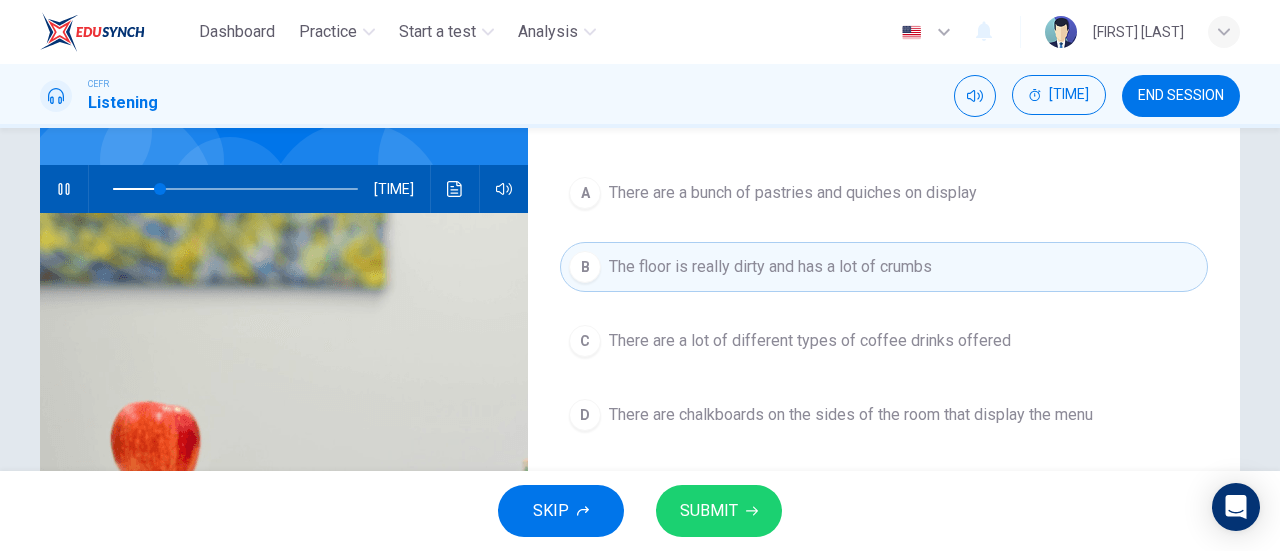 click at bounding box center (752, 511) 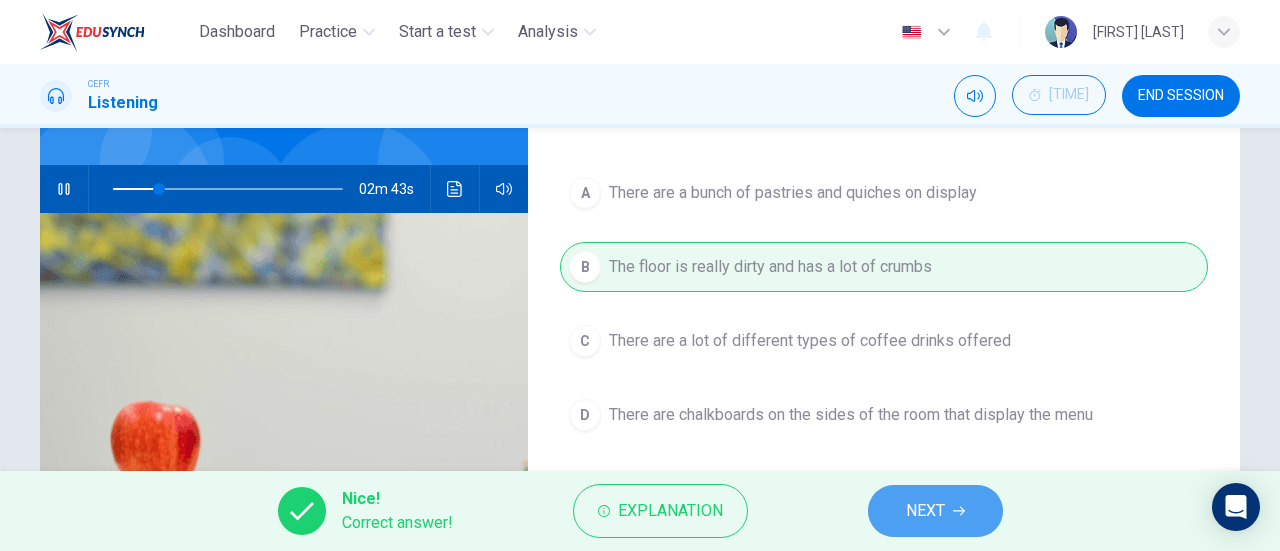 click on "NEXT" at bounding box center (925, 511) 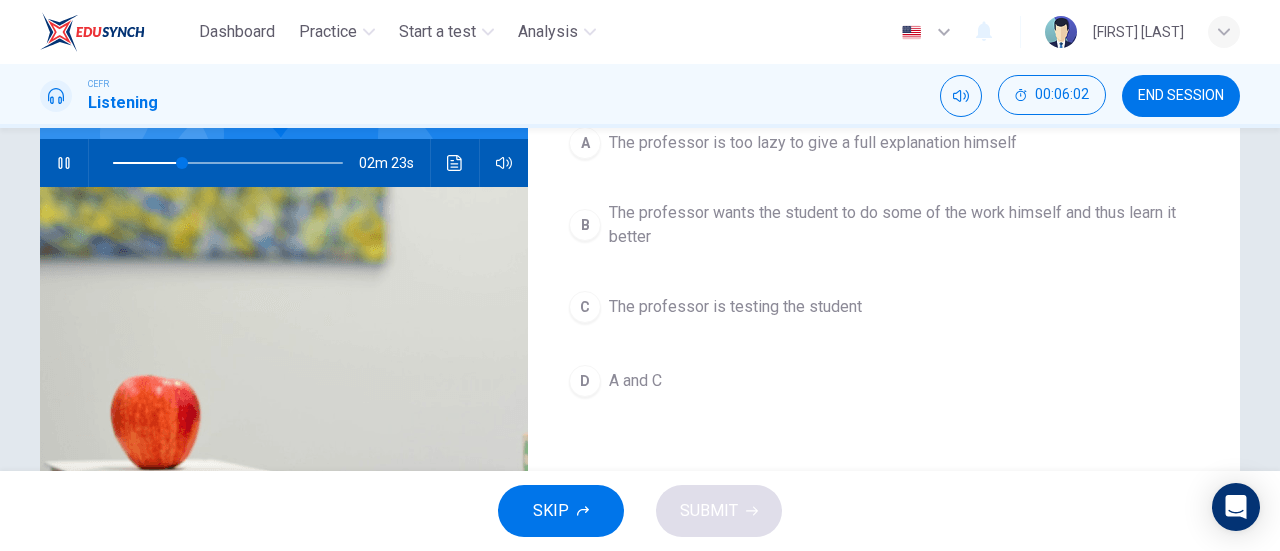 scroll, scrollTop: 209, scrollLeft: 0, axis: vertical 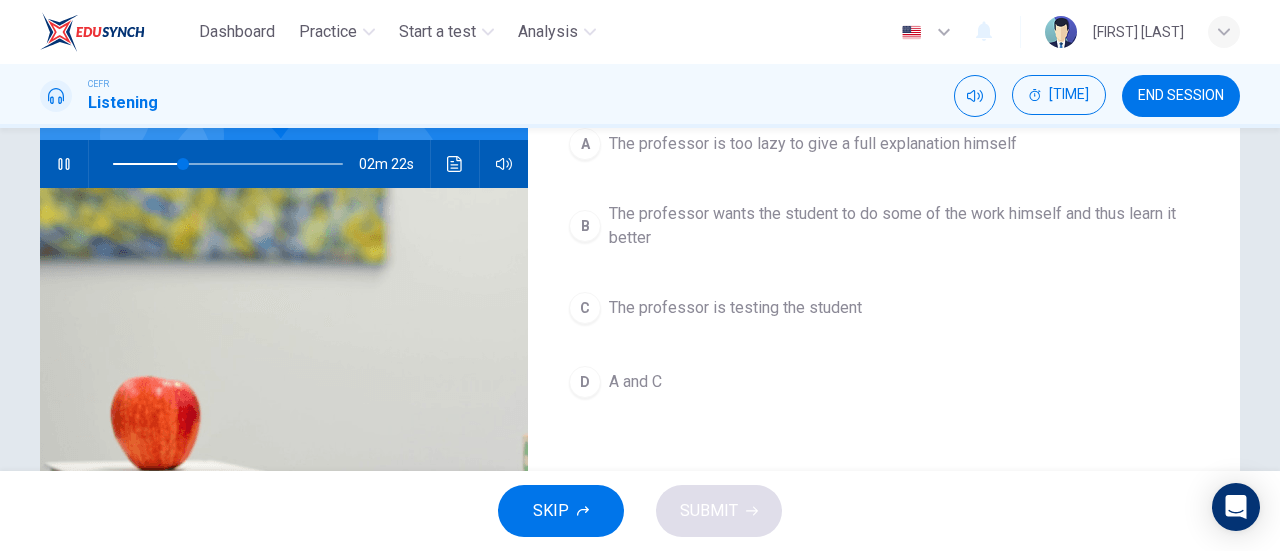 click on "The professor wants the student to do some of the work himself and thus learn it better" at bounding box center (813, 144) 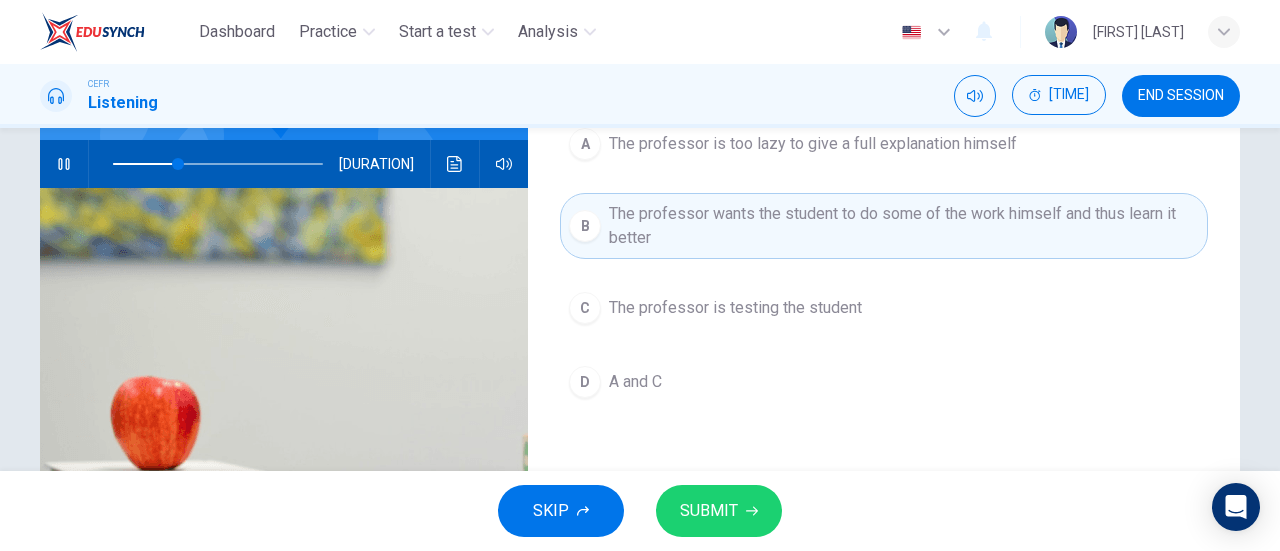 click on "SUBMIT" at bounding box center [709, 511] 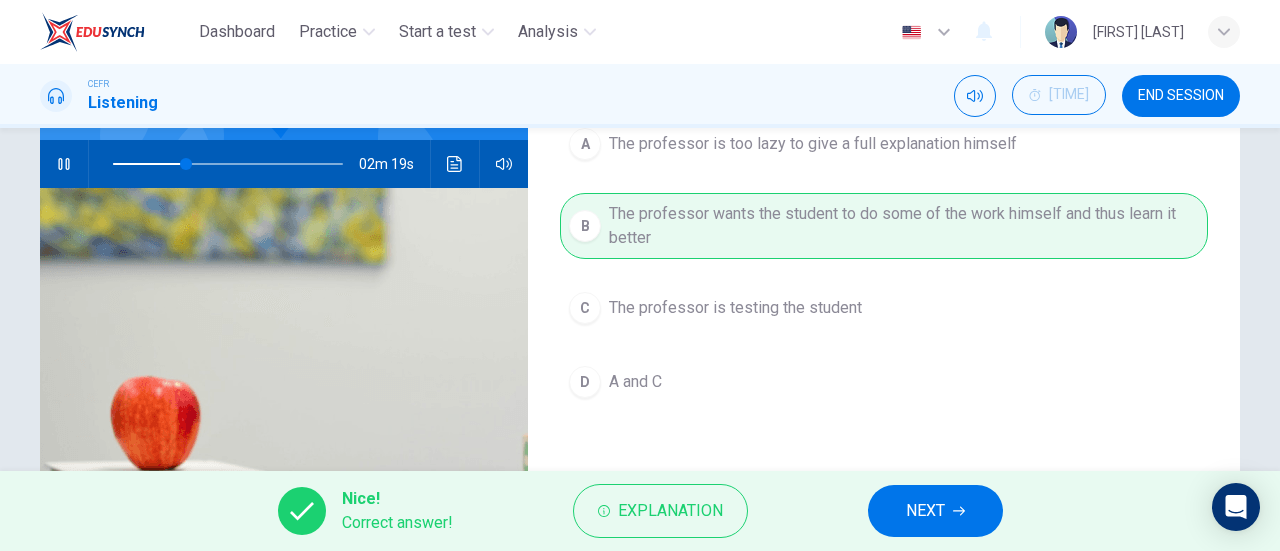 click on "NEXT" at bounding box center (925, 511) 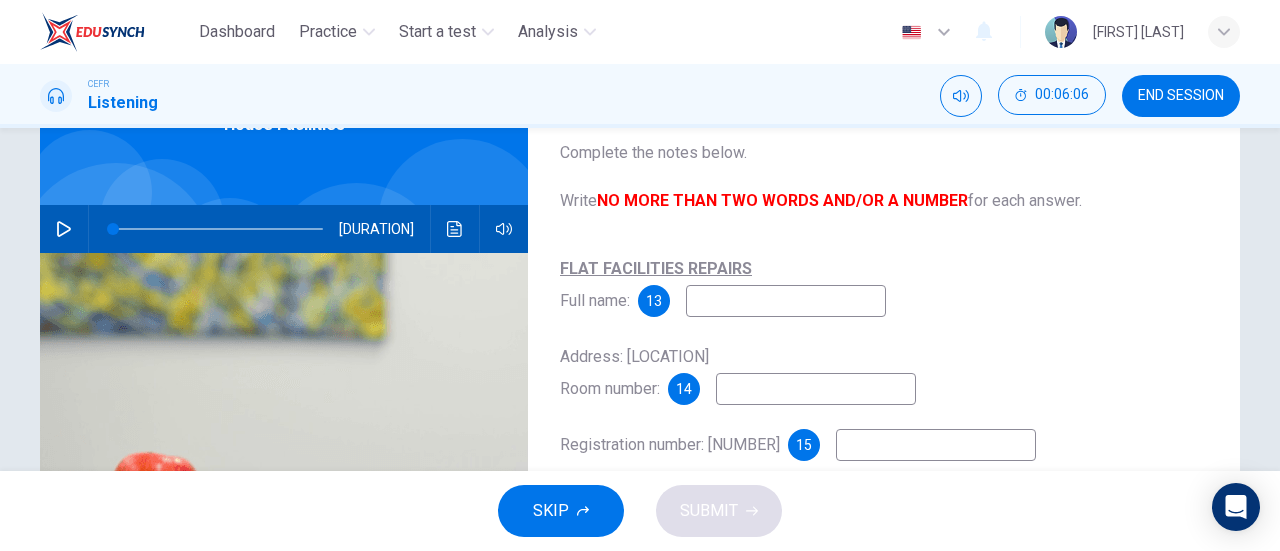 scroll, scrollTop: 122, scrollLeft: 0, axis: vertical 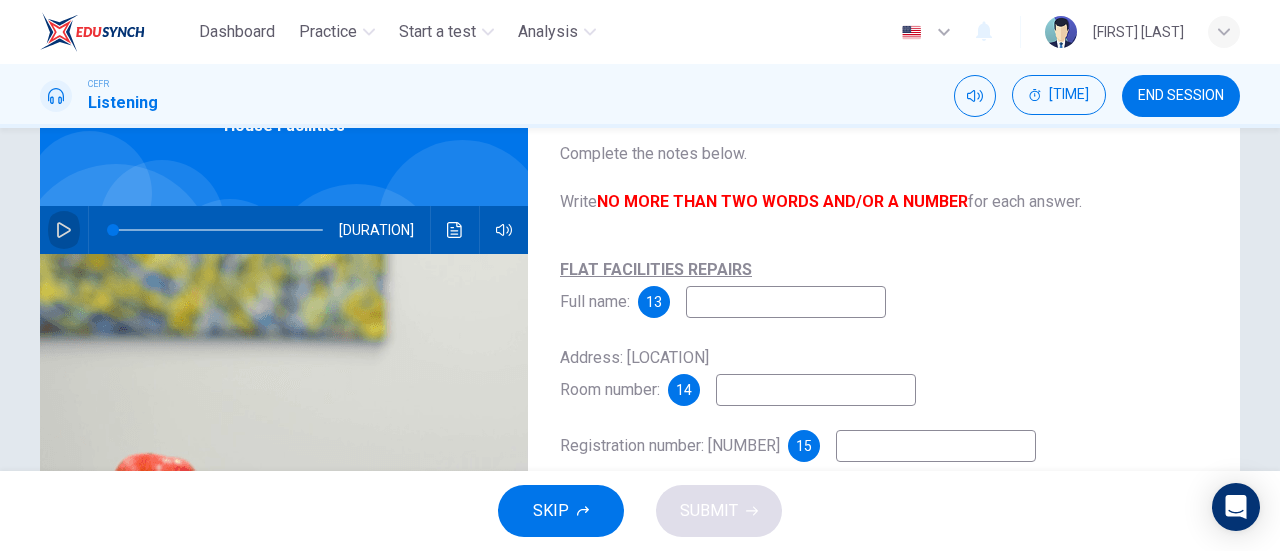 click at bounding box center [64, 230] 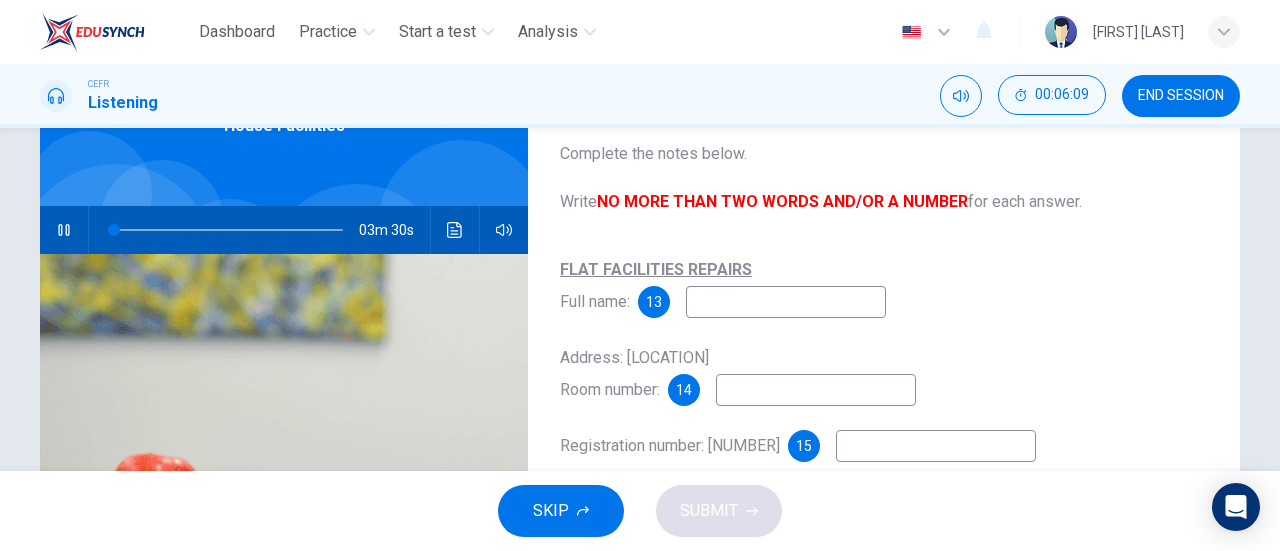 type 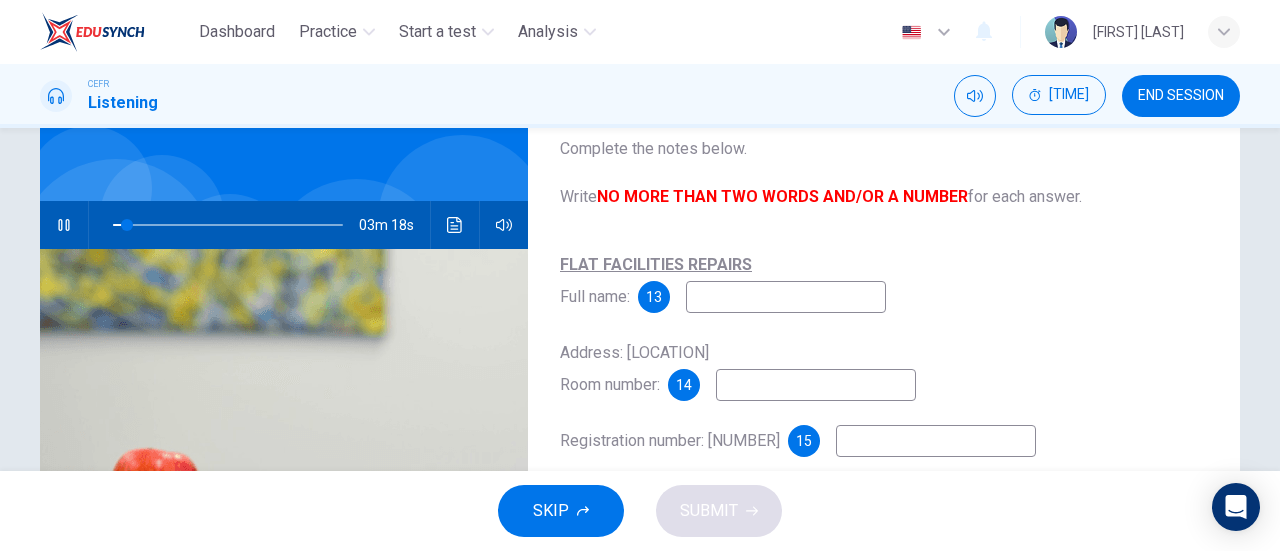 scroll, scrollTop: 128, scrollLeft: 0, axis: vertical 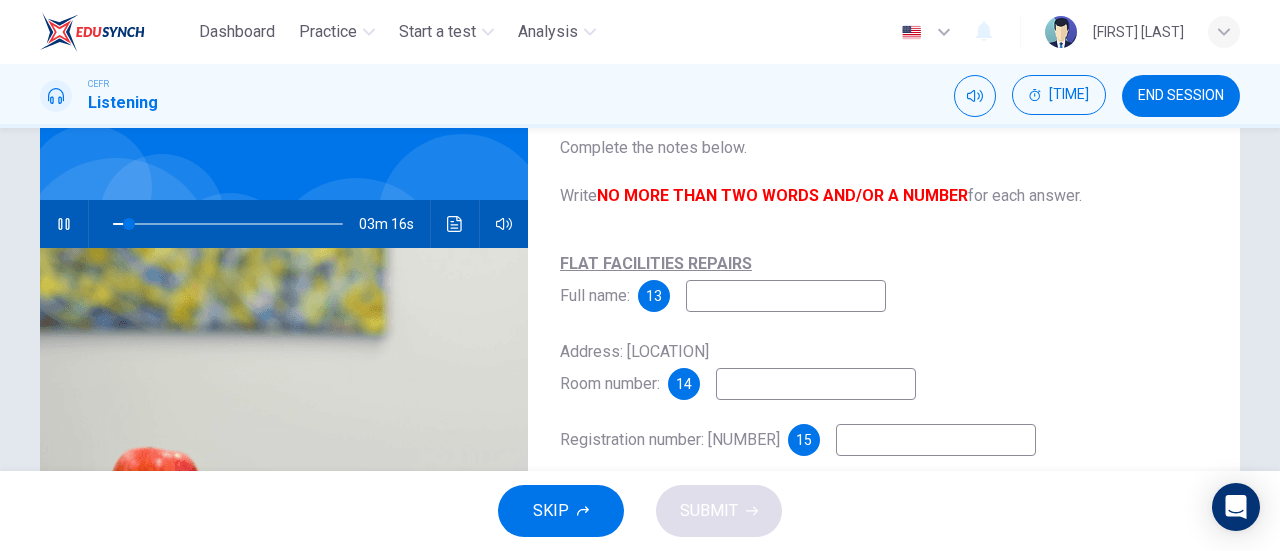 click at bounding box center (786, 296) 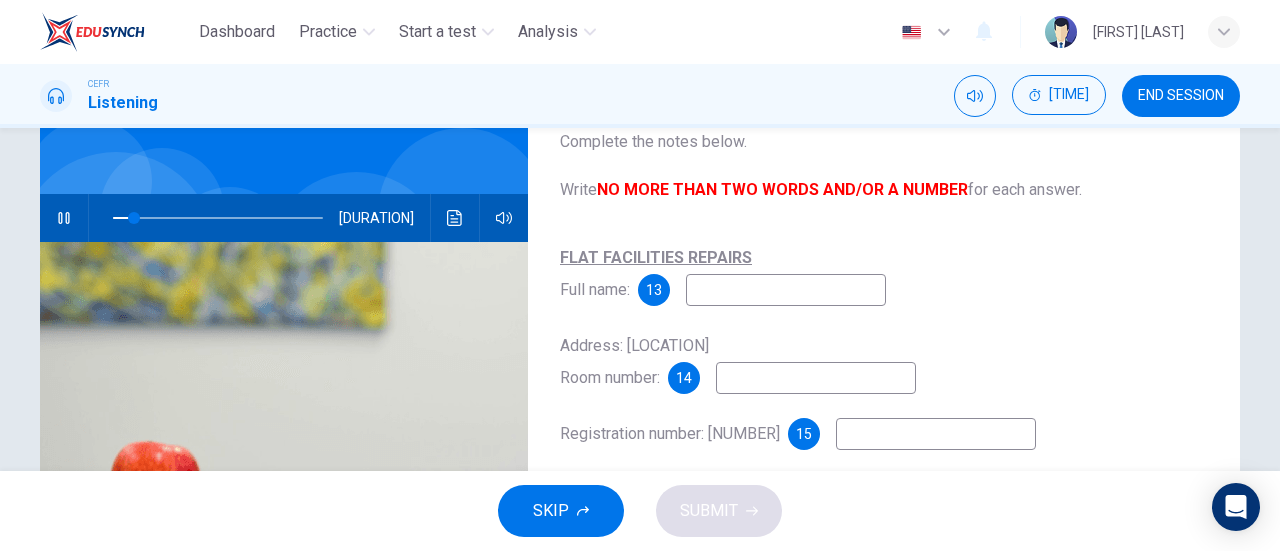 scroll, scrollTop: 218, scrollLeft: 0, axis: vertical 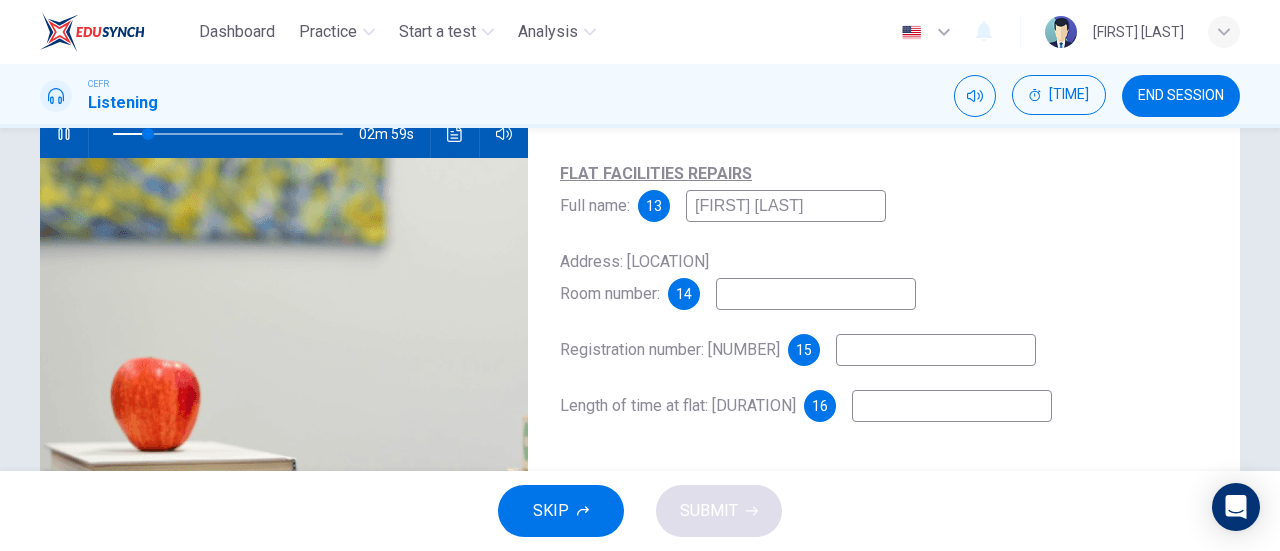 type on "Kevin Green" 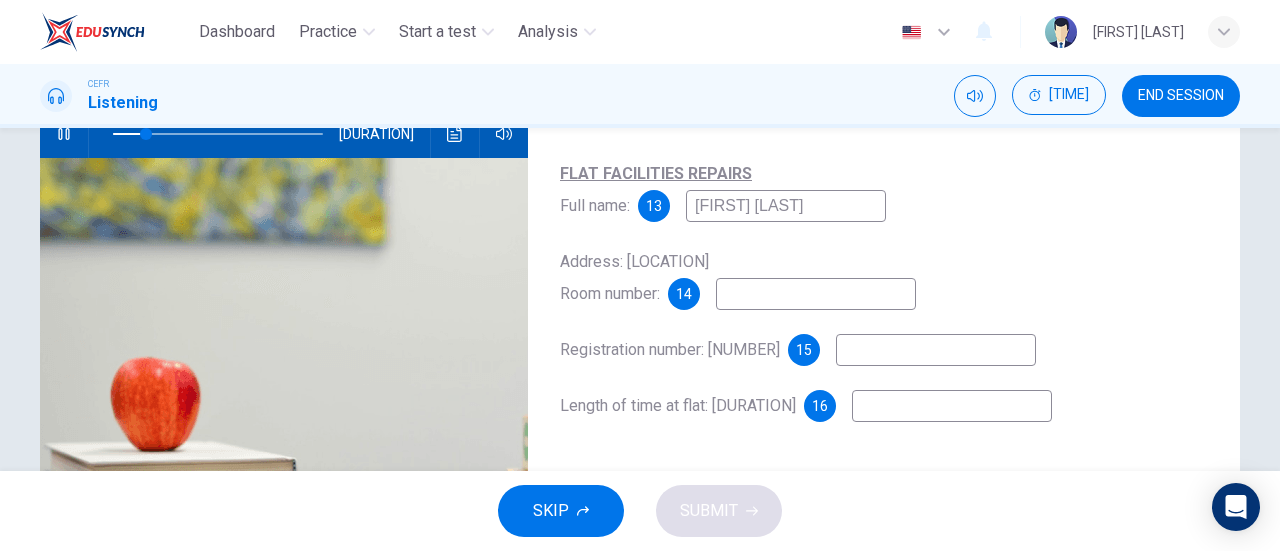 click at bounding box center (786, 206) 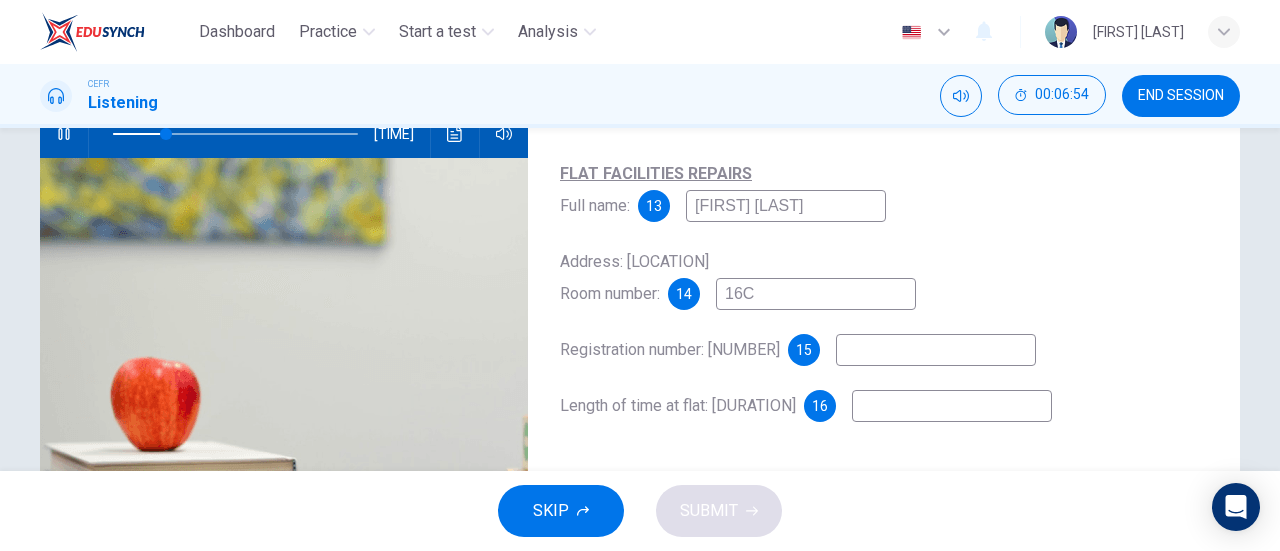 type on "16C" 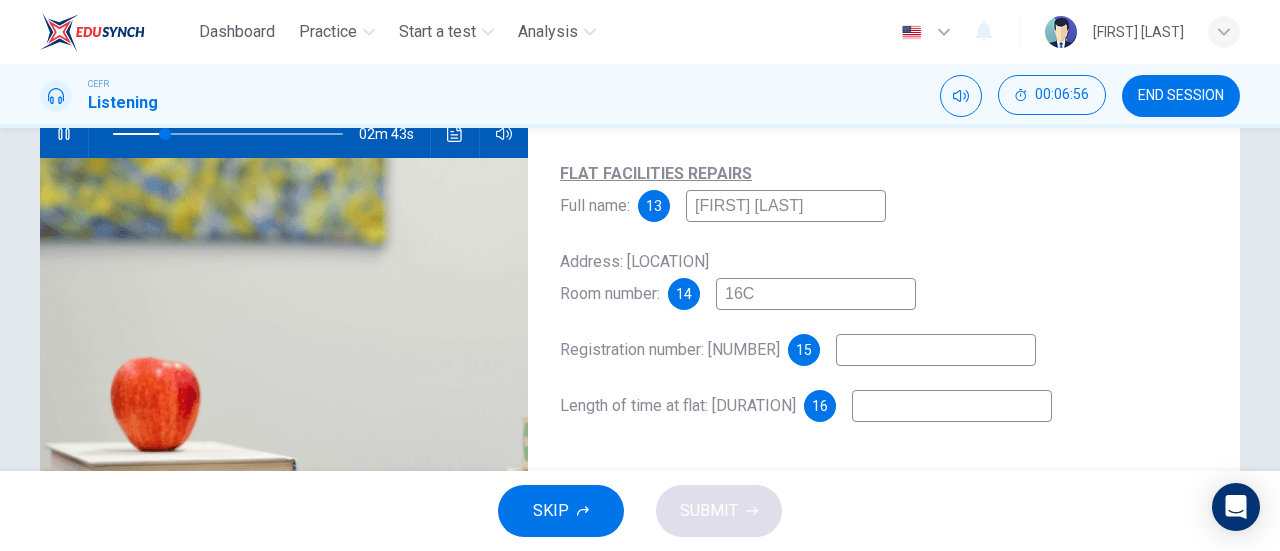 click on "16C" at bounding box center [786, 206] 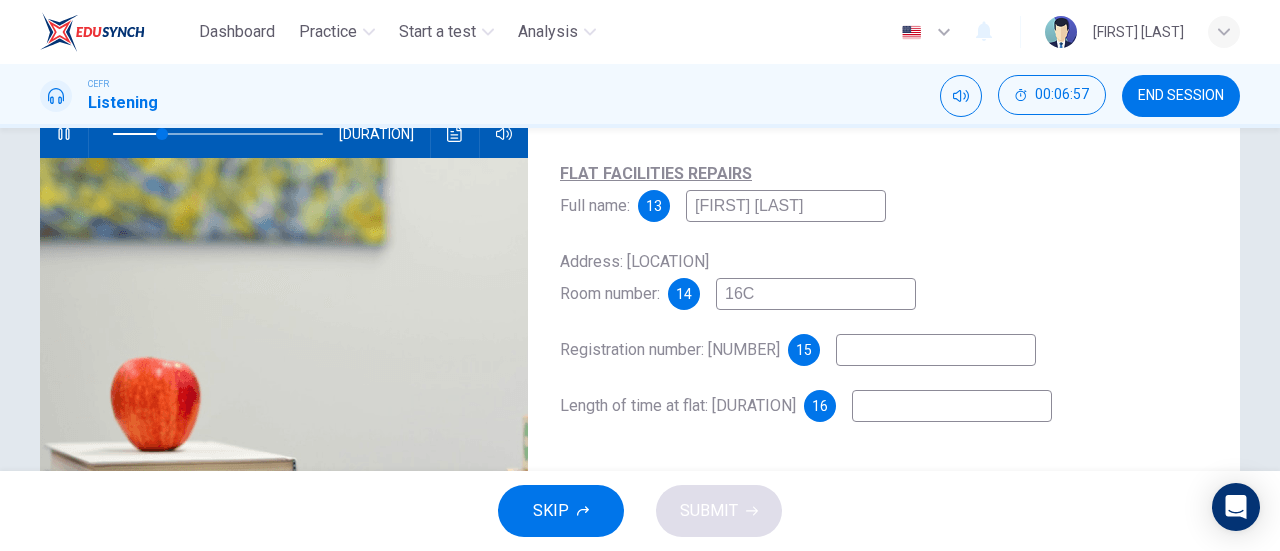 click at bounding box center (786, 206) 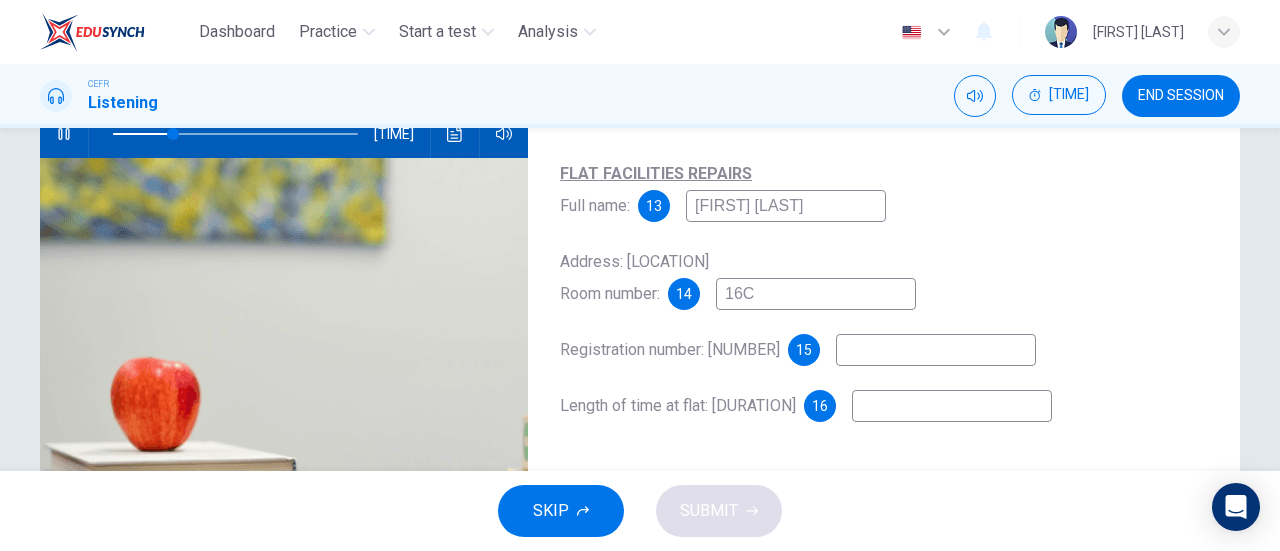 click on "16C" at bounding box center [786, 206] 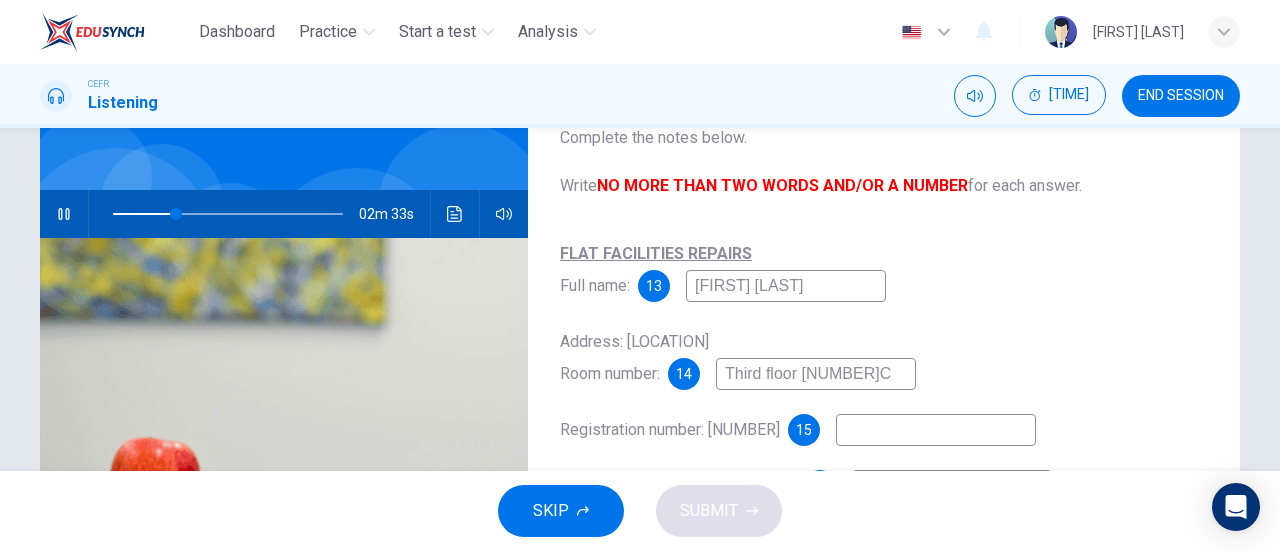 scroll, scrollTop: 166, scrollLeft: 0, axis: vertical 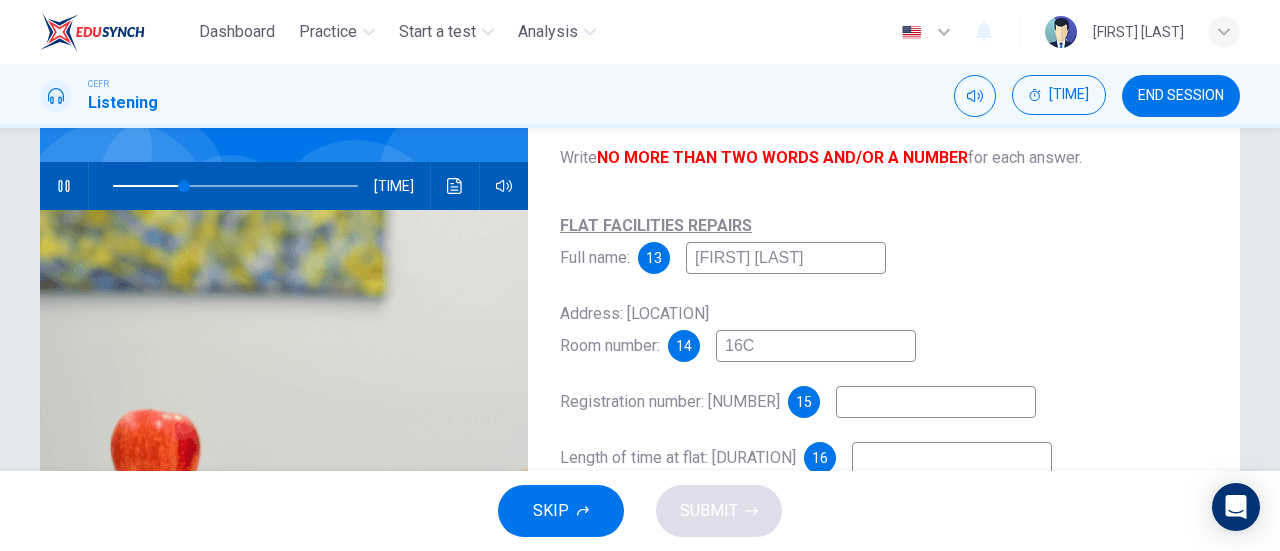 click at bounding box center (786, 258) 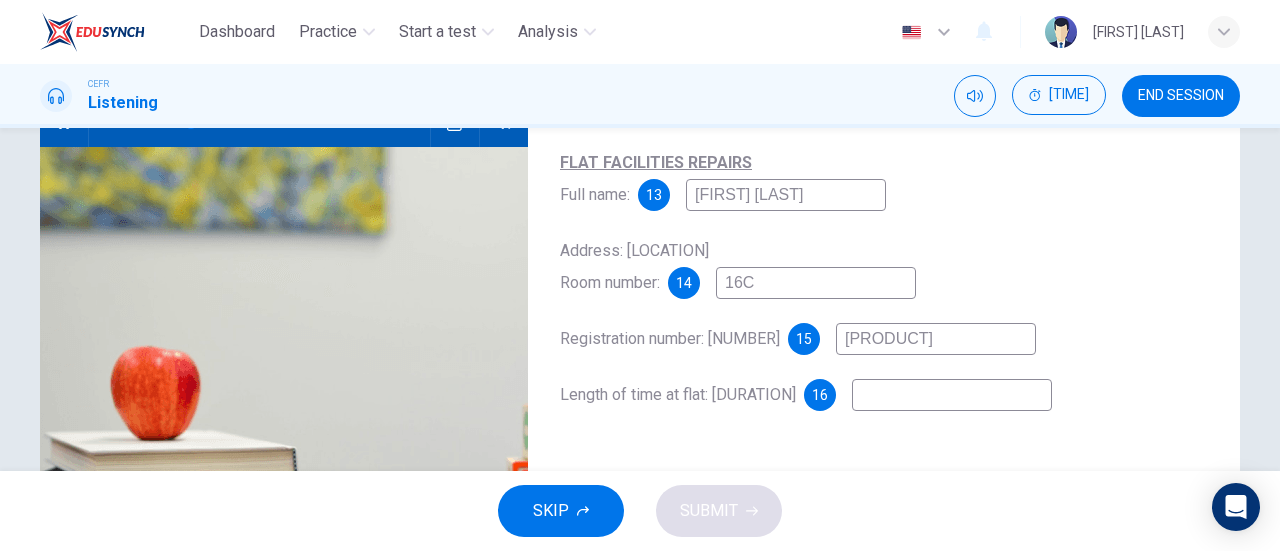 scroll, scrollTop: 230, scrollLeft: 0, axis: vertical 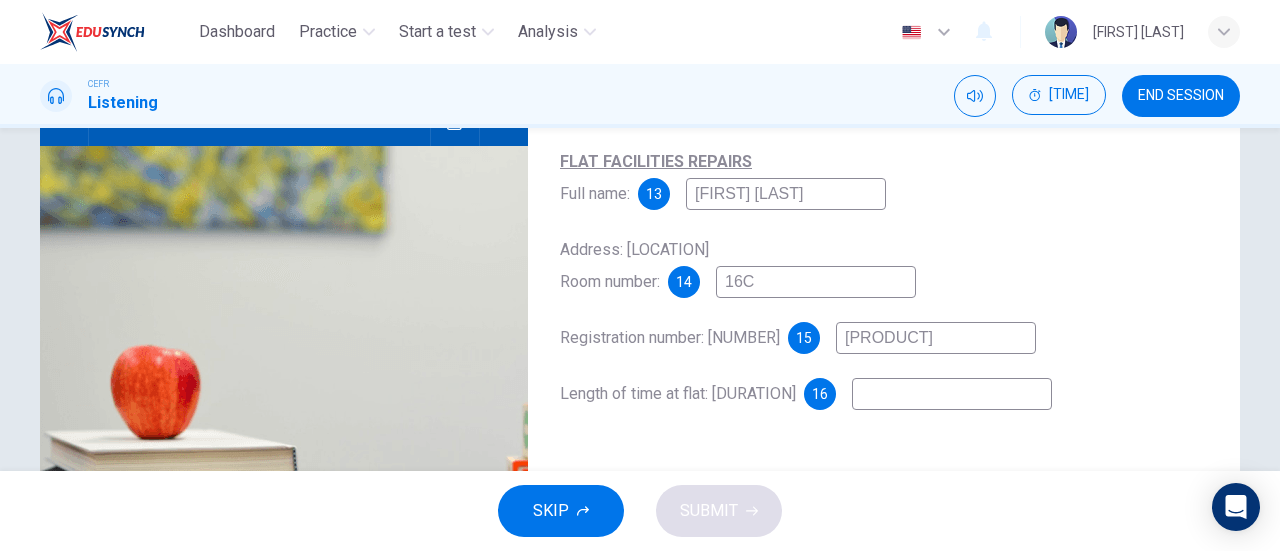 type on "KG6067" 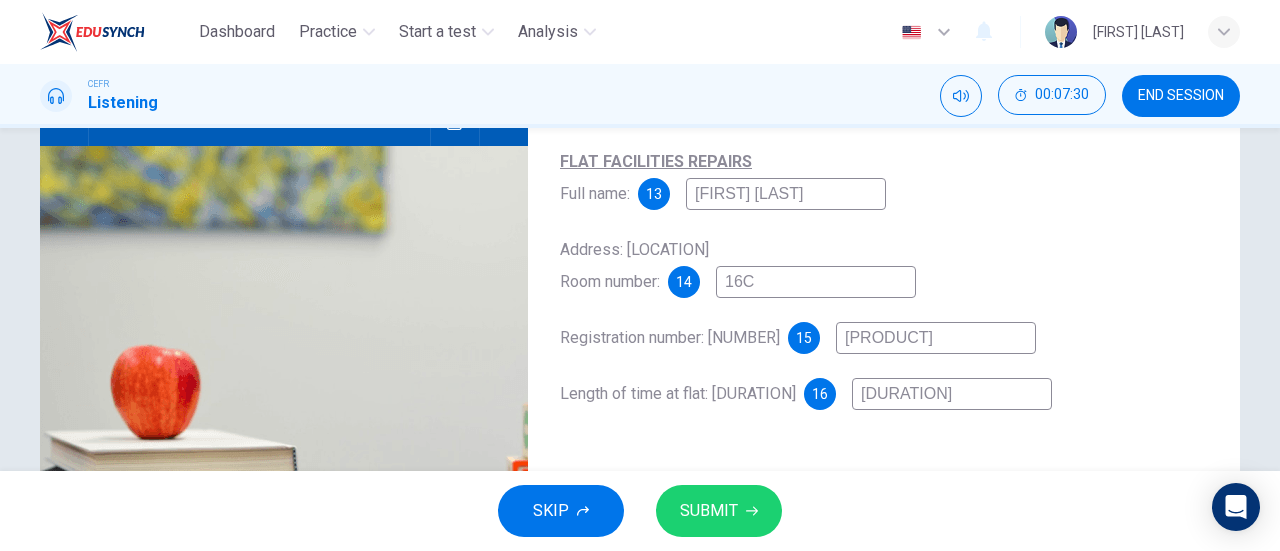 type on "One year" 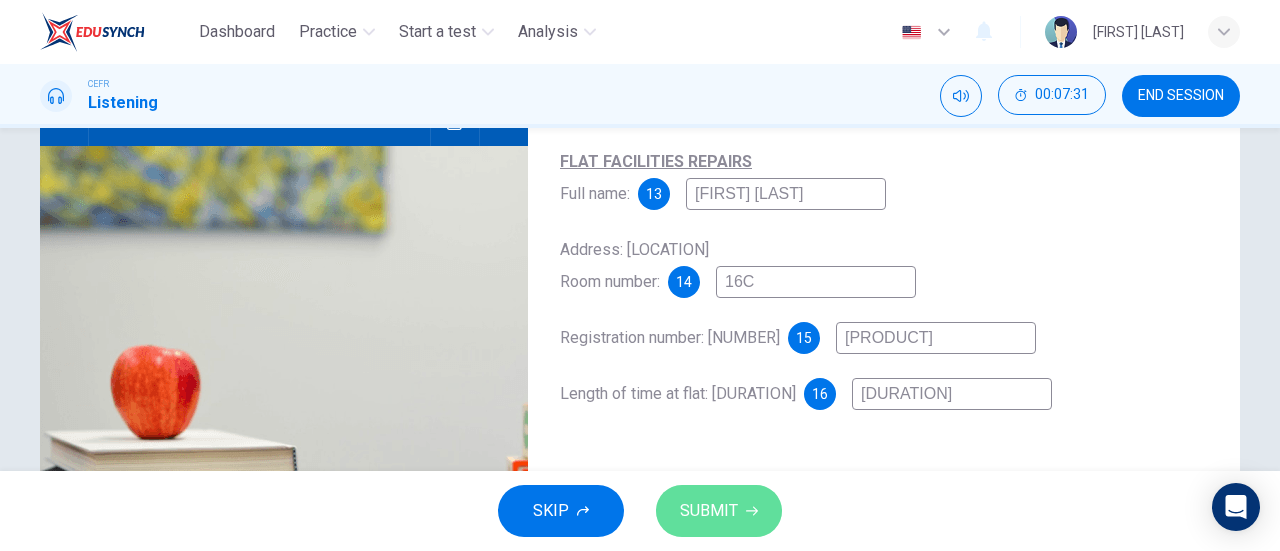 click on "SUBMIT" at bounding box center [719, 511] 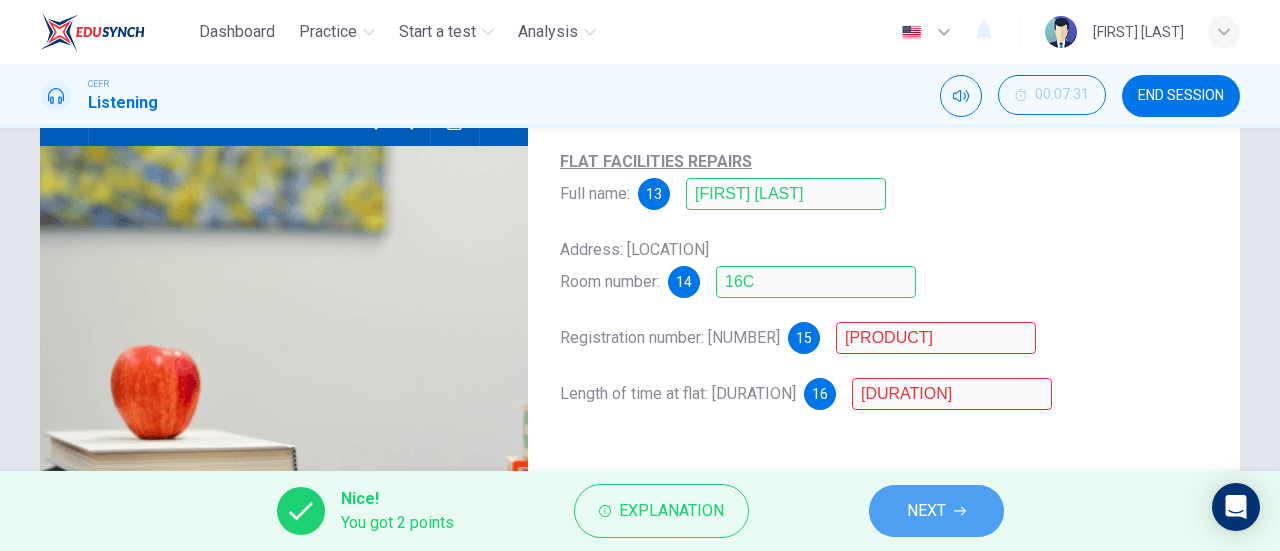 click on "NEXT" at bounding box center (926, 511) 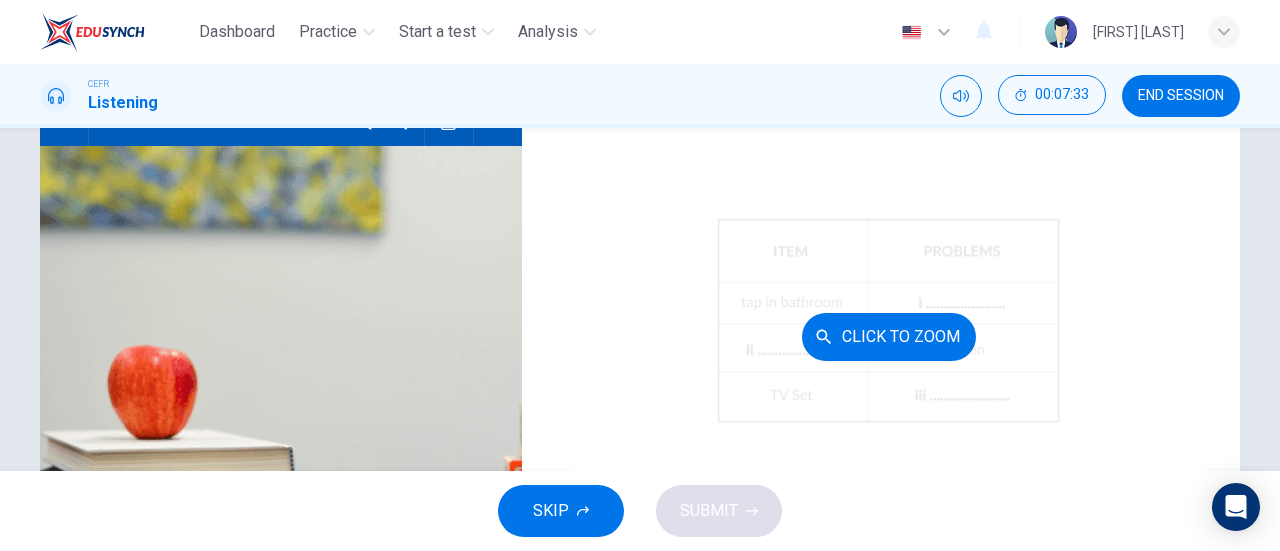 scroll, scrollTop: 118, scrollLeft: 0, axis: vertical 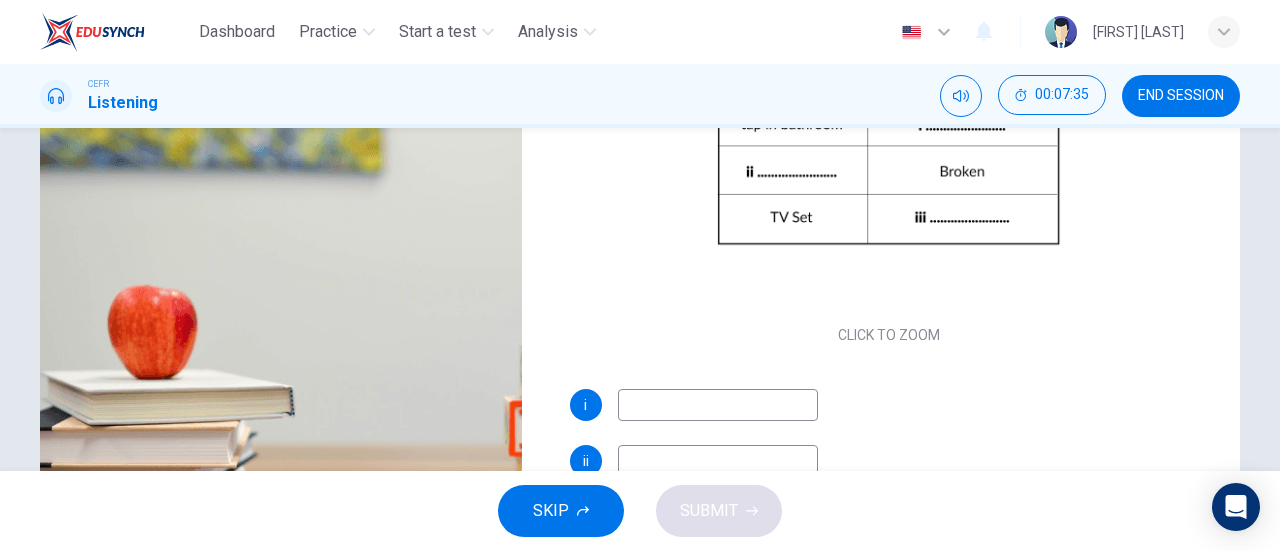 click at bounding box center [718, 405] 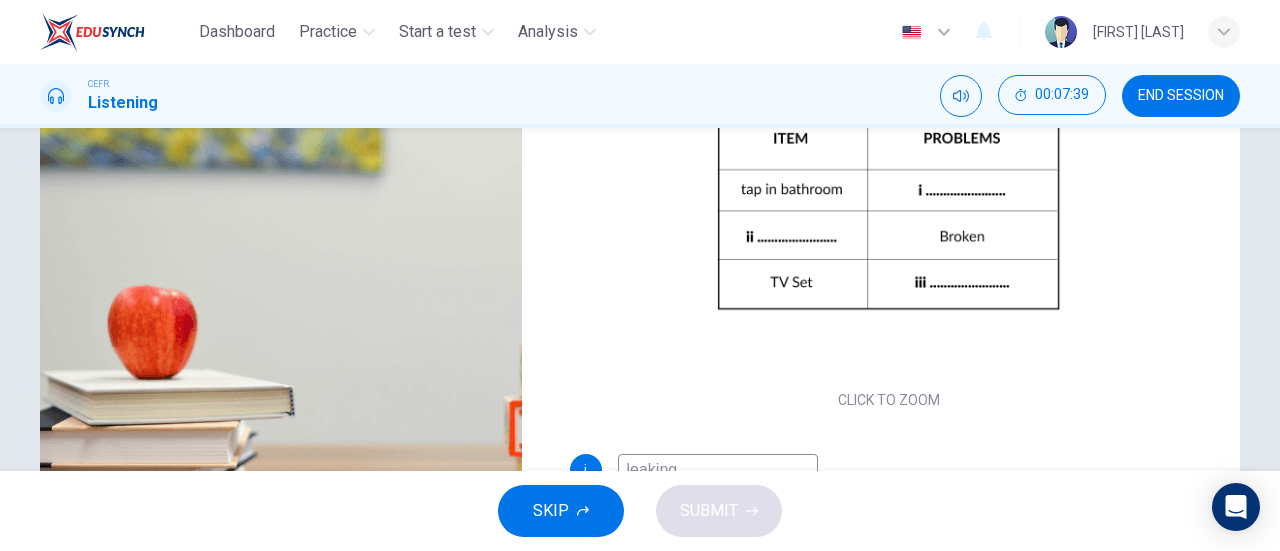 scroll, scrollTop: 118, scrollLeft: 0, axis: vertical 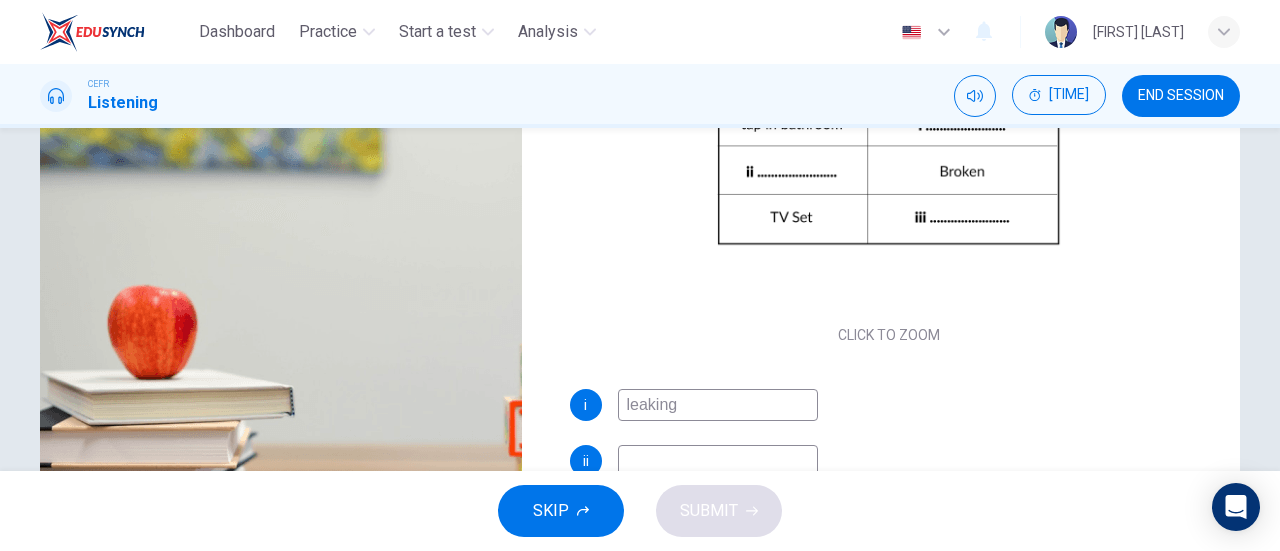 type on "leaking" 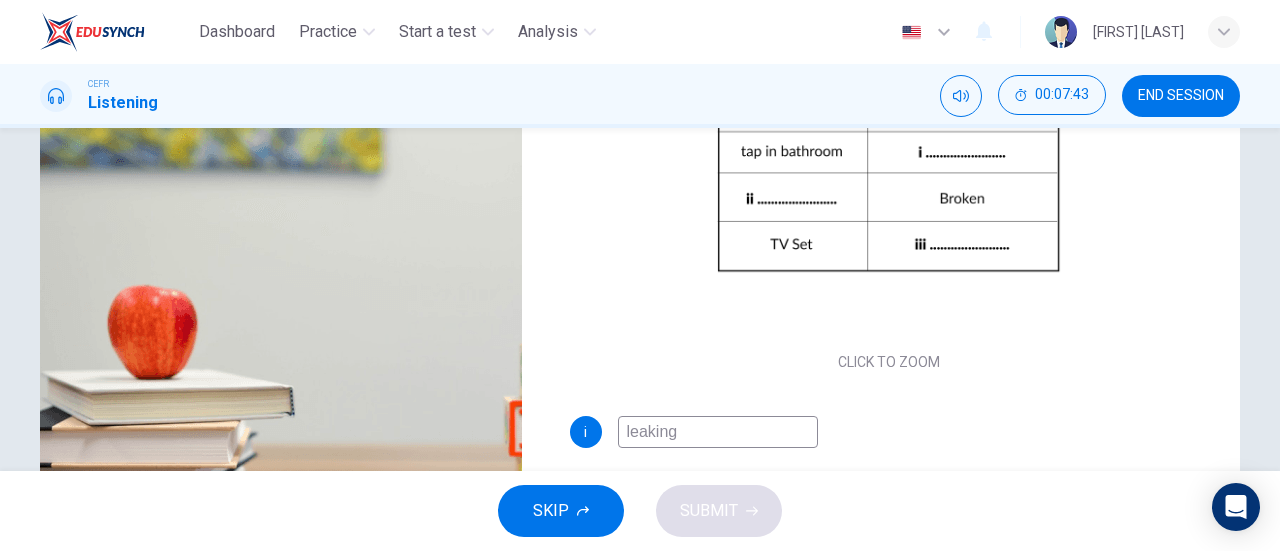 scroll, scrollTop: 118, scrollLeft: 0, axis: vertical 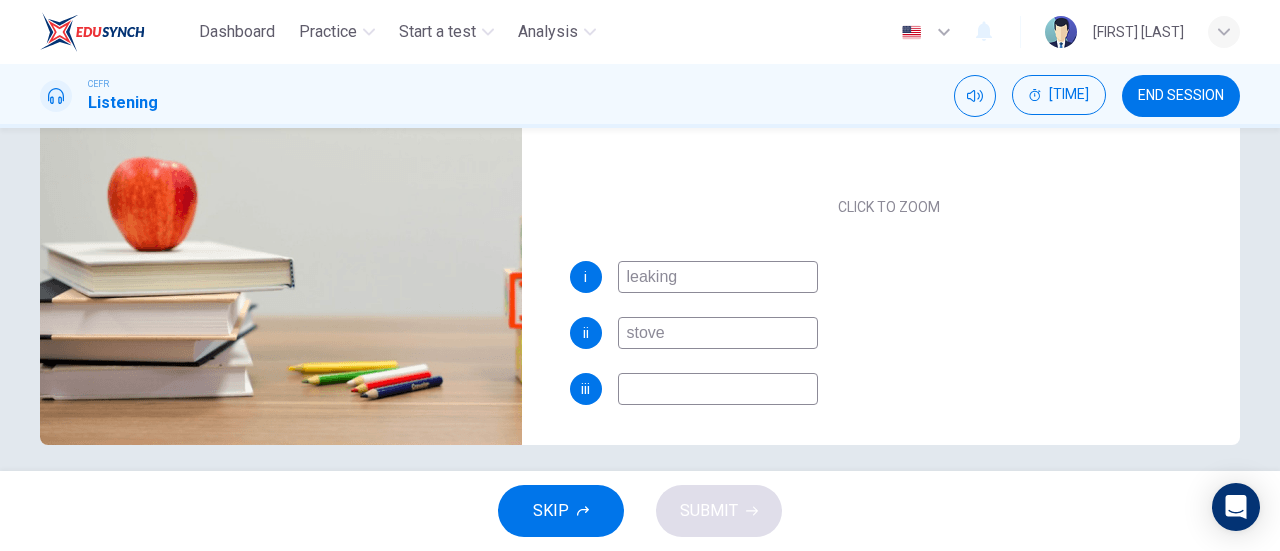 click at bounding box center [718, 277] 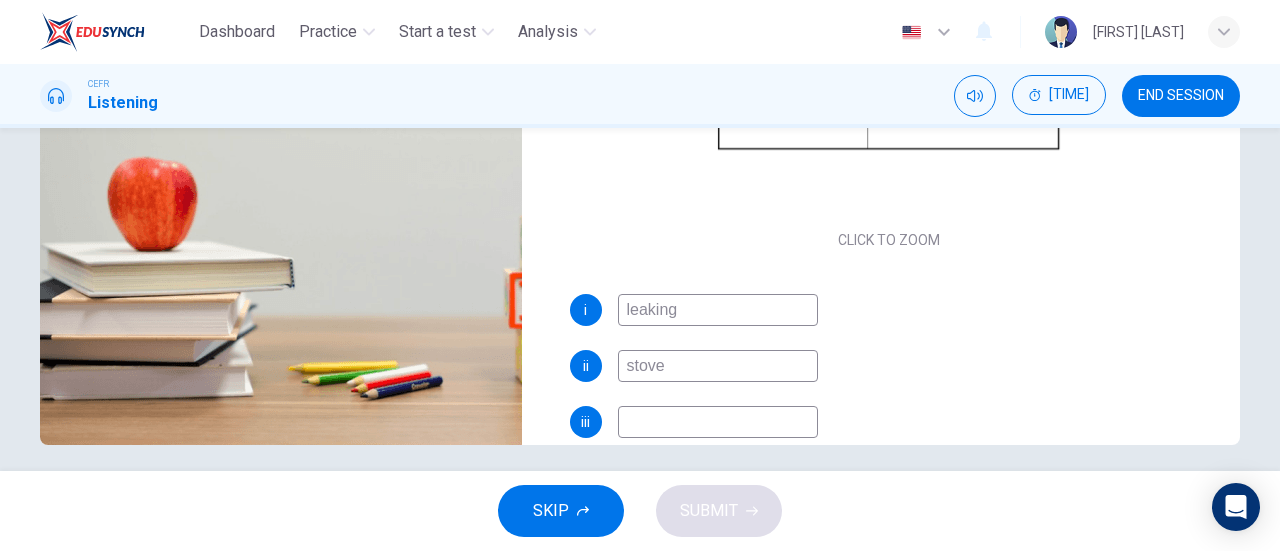 scroll, scrollTop: 87, scrollLeft: 0, axis: vertical 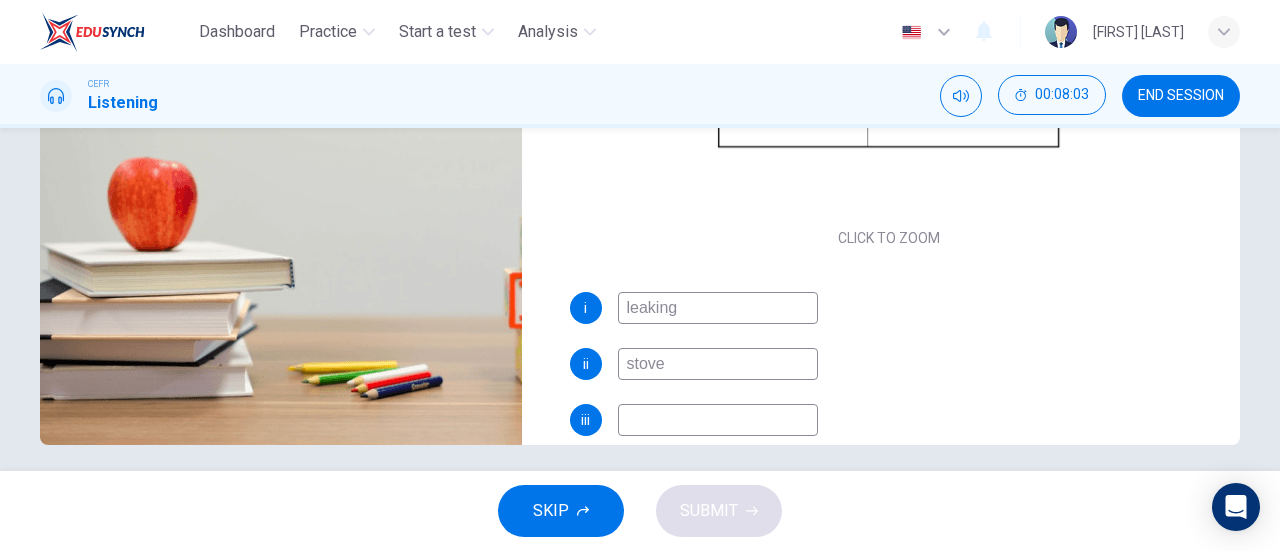 click on "stove" at bounding box center [718, 308] 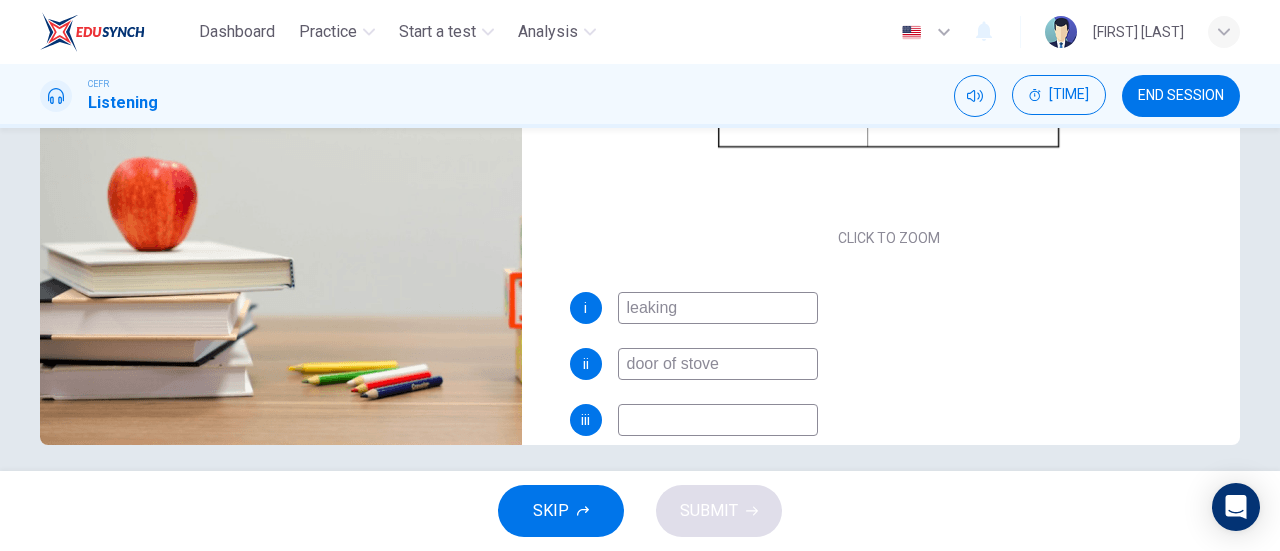 scroll, scrollTop: 0, scrollLeft: 0, axis: both 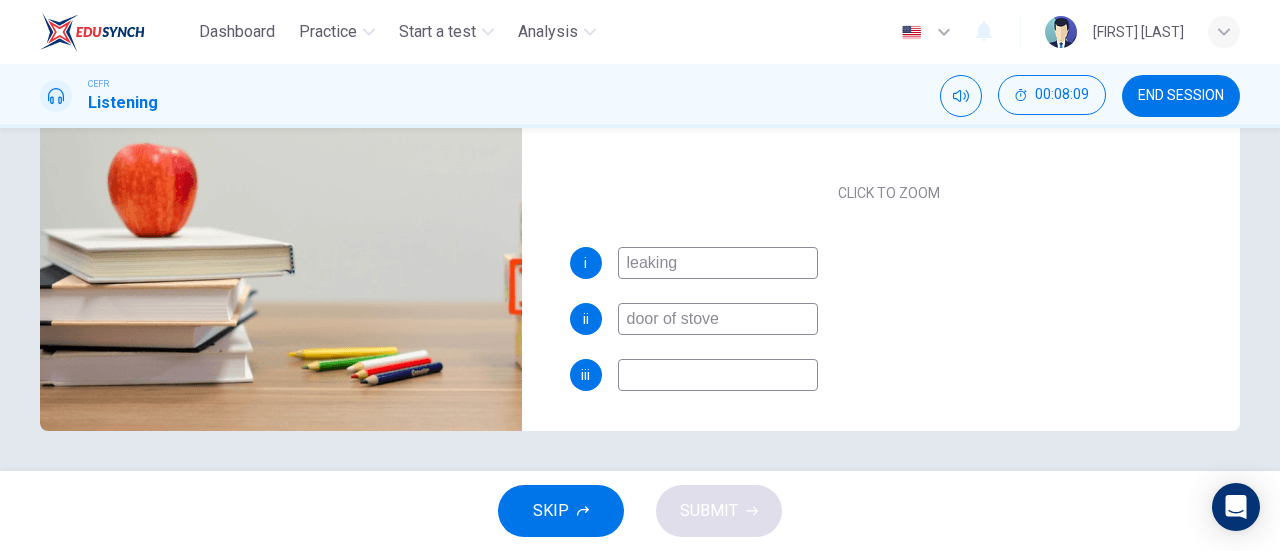 type on "door of stove" 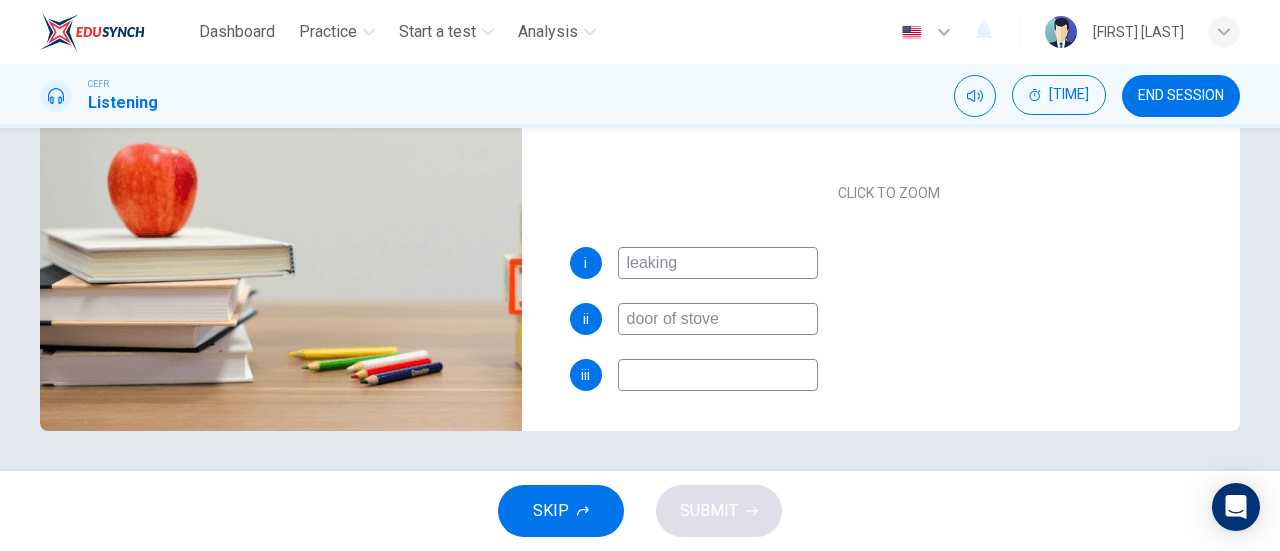 click at bounding box center (718, 263) 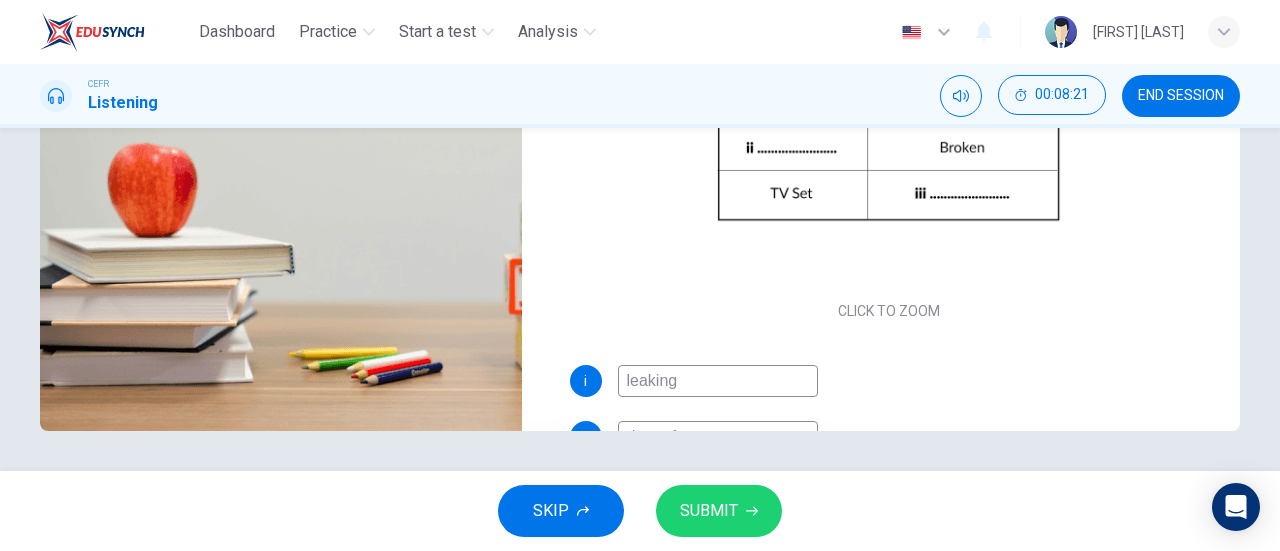 scroll, scrollTop: 118, scrollLeft: 0, axis: vertical 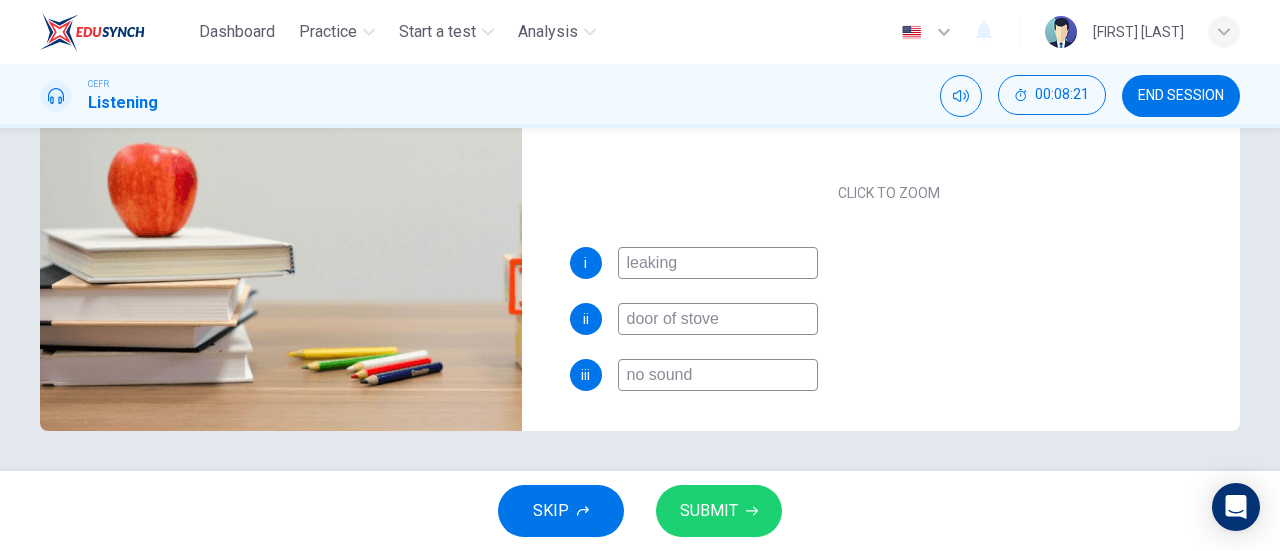 type on "no sound" 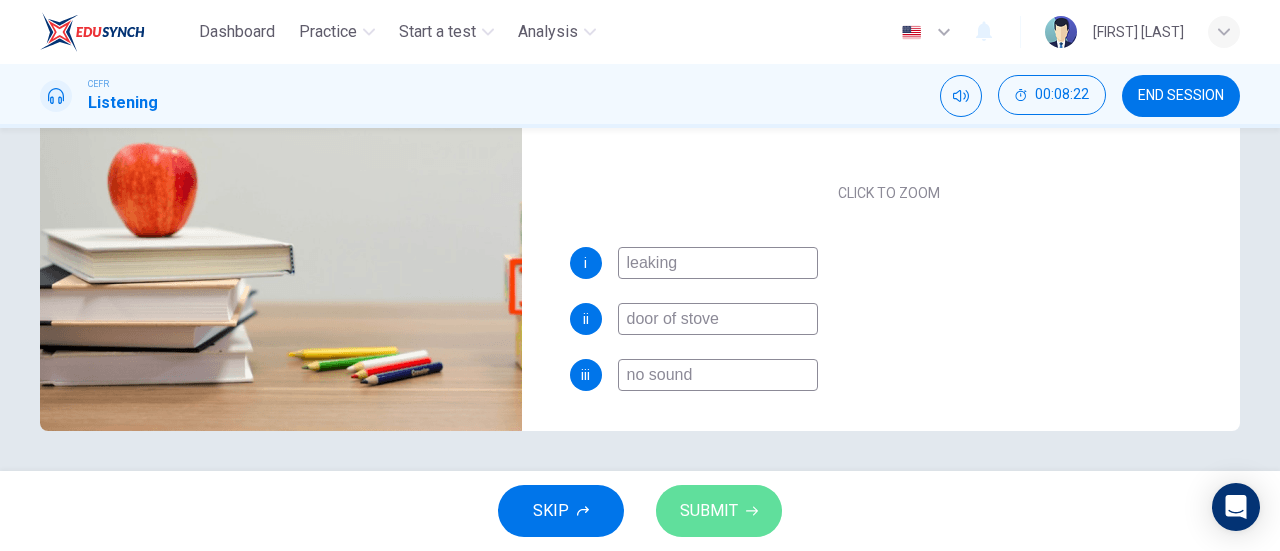 click on "SUBMIT" at bounding box center [719, 511] 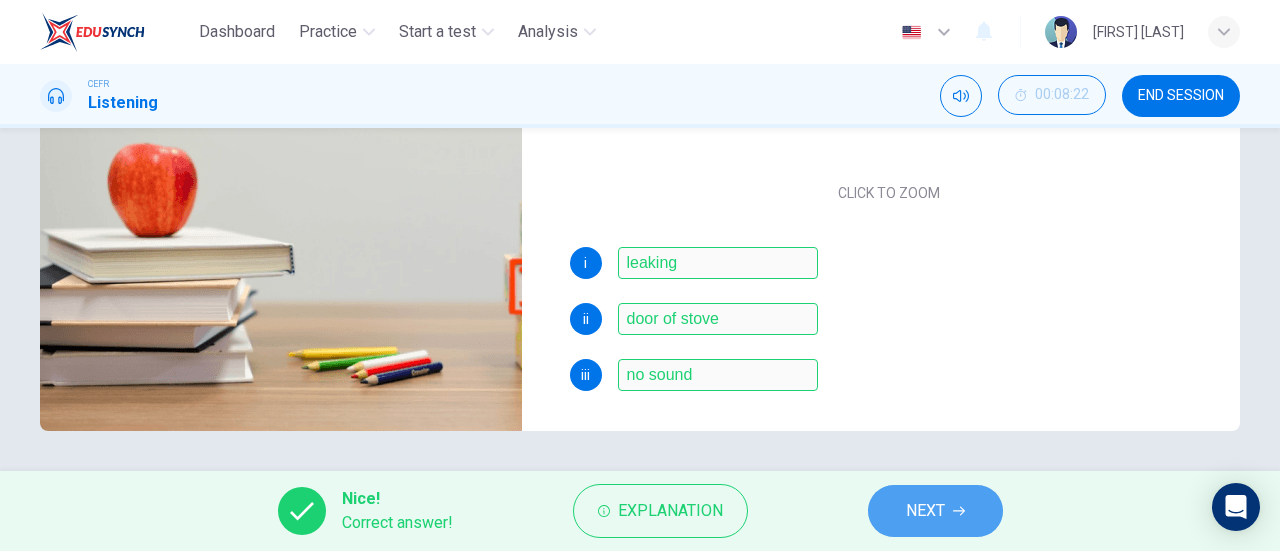 click on "NEXT" at bounding box center (925, 511) 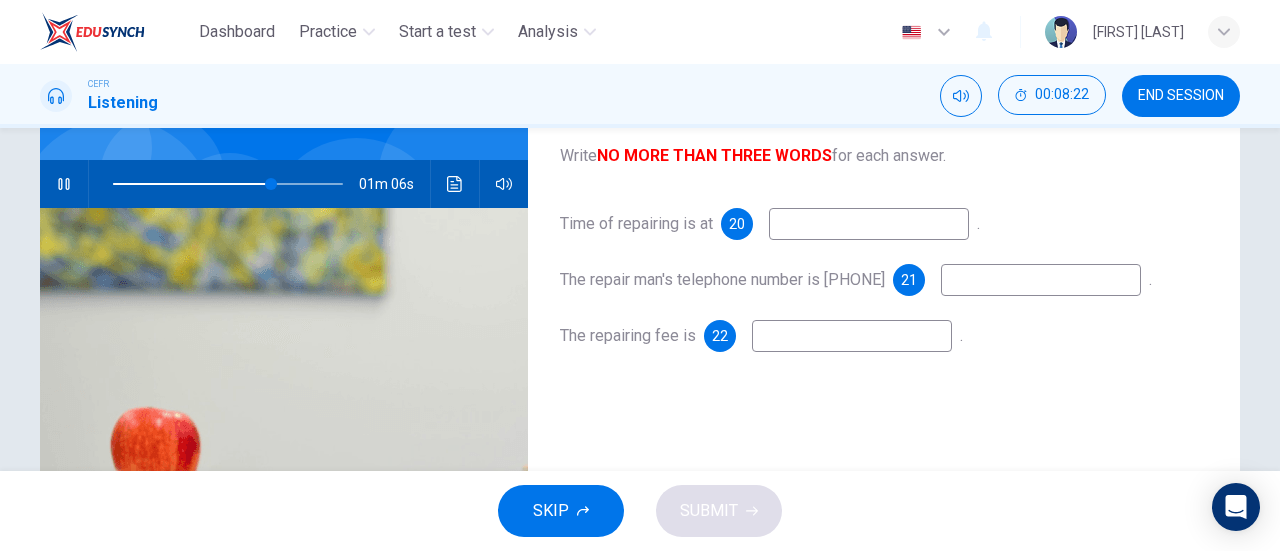 scroll, scrollTop: 167, scrollLeft: 0, axis: vertical 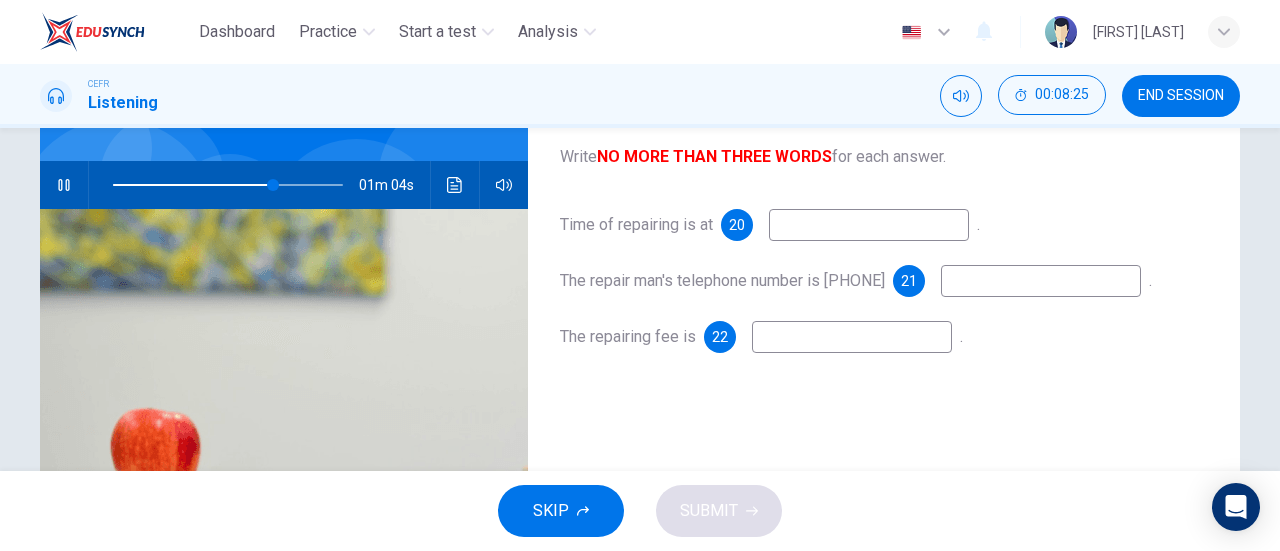 click at bounding box center [869, 225] 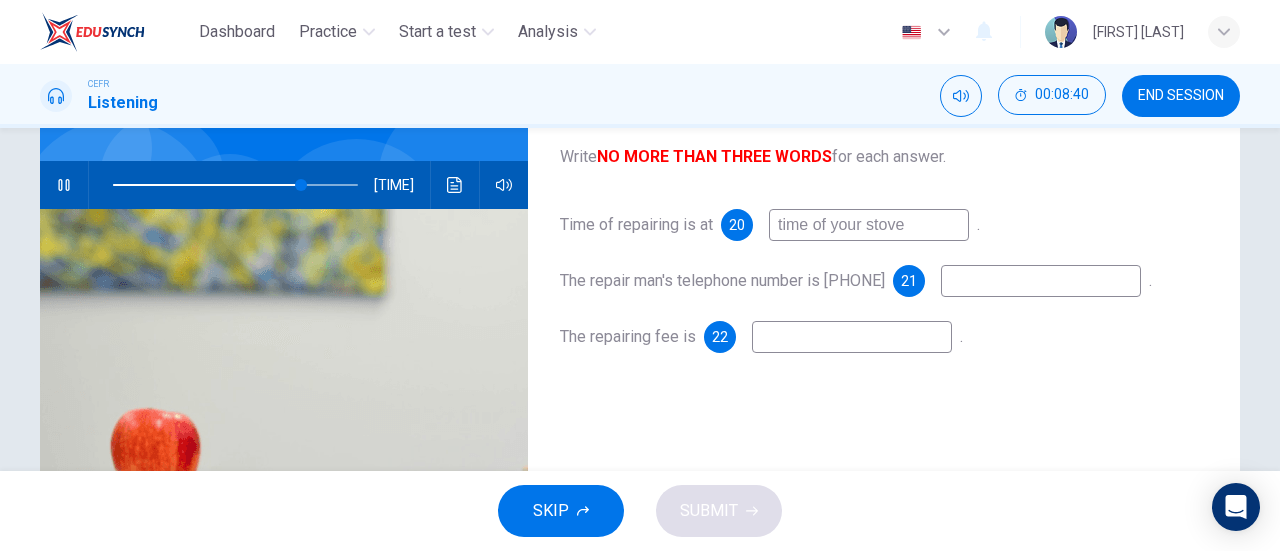 click at bounding box center (869, 225) 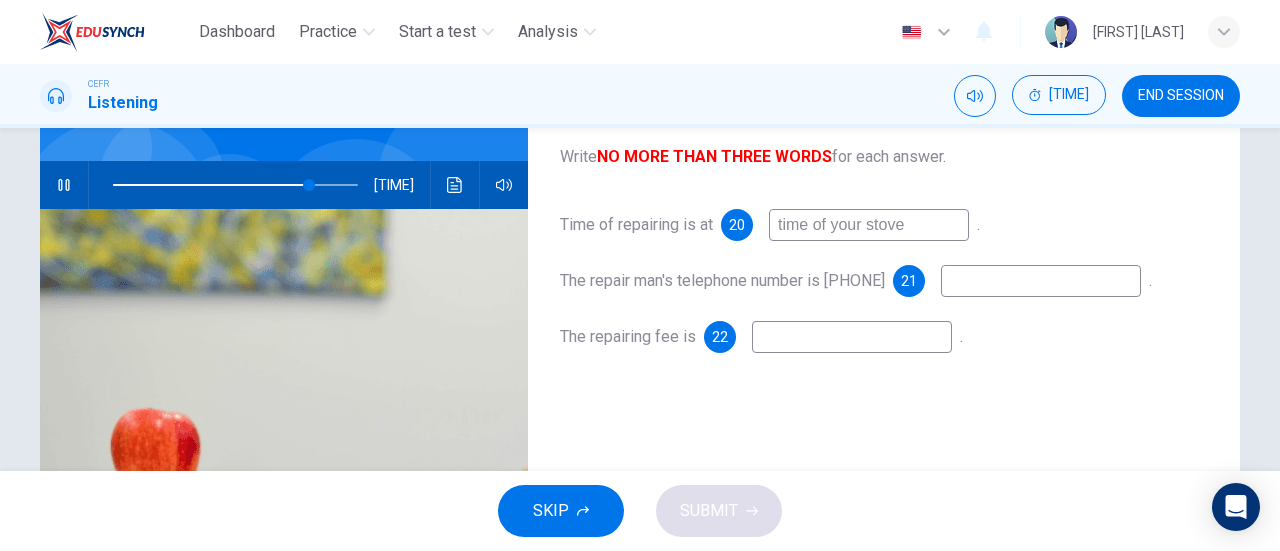 drag, startPoint x: 928, startPoint y: 229, endPoint x: 720, endPoint y: 213, distance: 208.61447 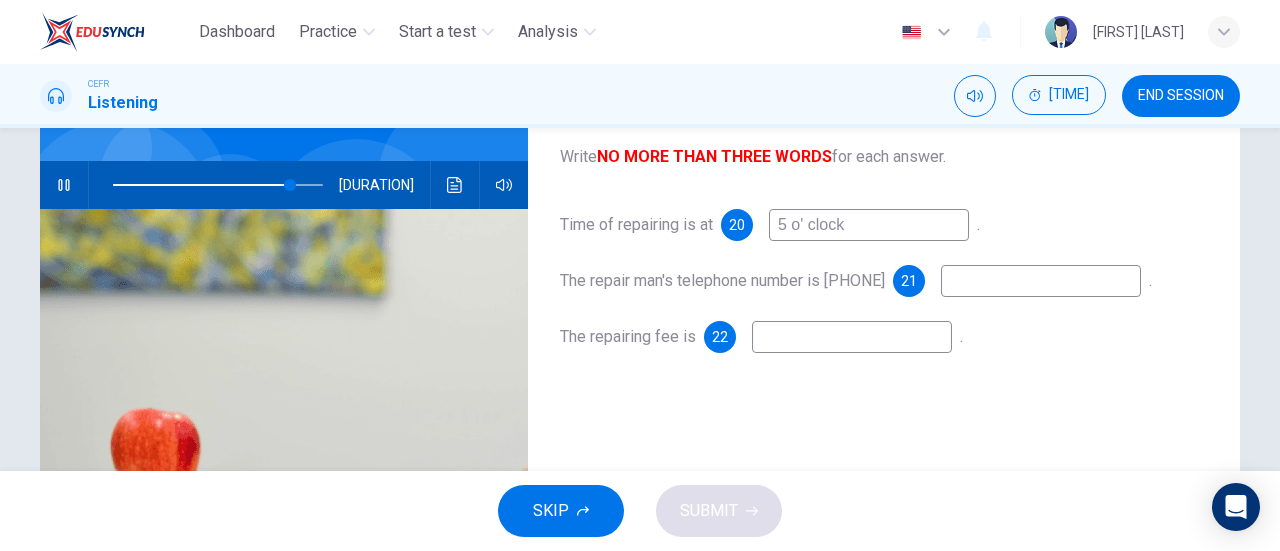 type on "5 o' clock" 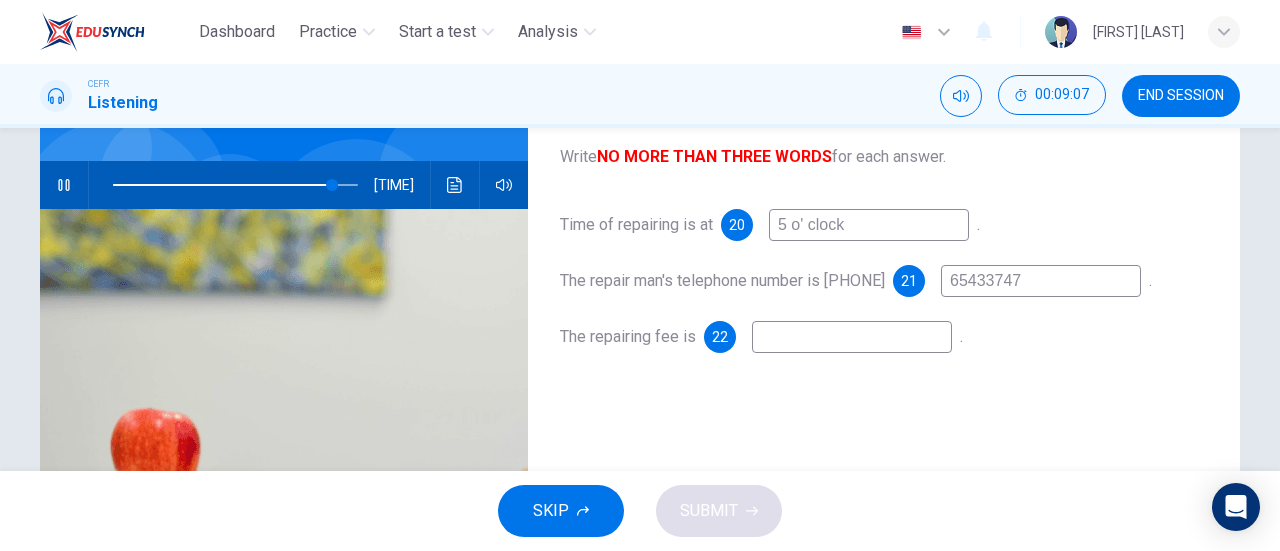 type on "65433747" 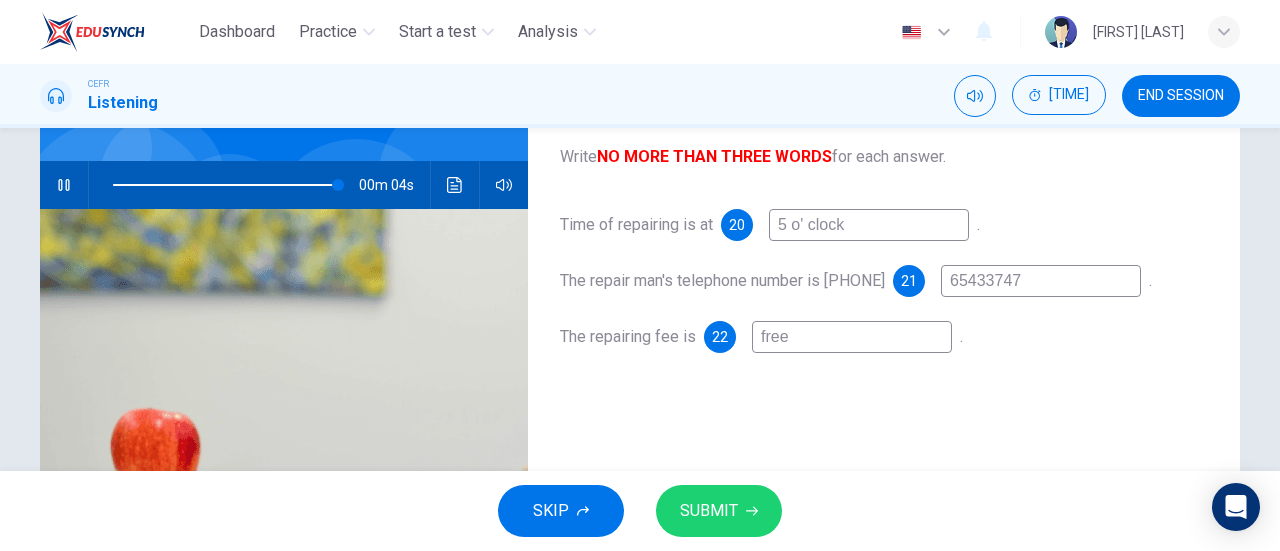 type on "free" 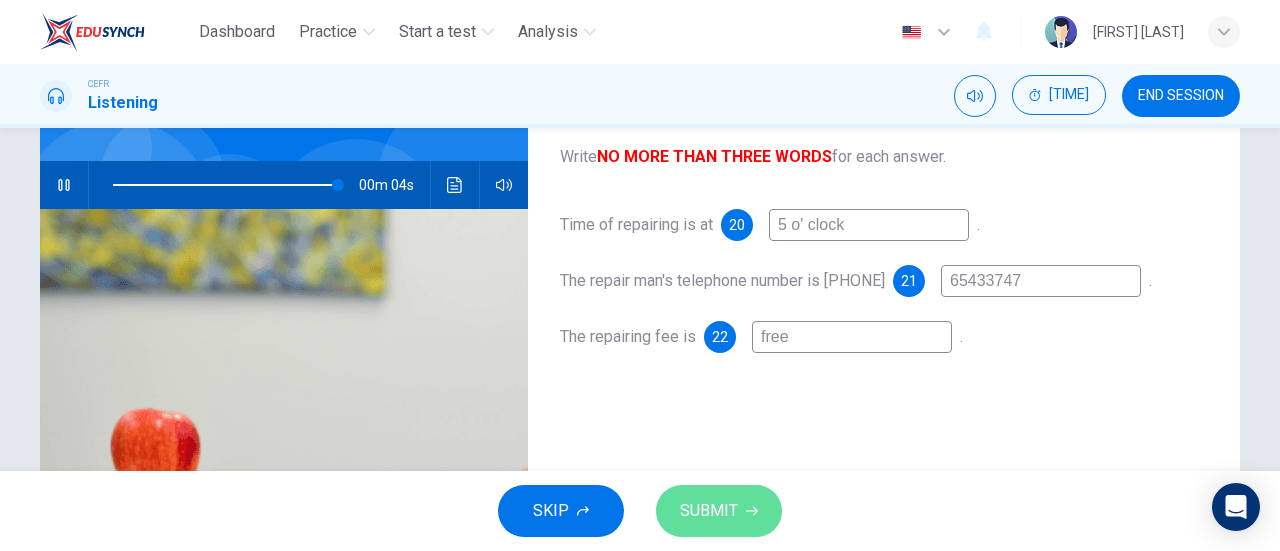 click on "SUBMIT" at bounding box center (719, 511) 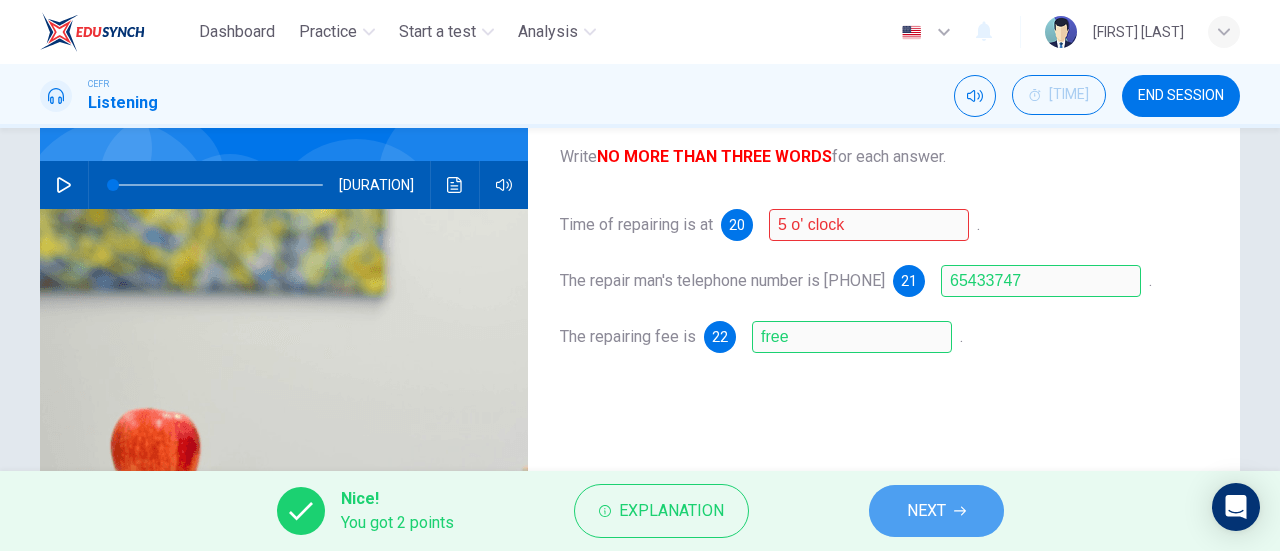 click on "NEXT" at bounding box center [936, 511] 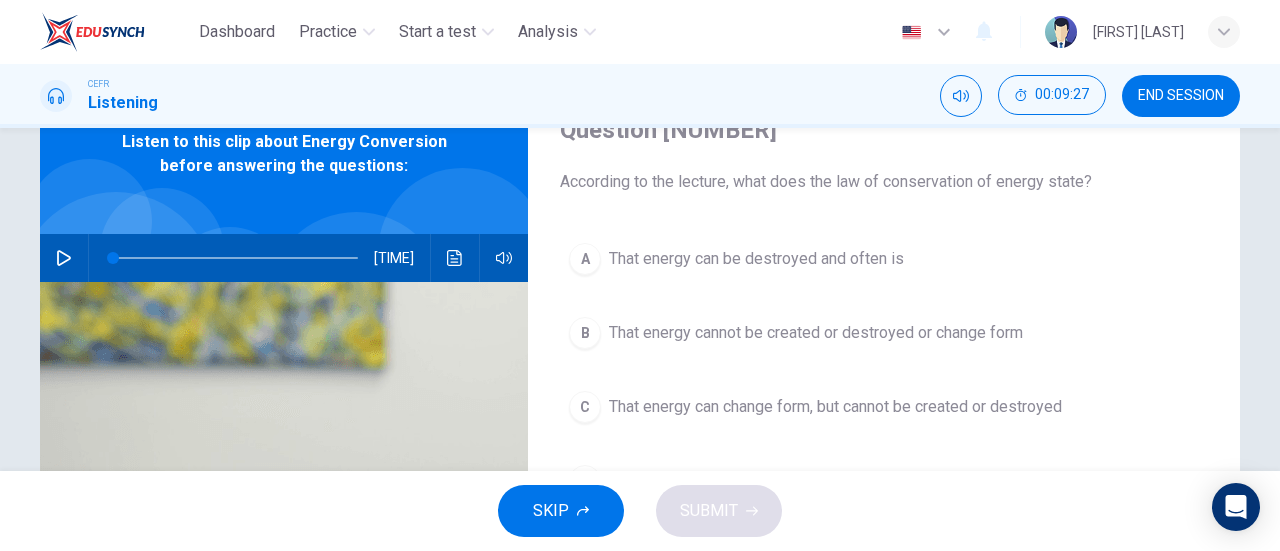 scroll, scrollTop: 98, scrollLeft: 0, axis: vertical 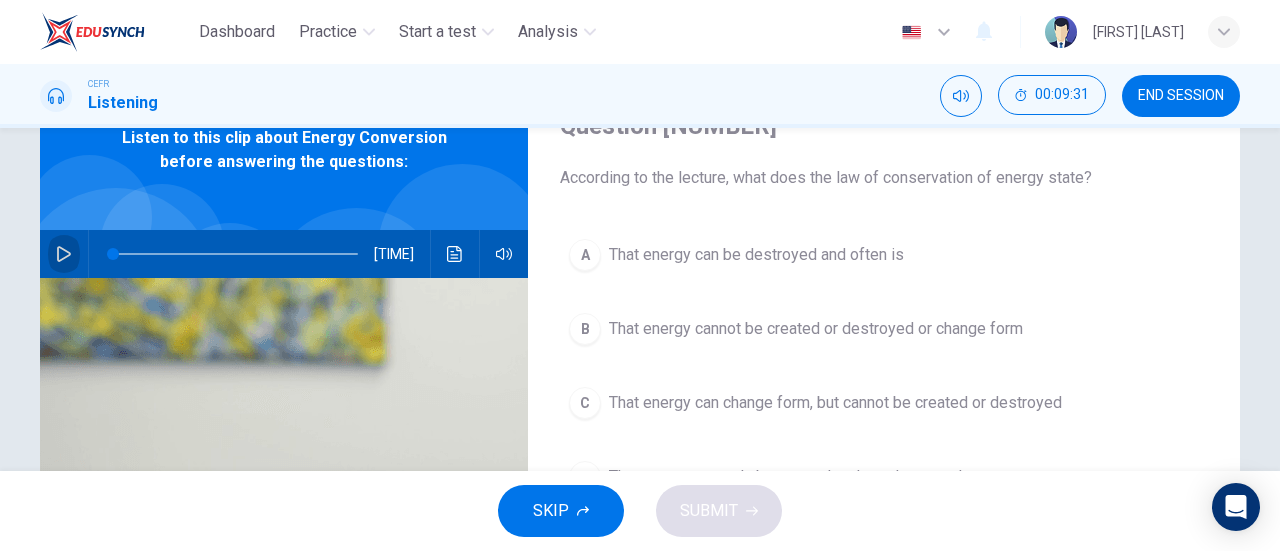 click at bounding box center [64, 254] 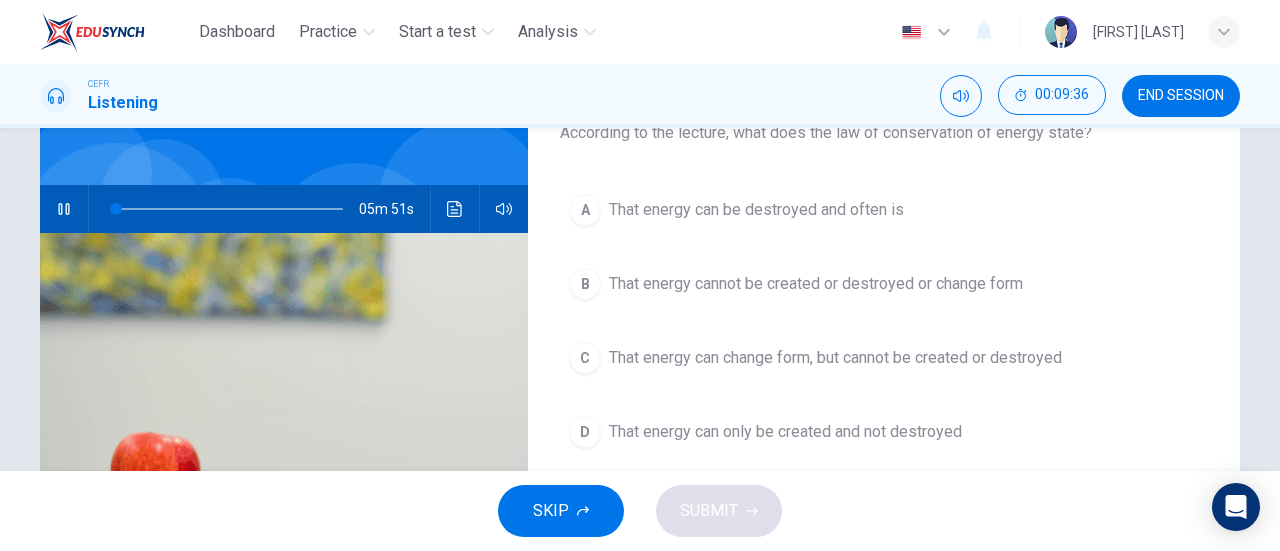 scroll, scrollTop: 141, scrollLeft: 0, axis: vertical 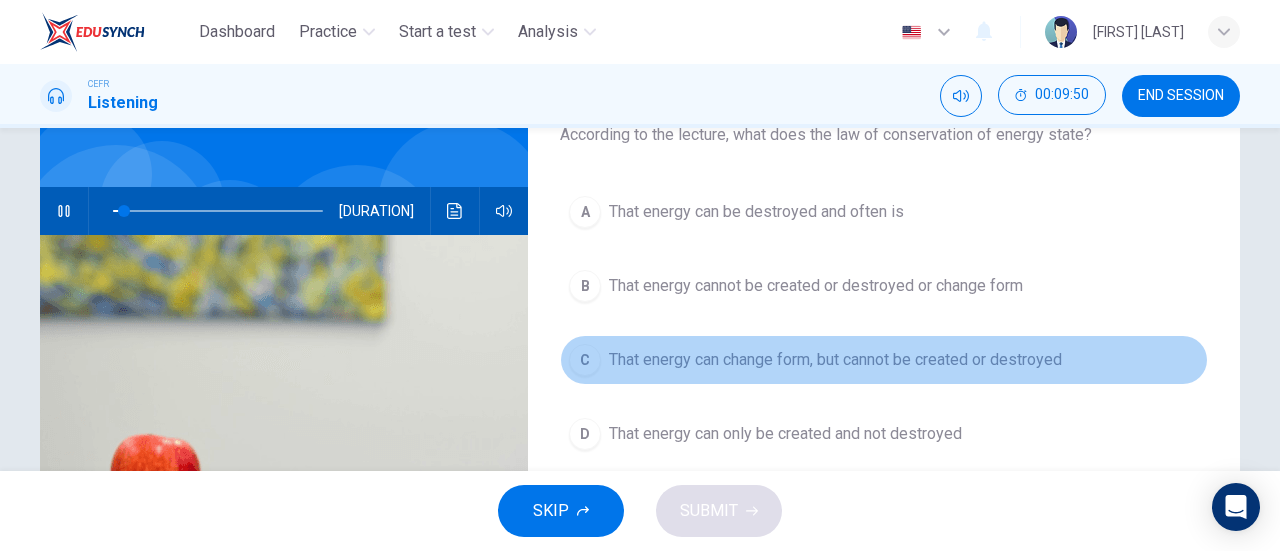click on "C That energy can change form, but cannot be created or destroyed" at bounding box center (884, 360) 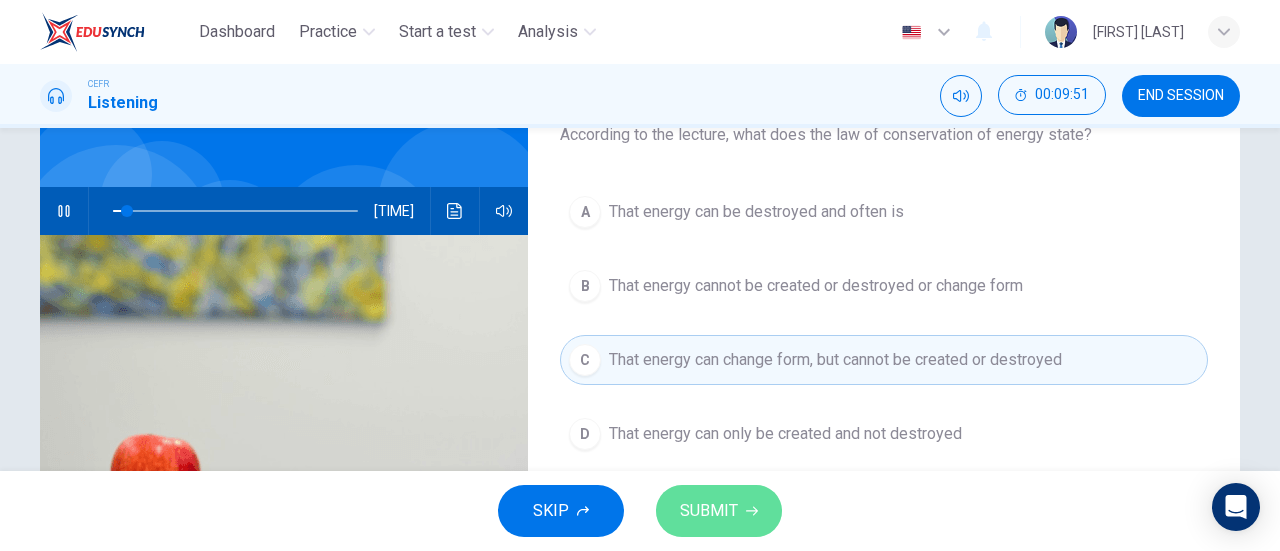 click on "SUBMIT" at bounding box center [719, 511] 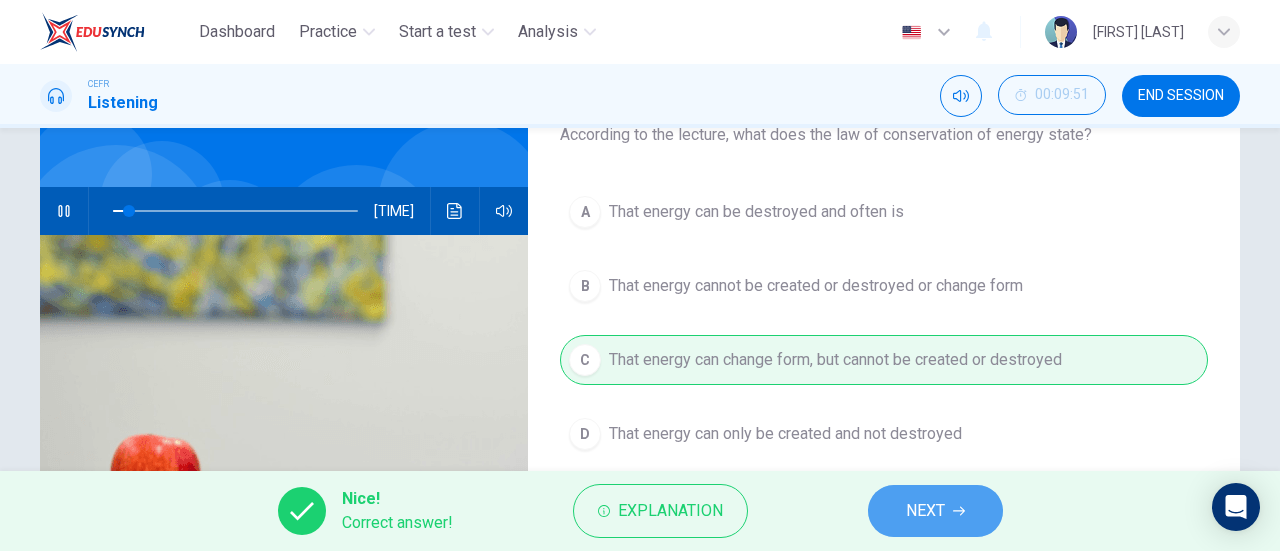 click on "NEXT" at bounding box center (935, 511) 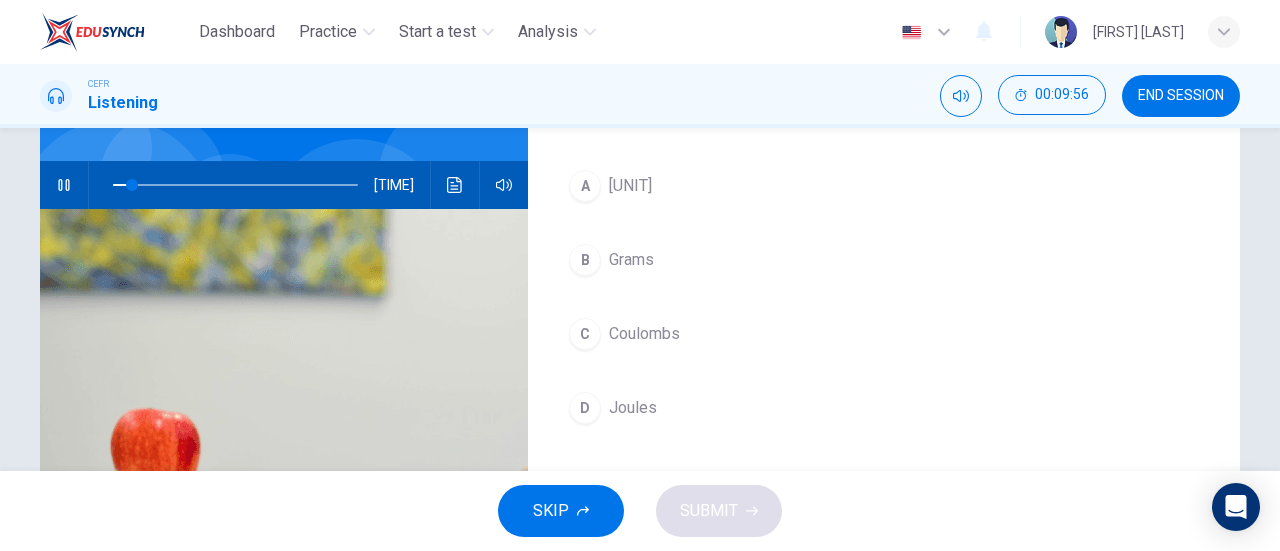 scroll, scrollTop: 166, scrollLeft: 0, axis: vertical 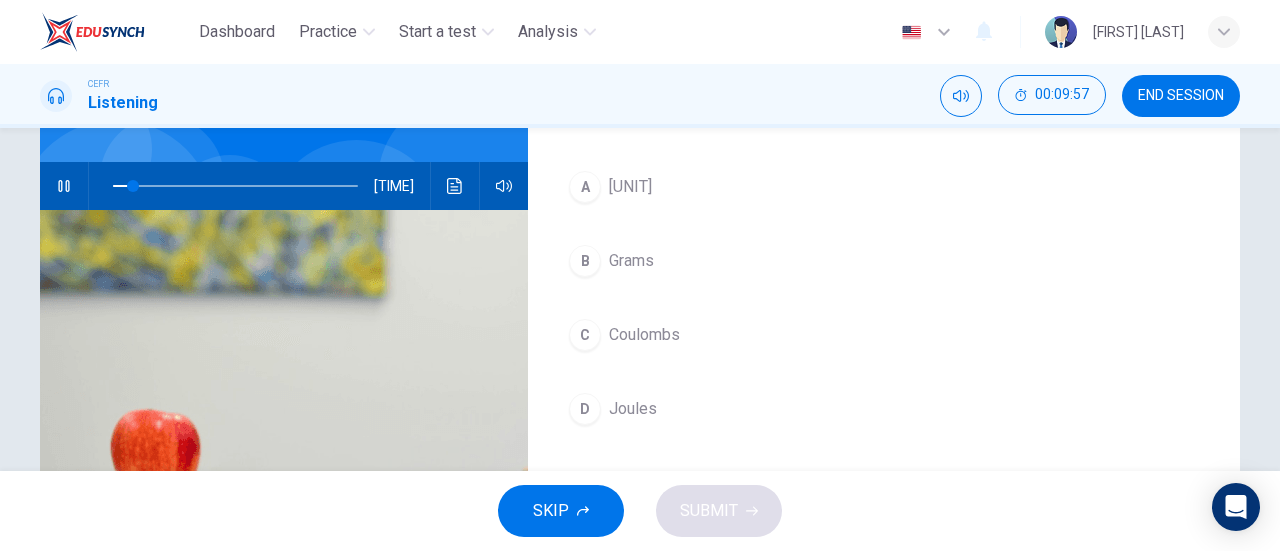 click on "D" at bounding box center (585, 187) 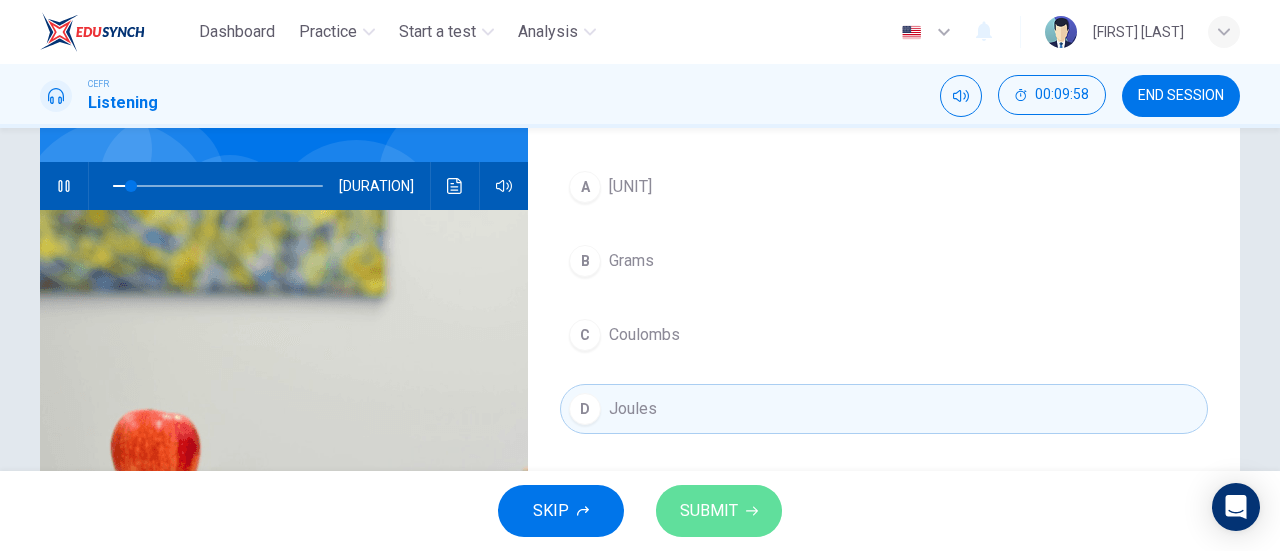click on "SUBMIT" at bounding box center (709, 511) 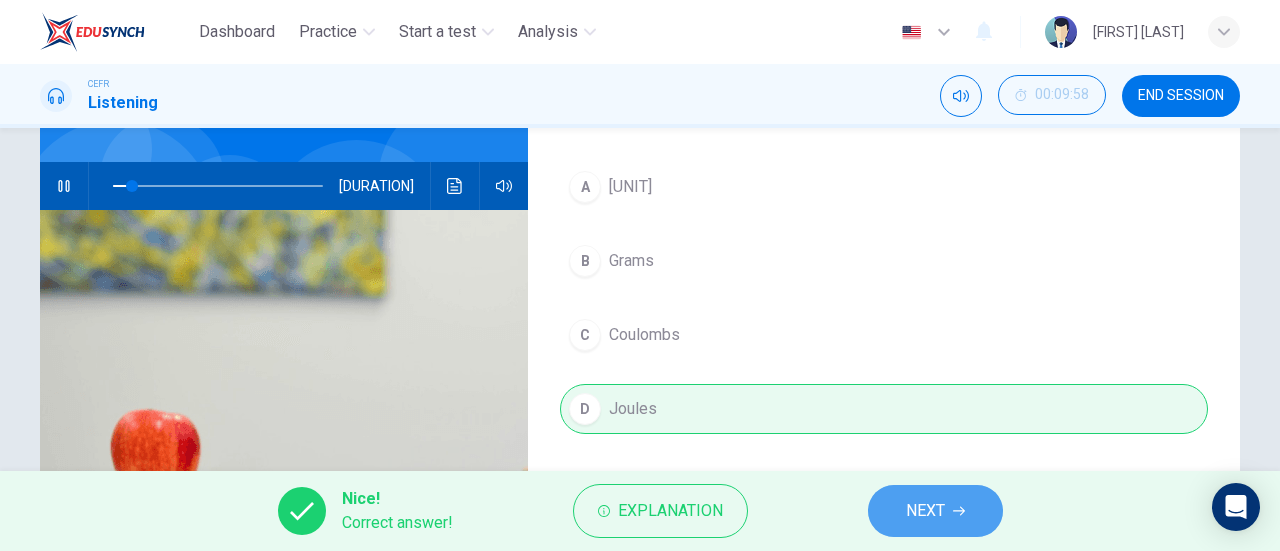 click on "NEXT" at bounding box center (935, 511) 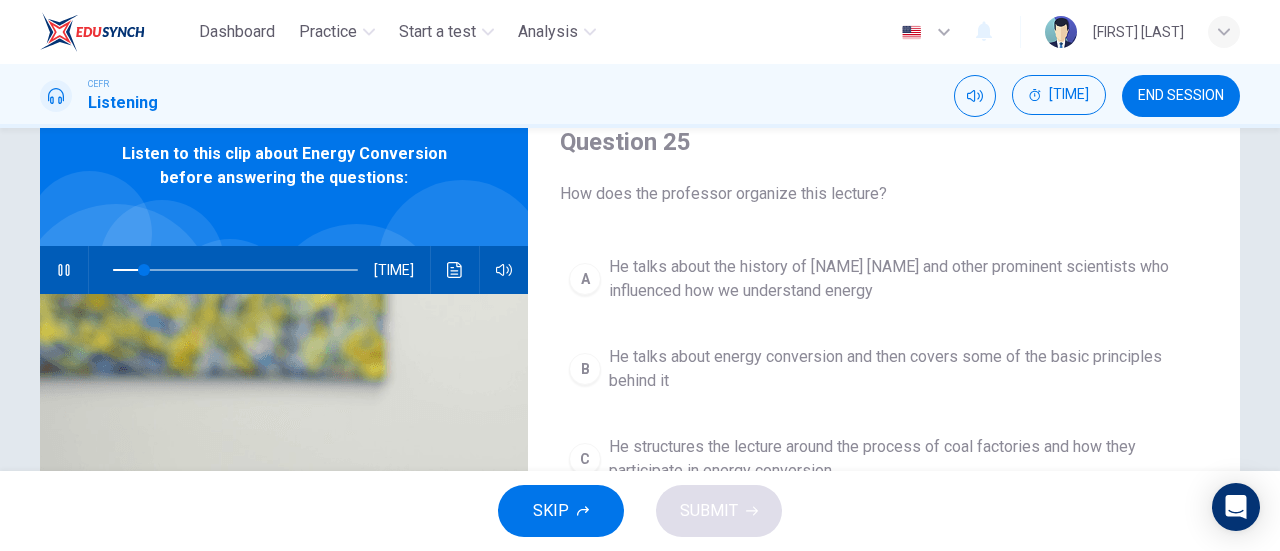 scroll, scrollTop: 0, scrollLeft: 0, axis: both 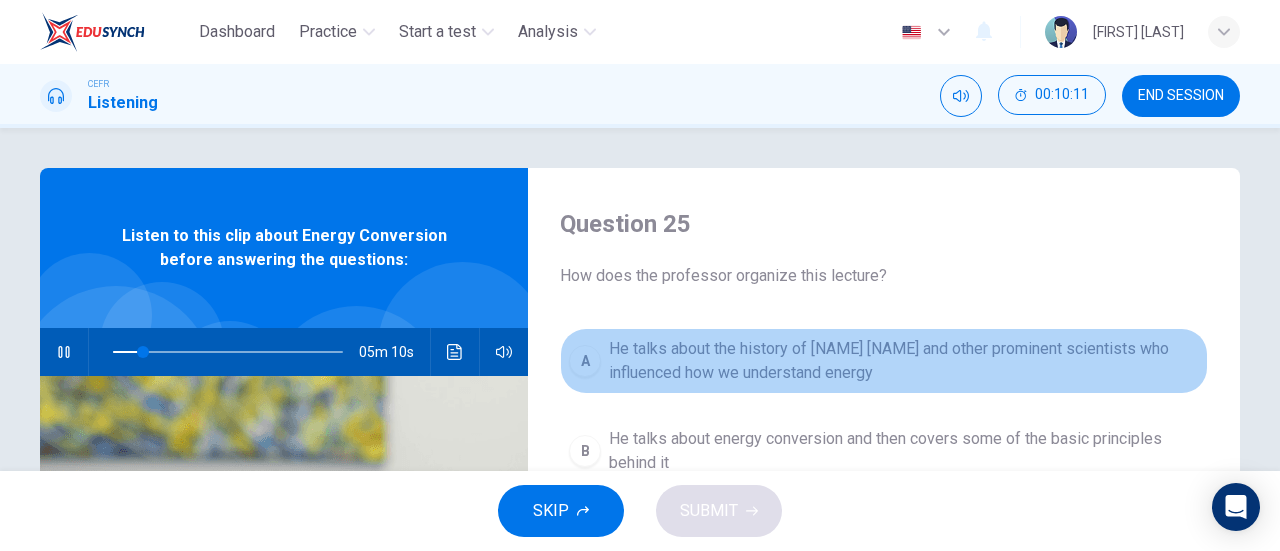 click on "He talks about the history of James Joules and other prominent scientists who influenced how we understand energy" at bounding box center [904, 361] 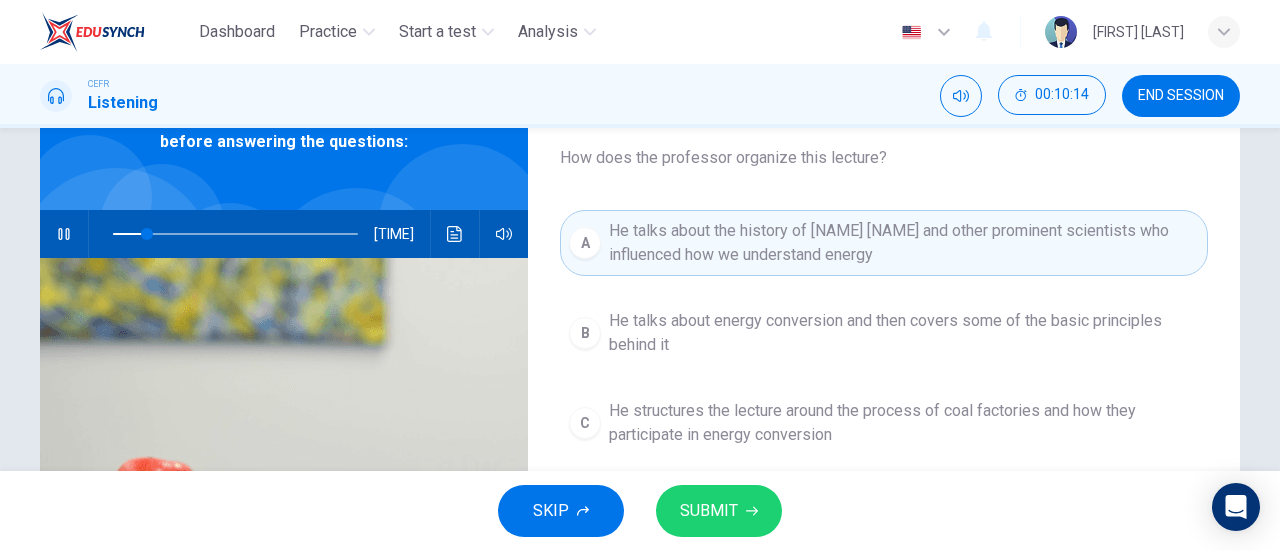 scroll, scrollTop: 258, scrollLeft: 0, axis: vertical 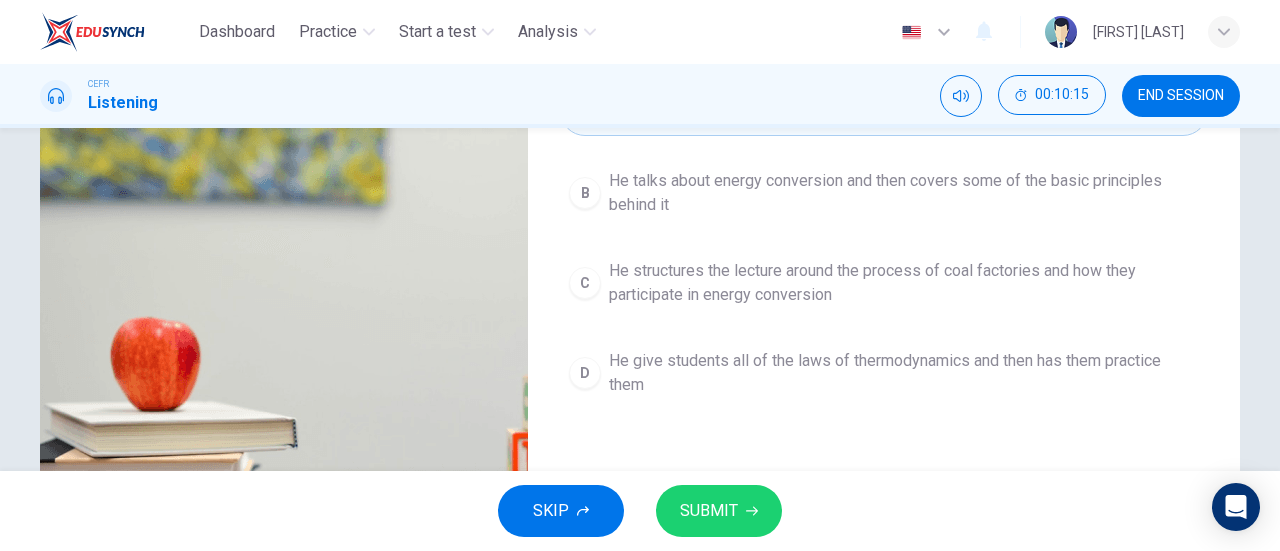 click on "SUBMIT" at bounding box center [719, 511] 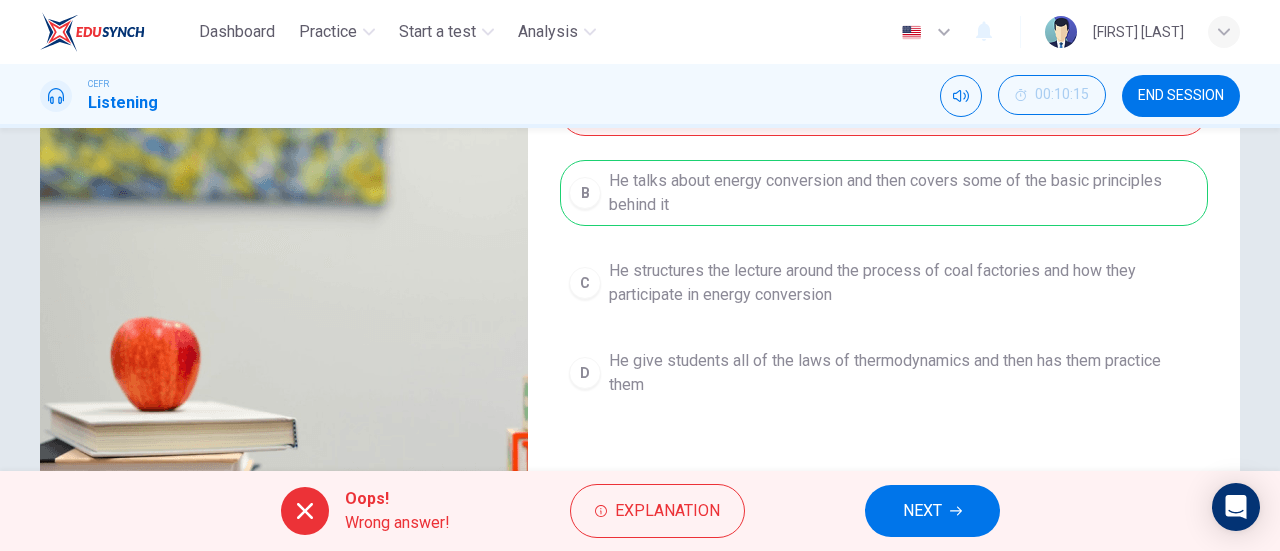 scroll, scrollTop: 159, scrollLeft: 0, axis: vertical 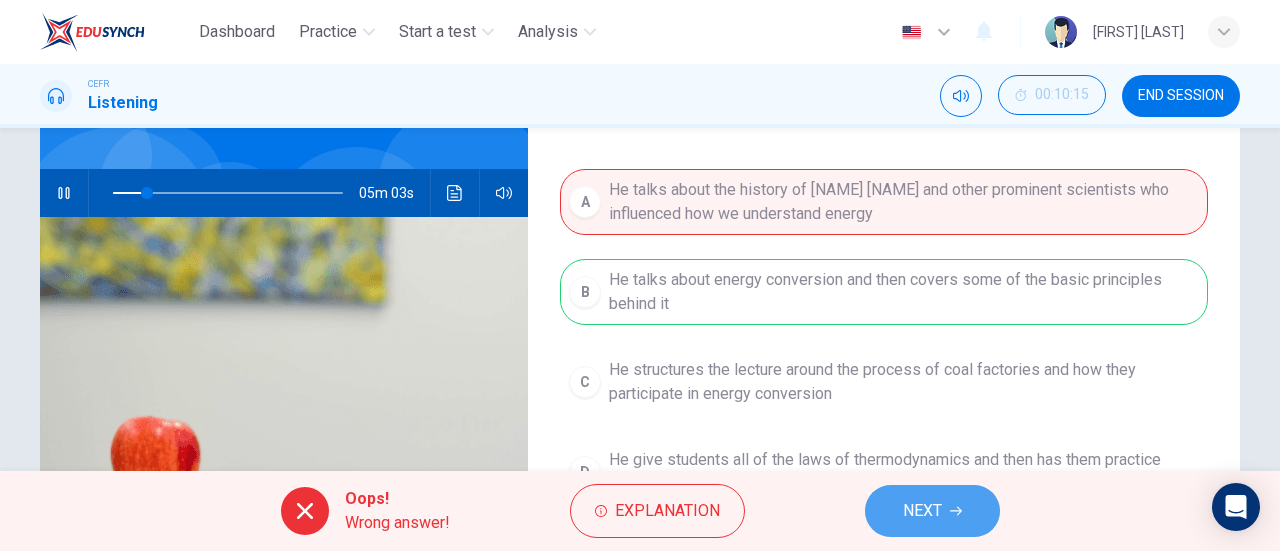 click on "NEXT" at bounding box center (932, 511) 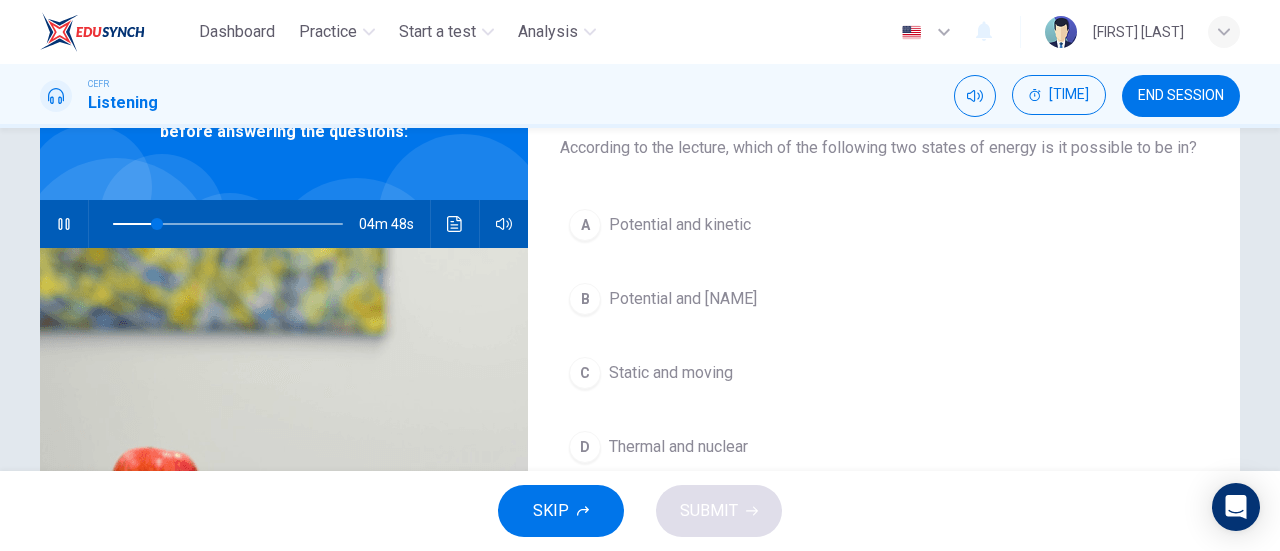 scroll, scrollTop: 129, scrollLeft: 0, axis: vertical 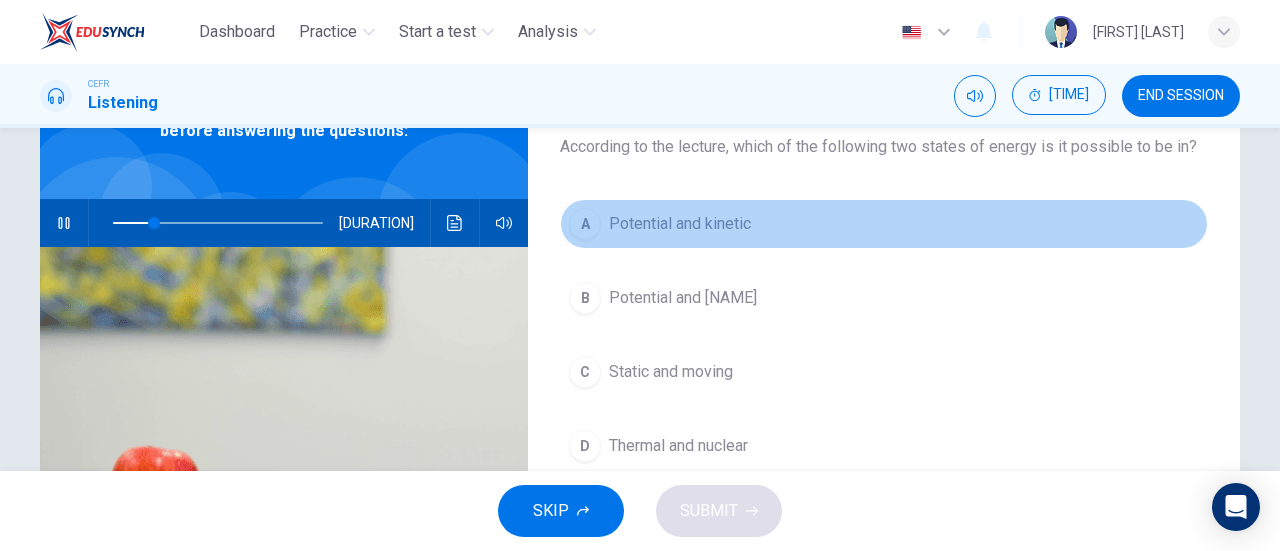 click on "Potential and kinetic" at bounding box center [680, 224] 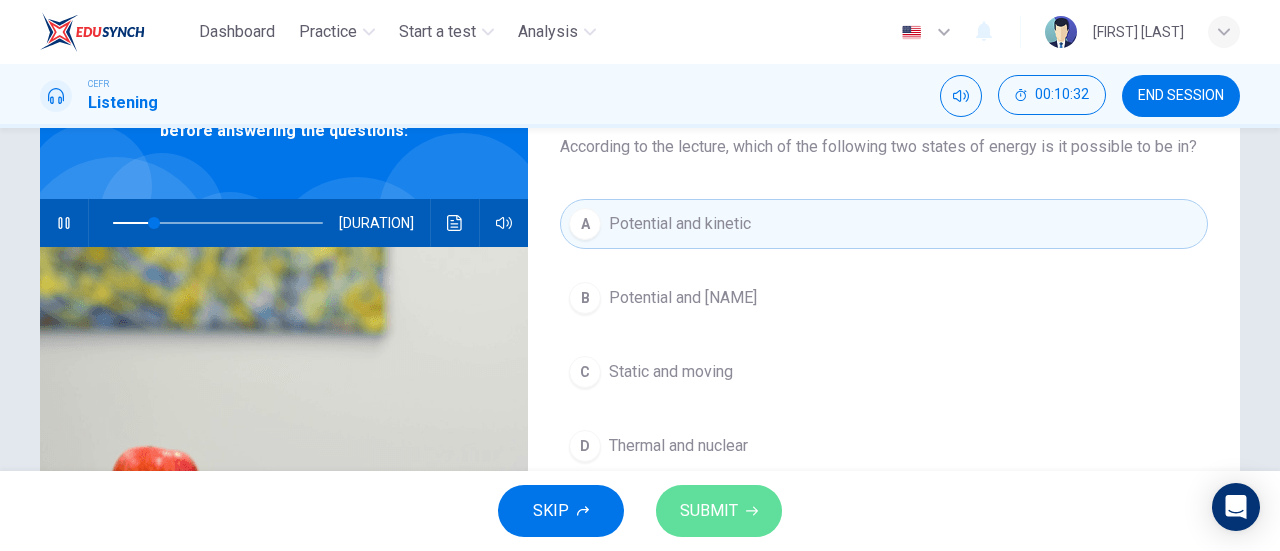 click on "SUBMIT" at bounding box center (719, 511) 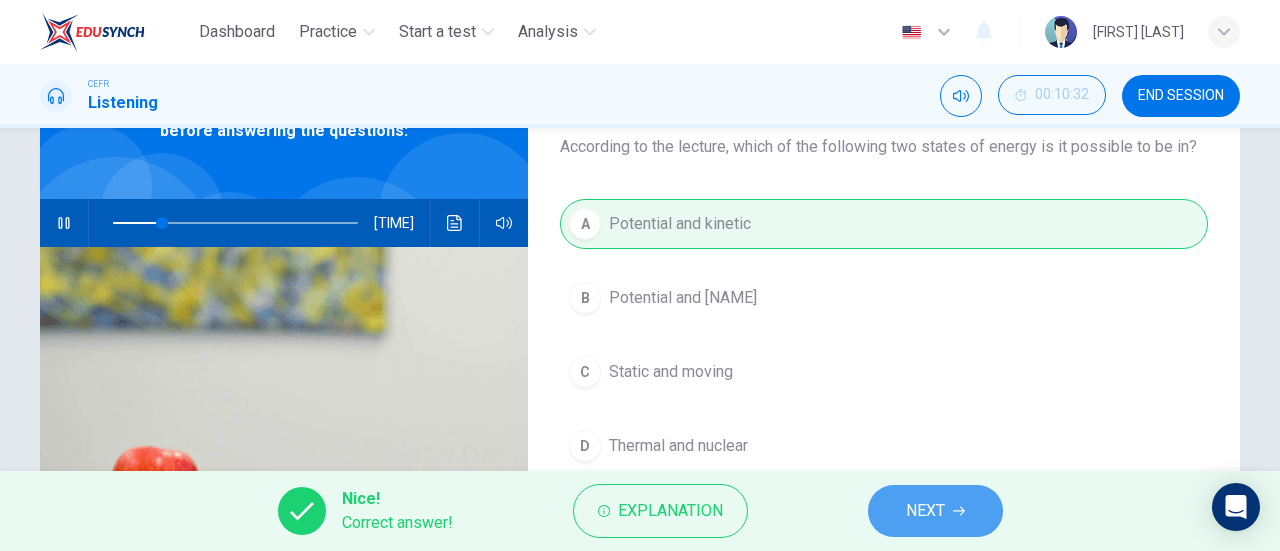 click on "NEXT" at bounding box center [935, 511] 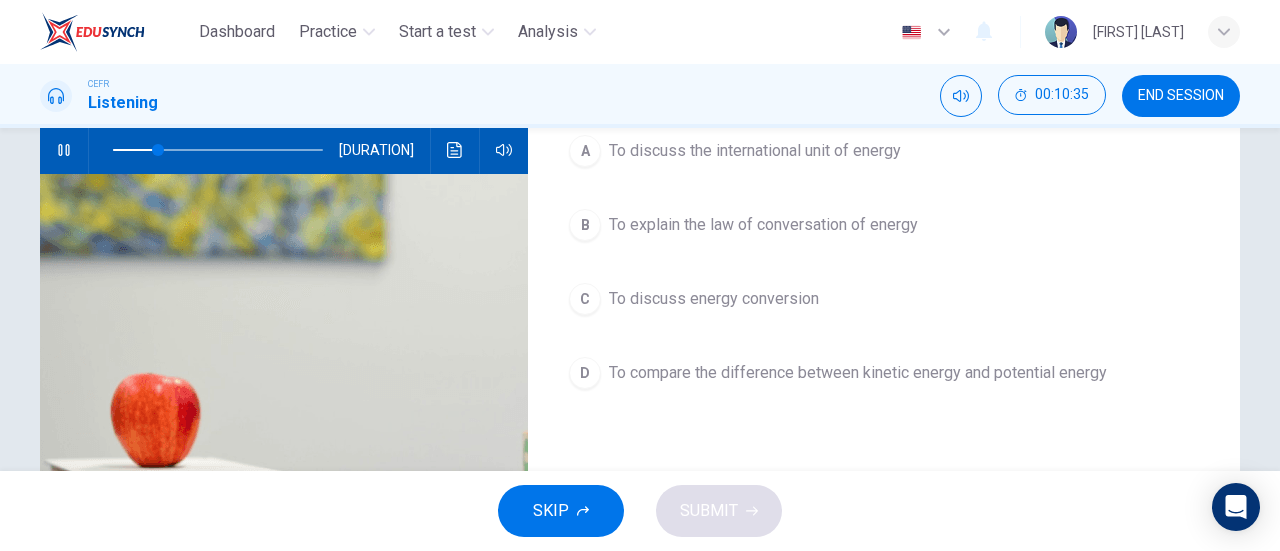 scroll, scrollTop: 203, scrollLeft: 0, axis: vertical 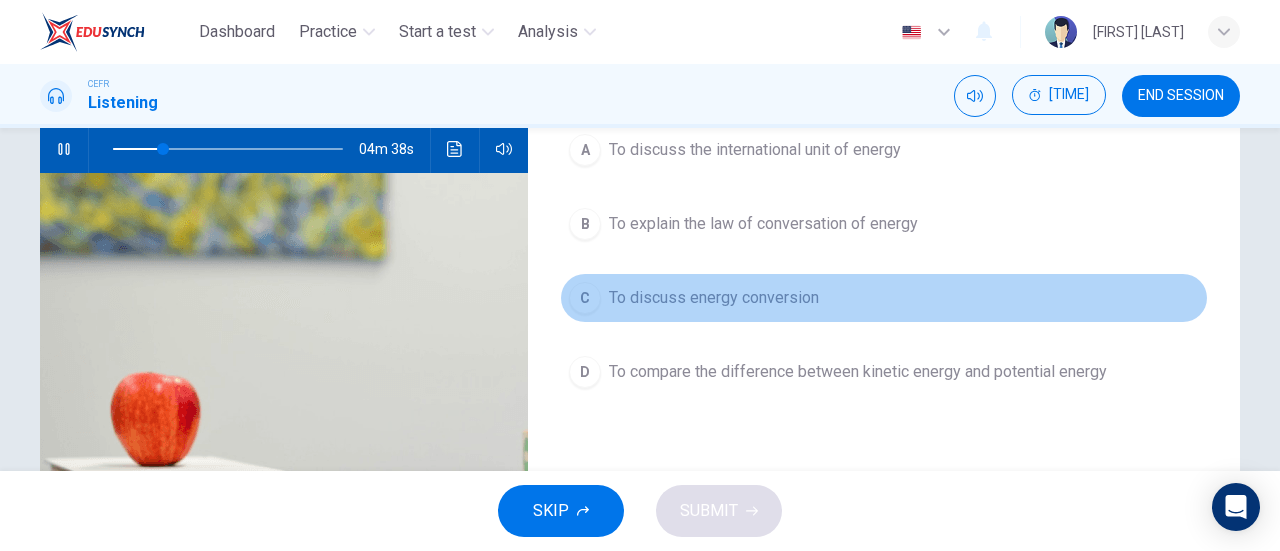 click on "To discuss energy conversion" at bounding box center (755, 150) 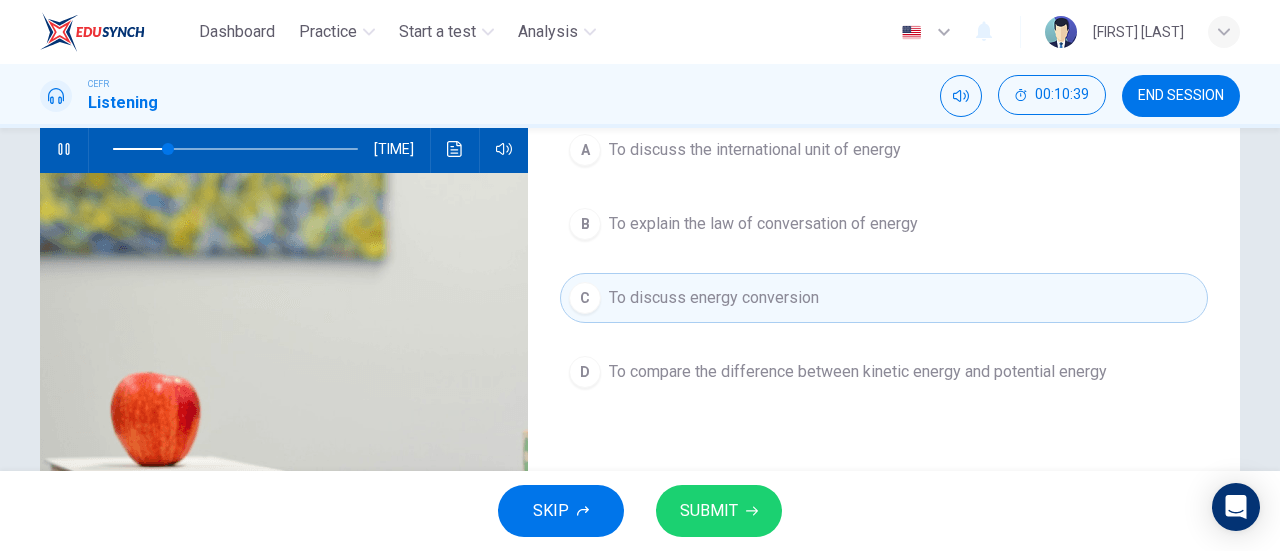 click on "SKIP SUBMIT" at bounding box center [640, 511] 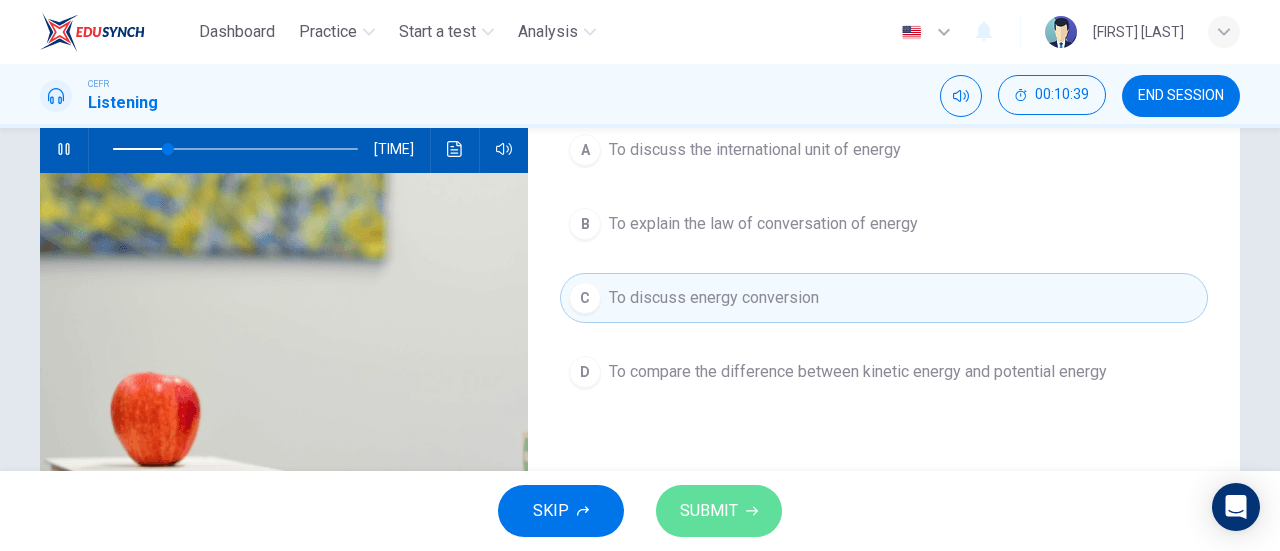 click on "SUBMIT" at bounding box center (719, 511) 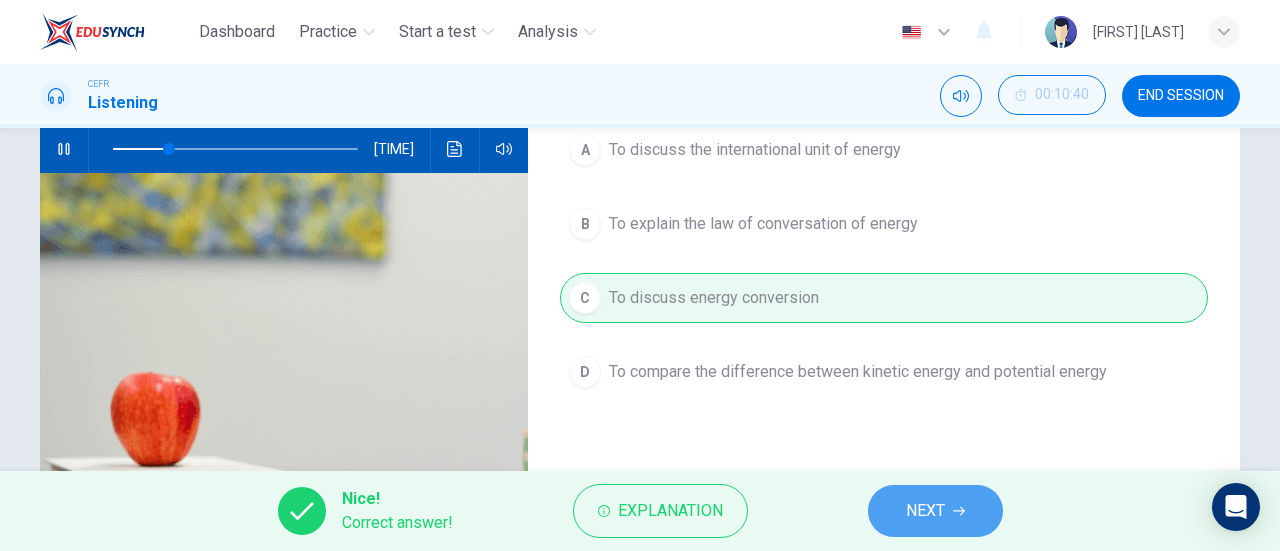 click on "NEXT" at bounding box center (935, 511) 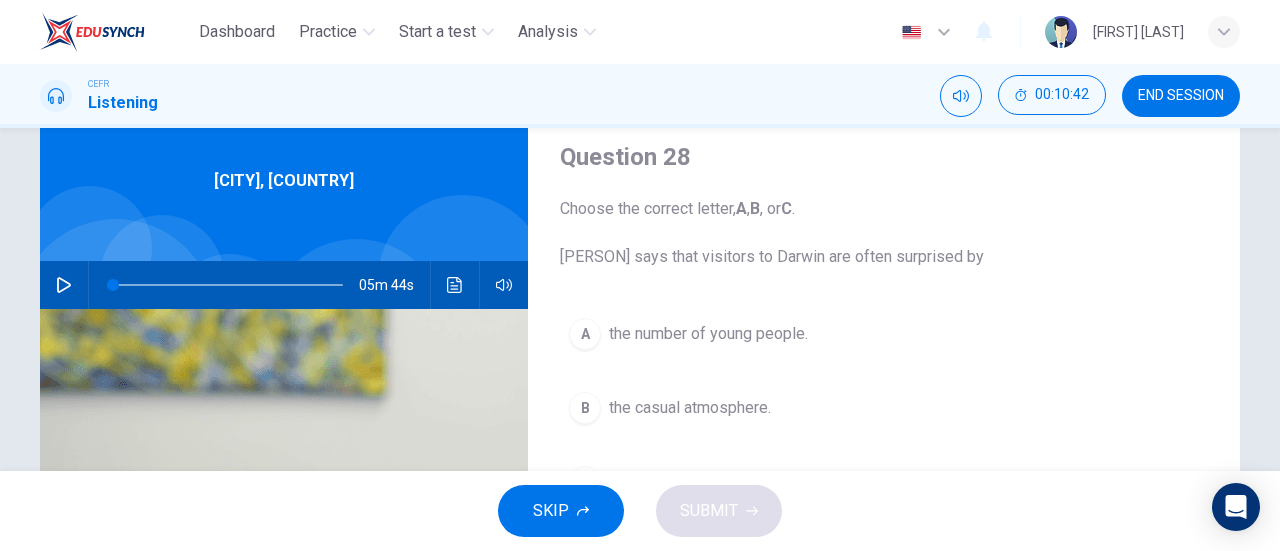 scroll, scrollTop: 68, scrollLeft: 0, axis: vertical 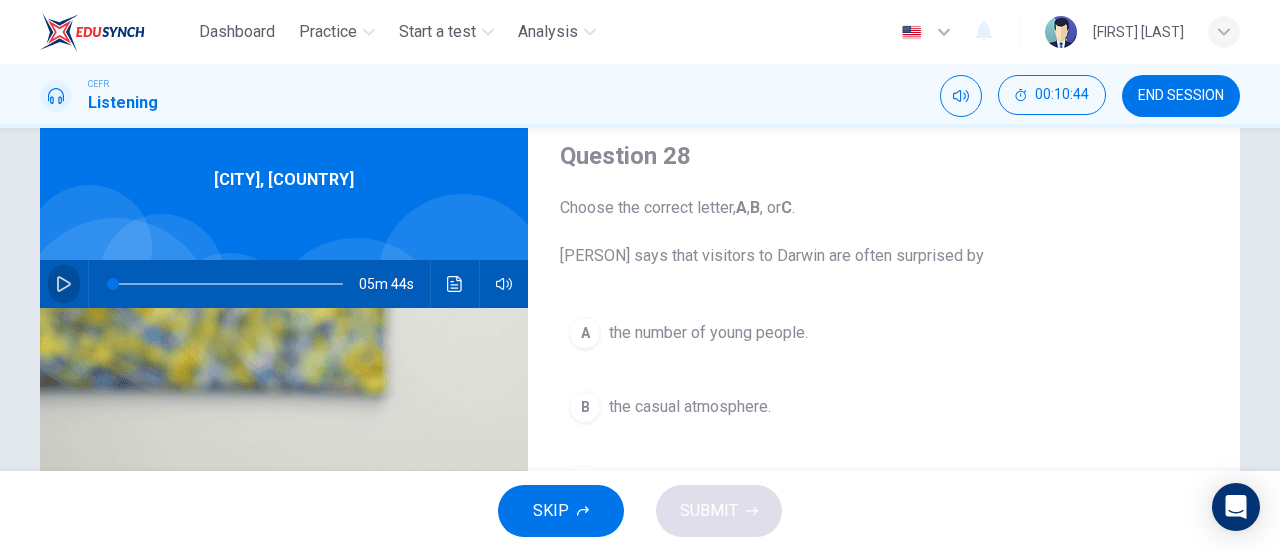click at bounding box center (64, 284) 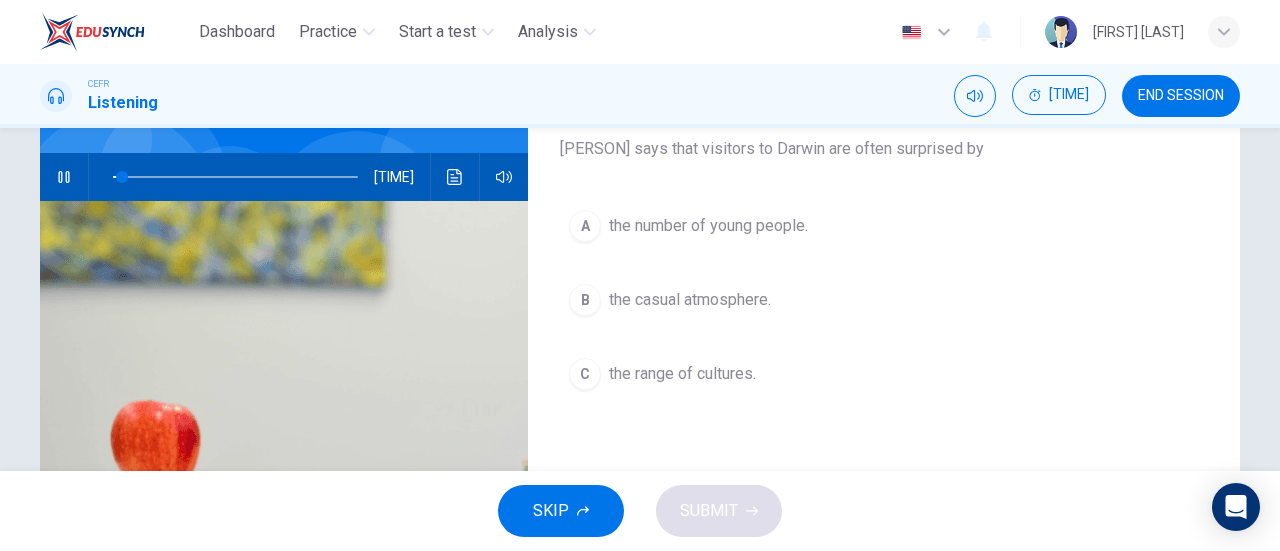 scroll, scrollTop: 174, scrollLeft: 0, axis: vertical 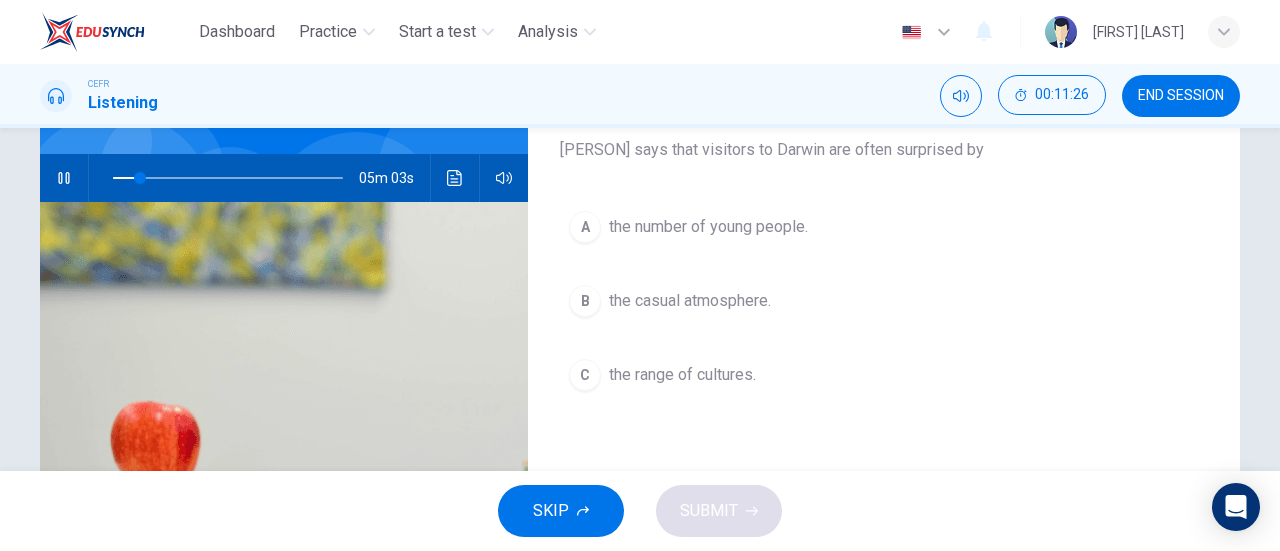 type 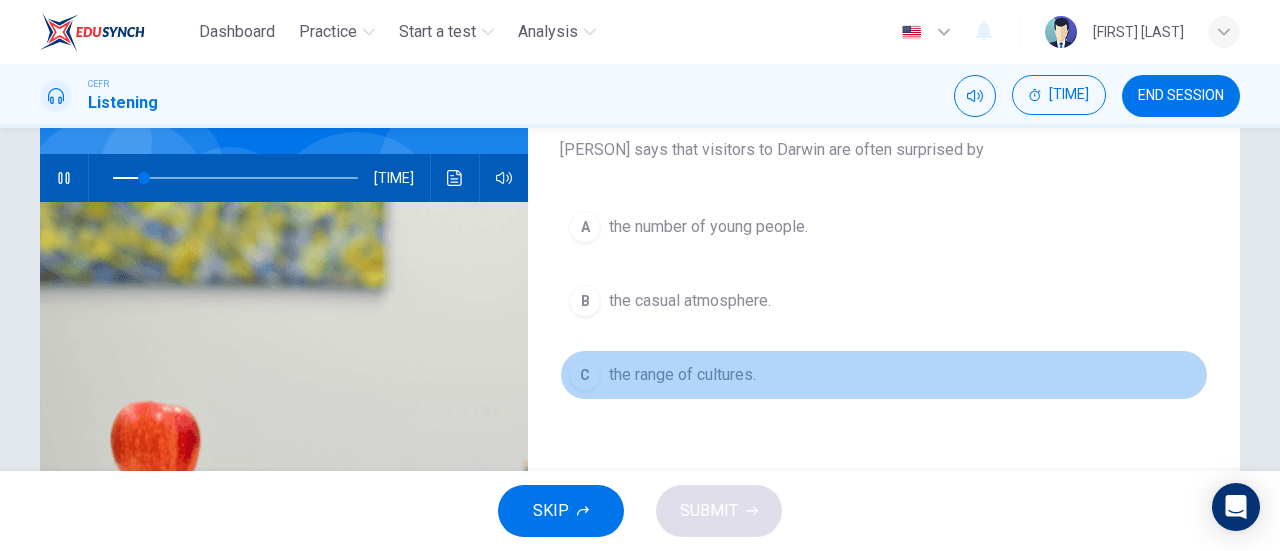 click on "the range of cultures." at bounding box center [708, 227] 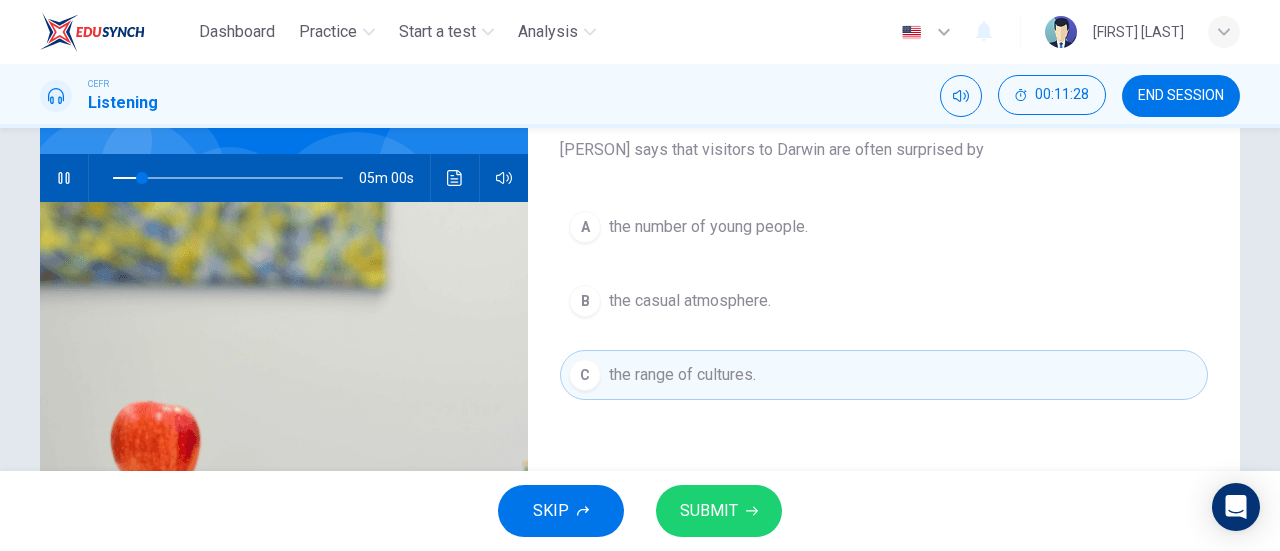 click on "SUBMIT" at bounding box center (719, 511) 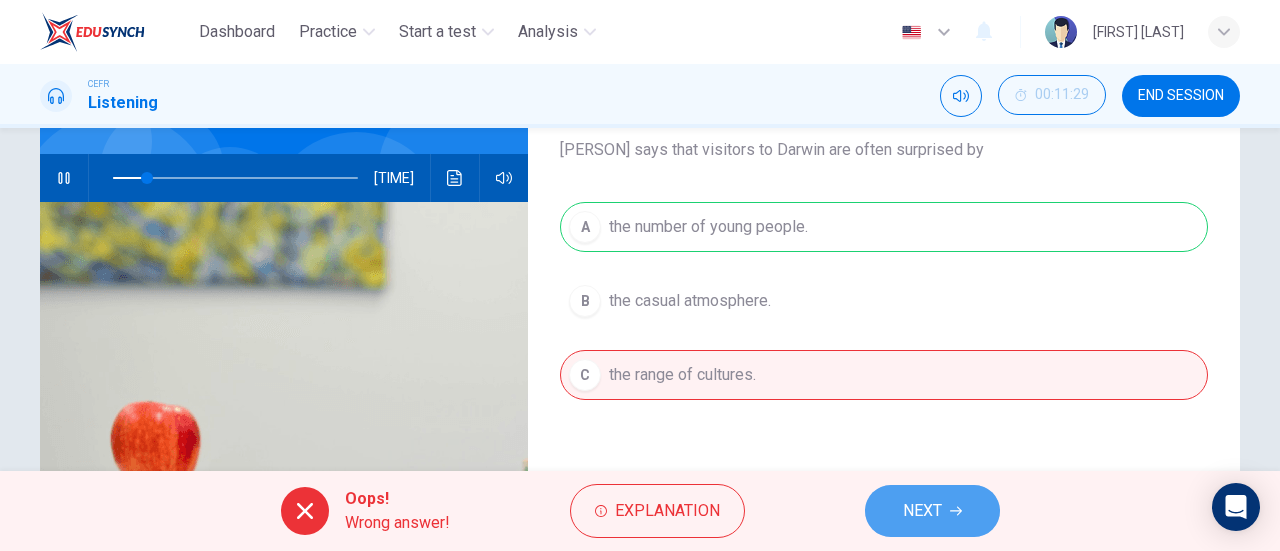 click on "NEXT" at bounding box center [922, 511] 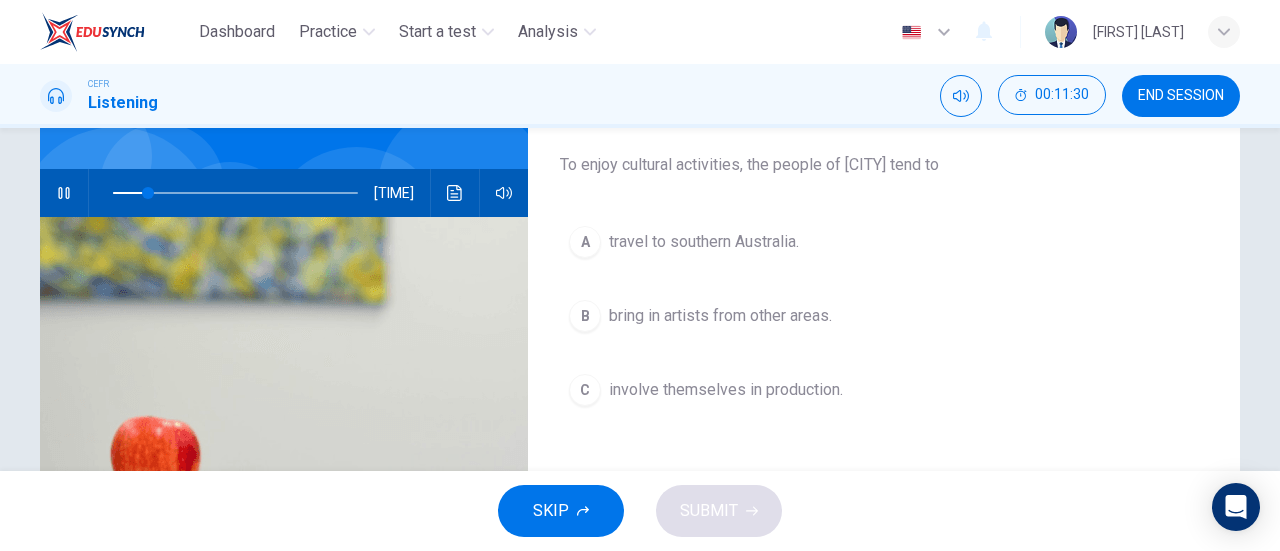 scroll, scrollTop: 158, scrollLeft: 0, axis: vertical 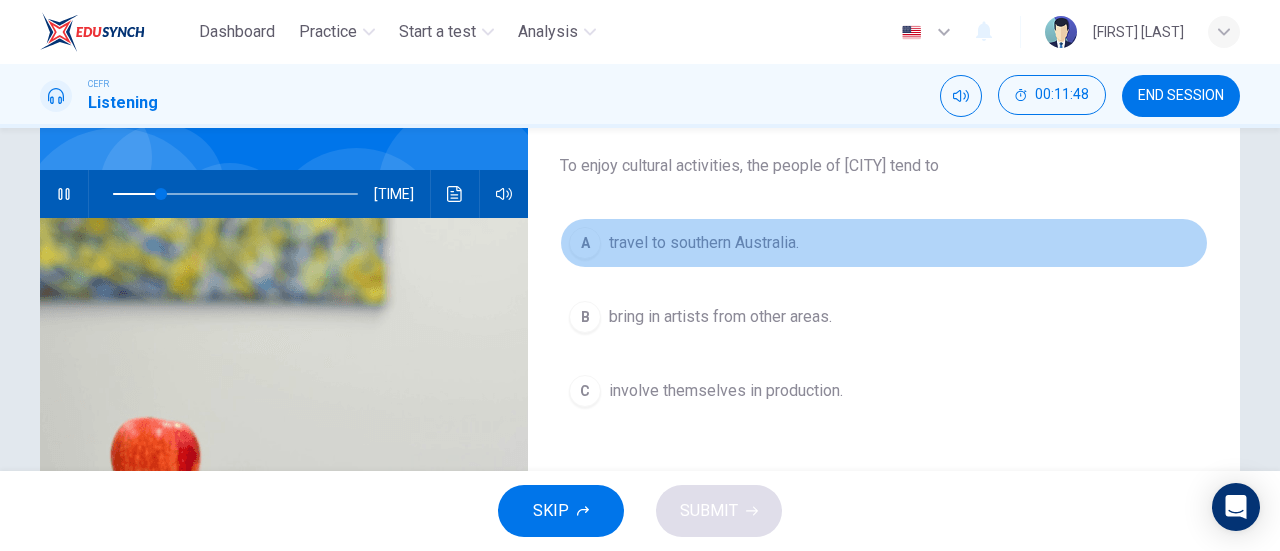 click on "A travel to southern Australia." at bounding box center (884, 243) 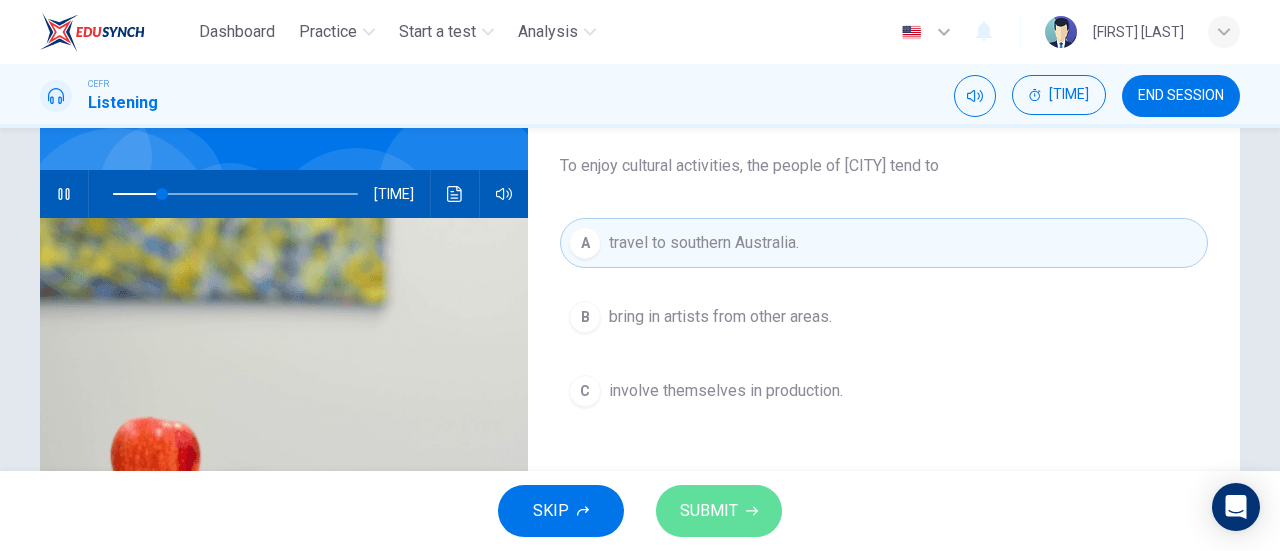 click on "SUBMIT" at bounding box center (709, 511) 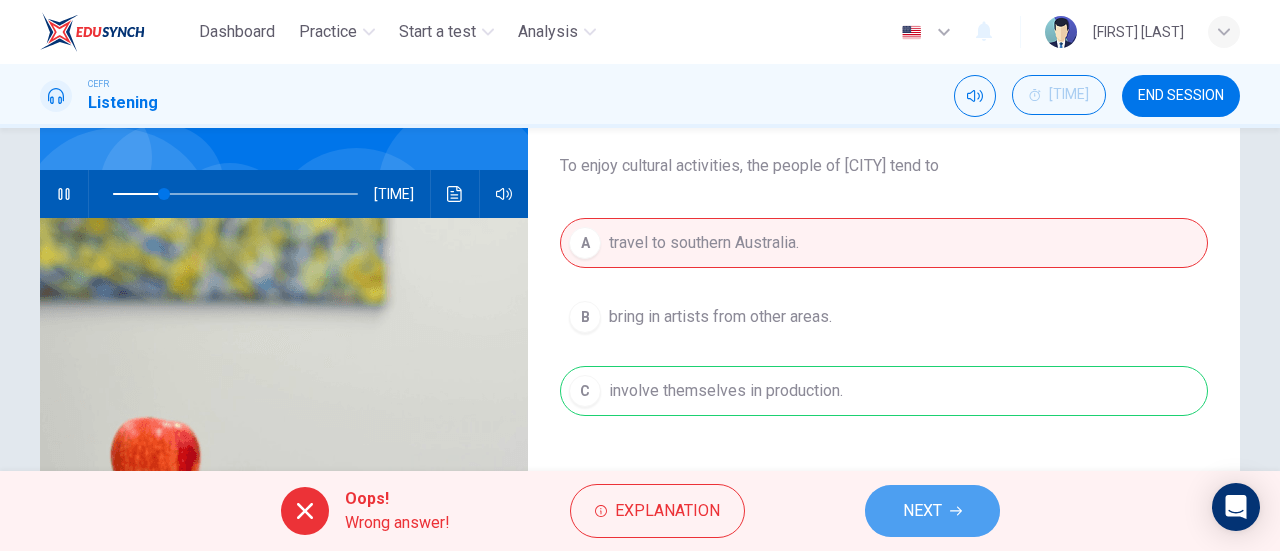 click on "NEXT" at bounding box center [932, 511] 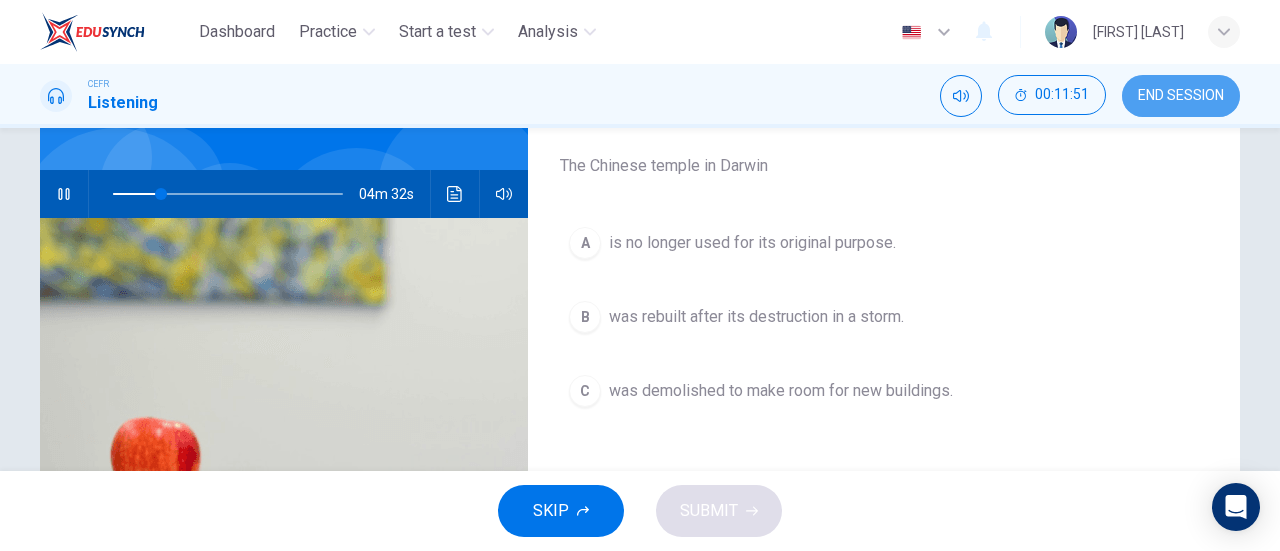 click on "END SESSION" at bounding box center [1181, 96] 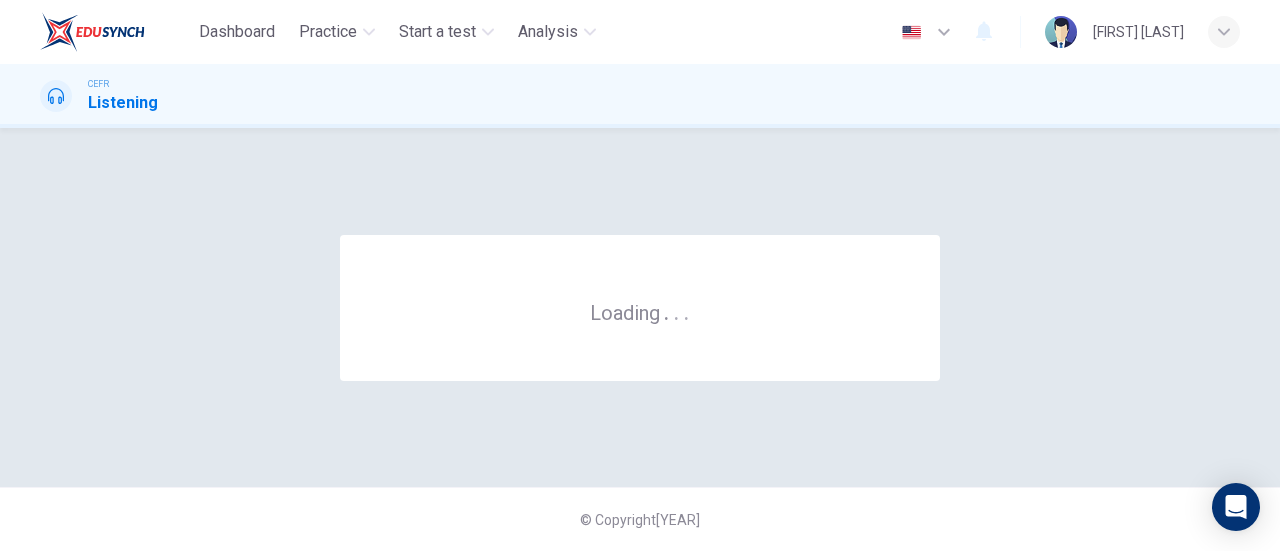 scroll, scrollTop: 0, scrollLeft: 0, axis: both 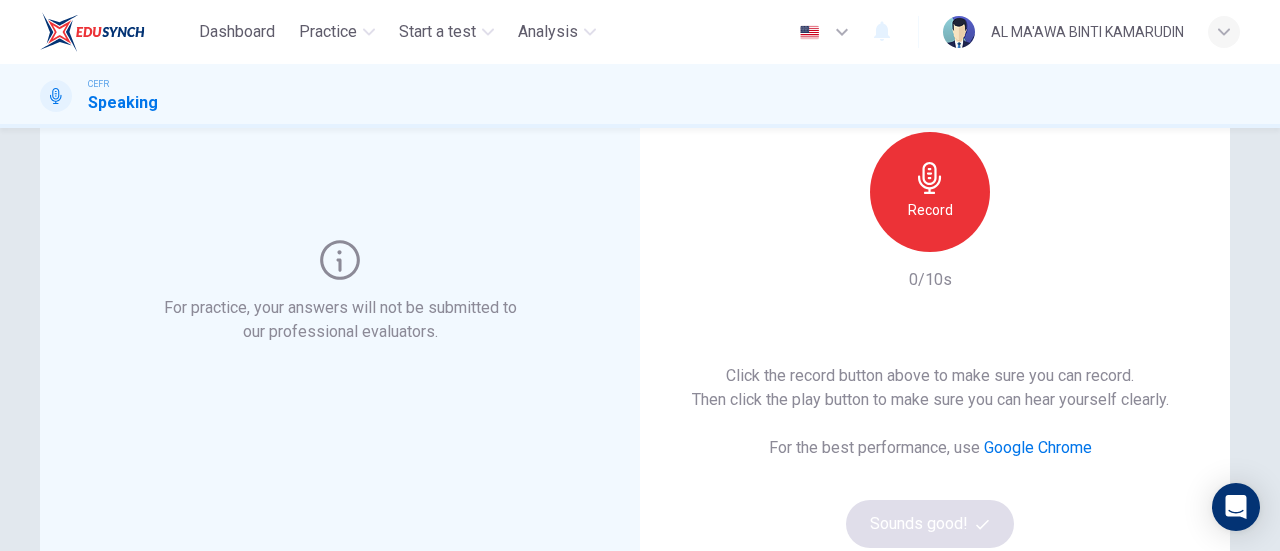 click on "Record" at bounding box center [930, 192] 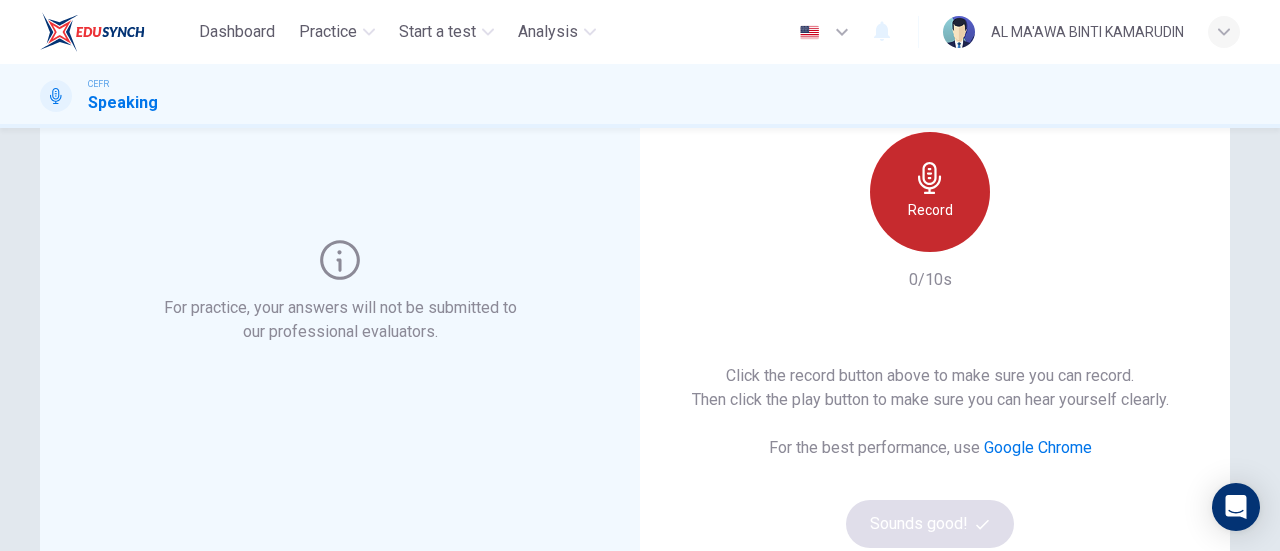 click on "Record" at bounding box center (930, 192) 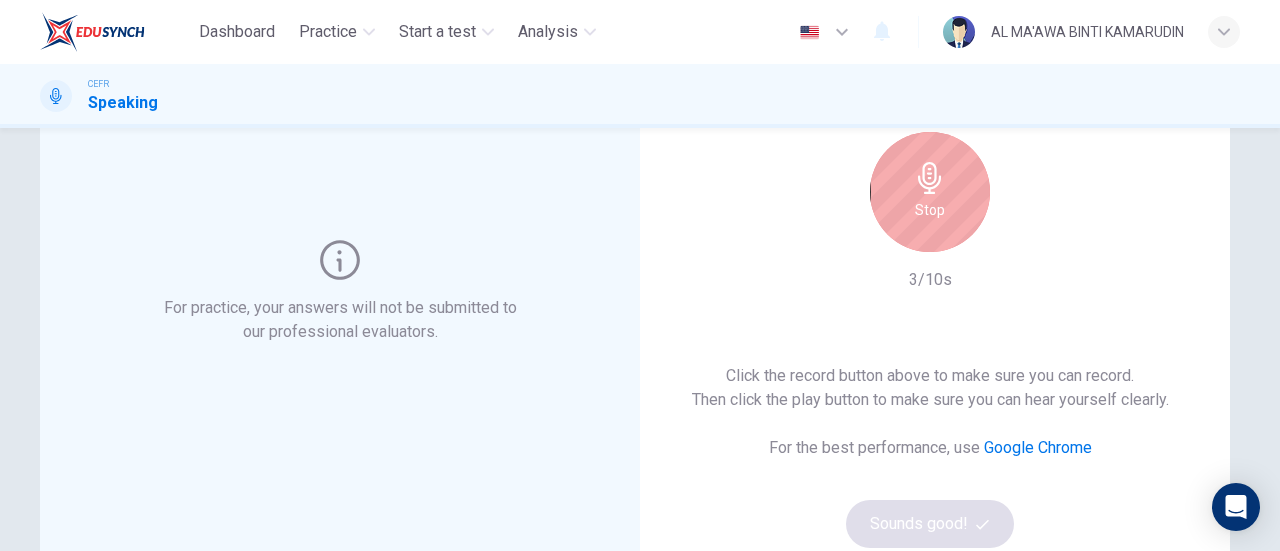 click on "Stop" at bounding box center (930, 192) 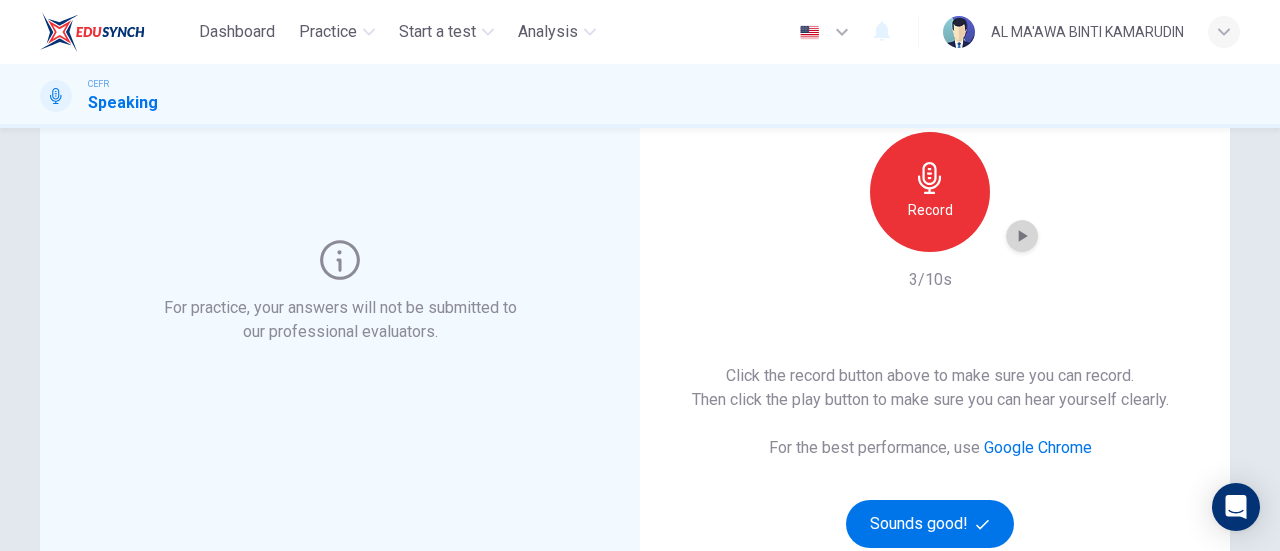 click at bounding box center [1022, 236] 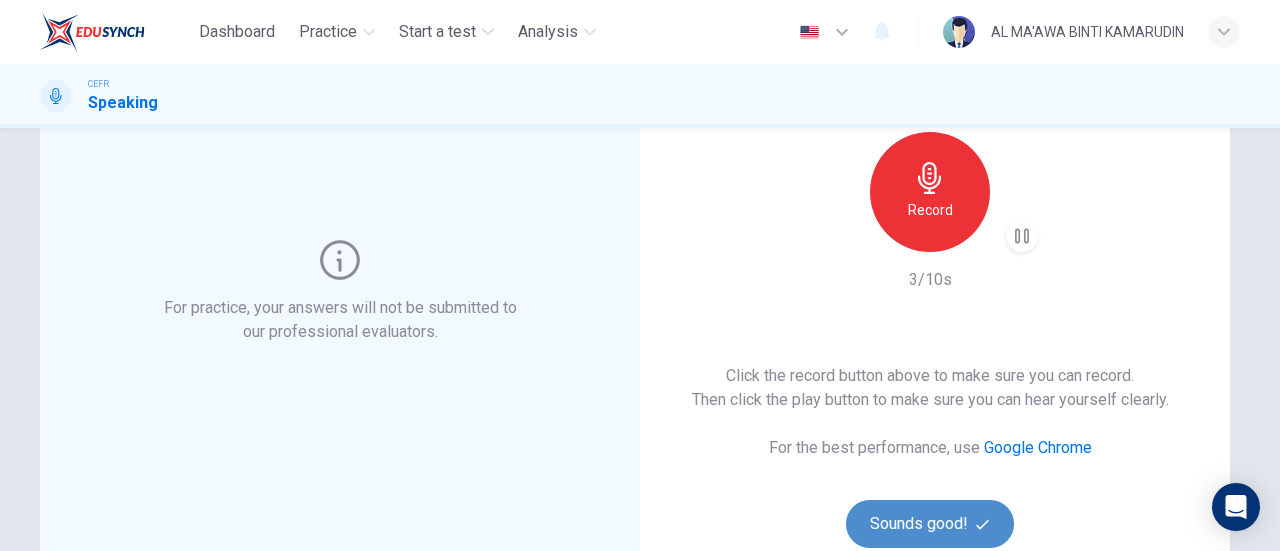 click on "Sounds good!" at bounding box center [930, 524] 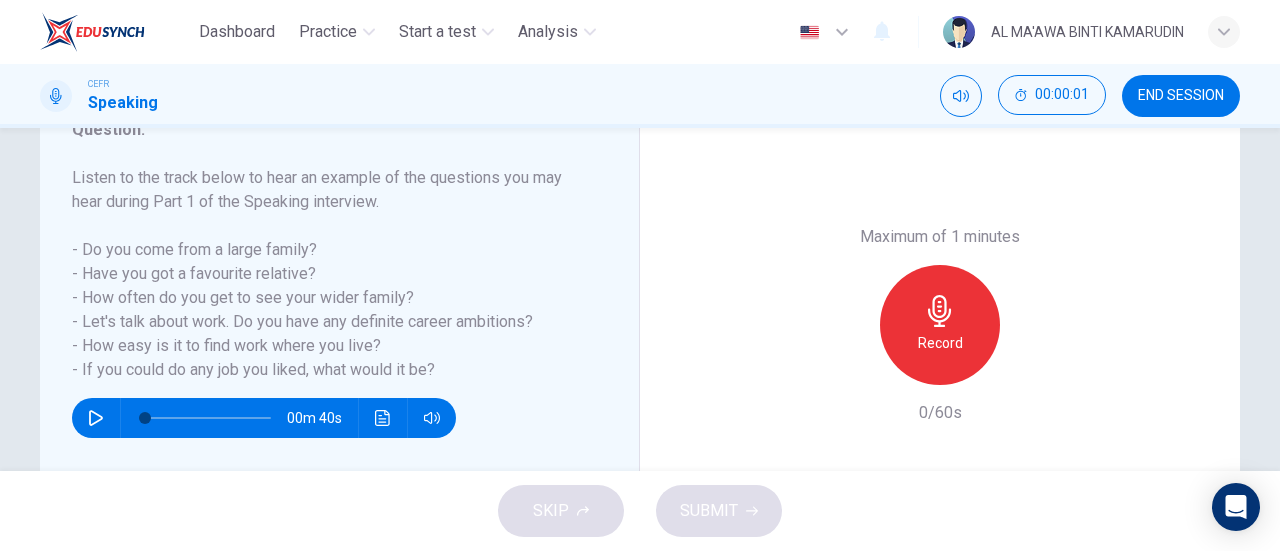 scroll, scrollTop: 292, scrollLeft: 0, axis: vertical 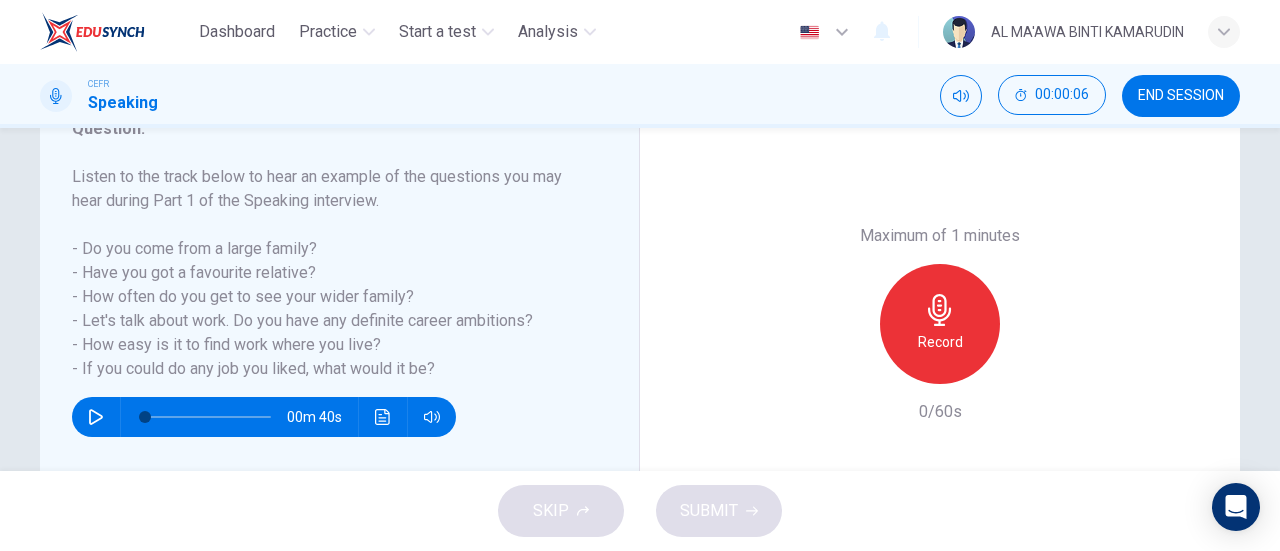 click on "SKIP SUBMIT" at bounding box center (640, 511) 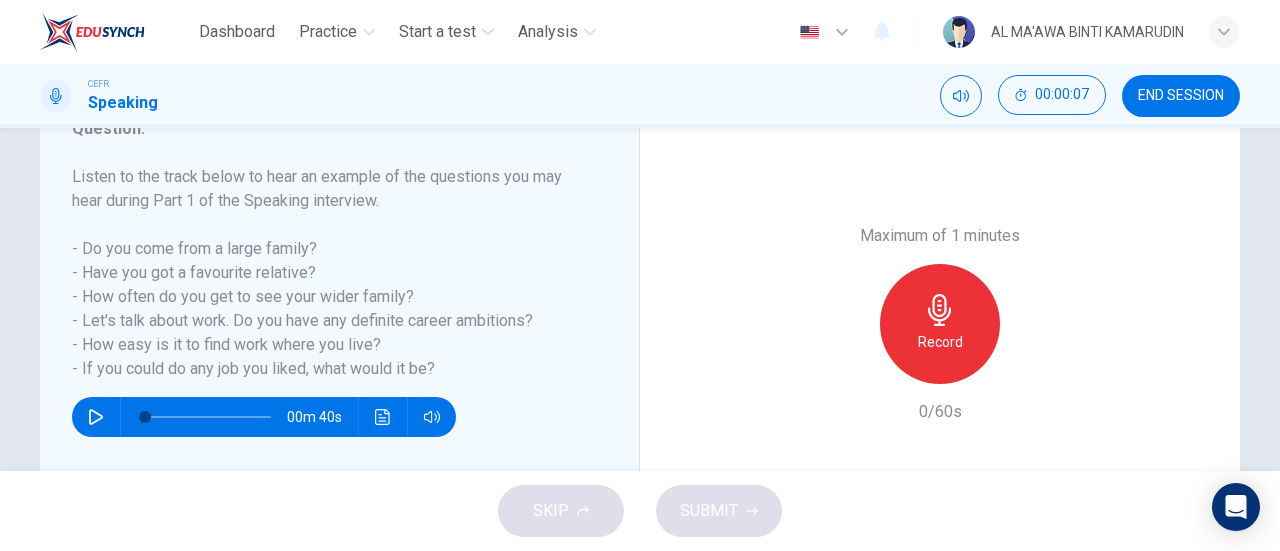click at bounding box center [96, 417] 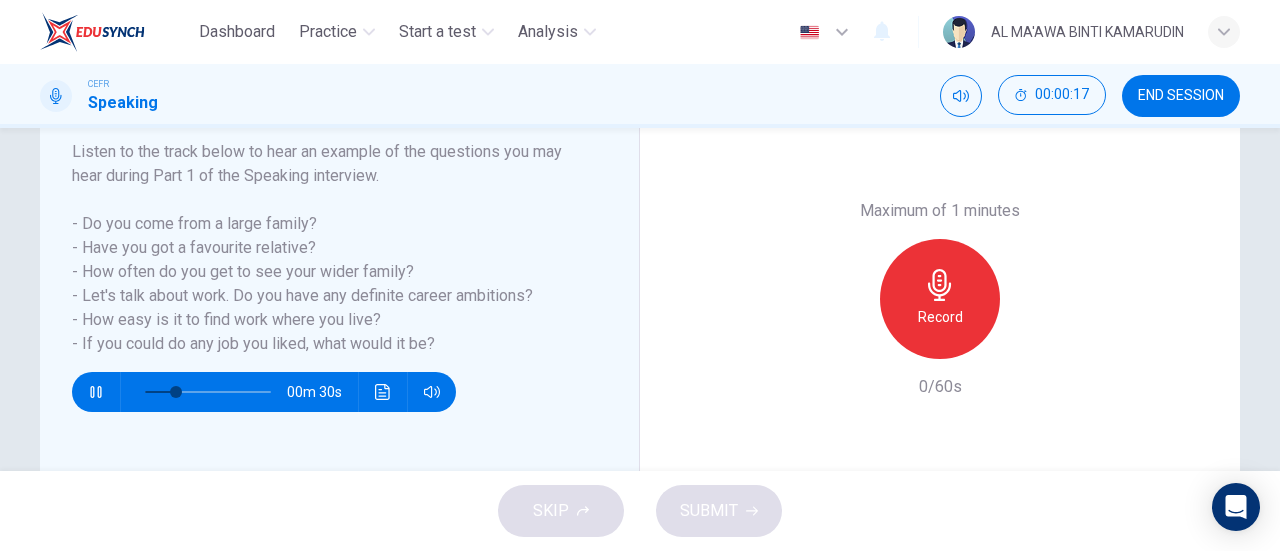scroll, scrollTop: 319, scrollLeft: 0, axis: vertical 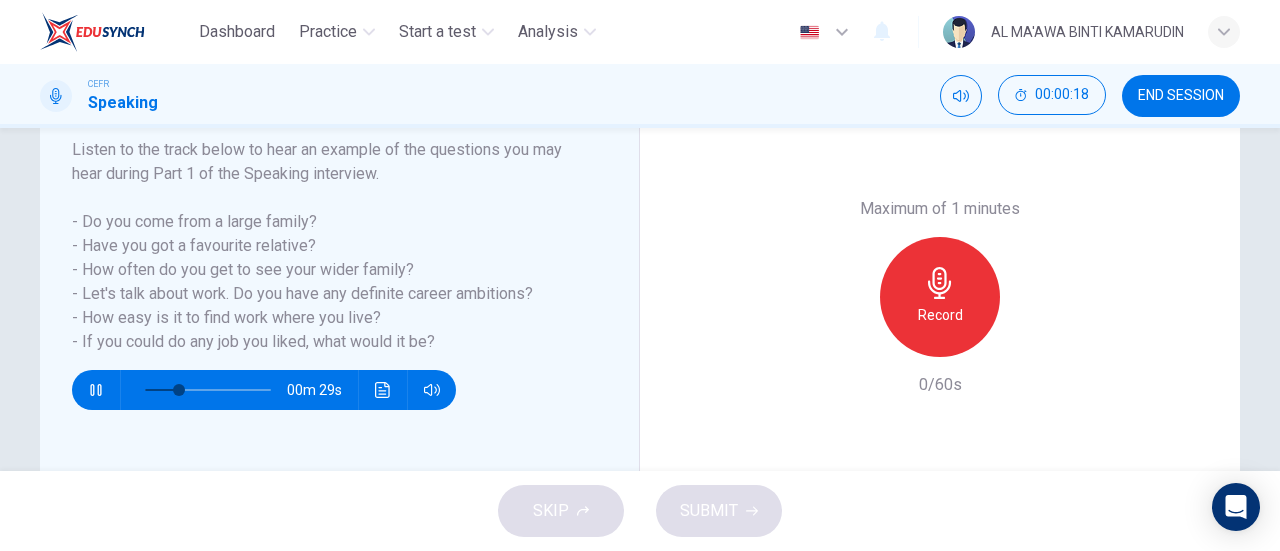 click at bounding box center [96, 390] 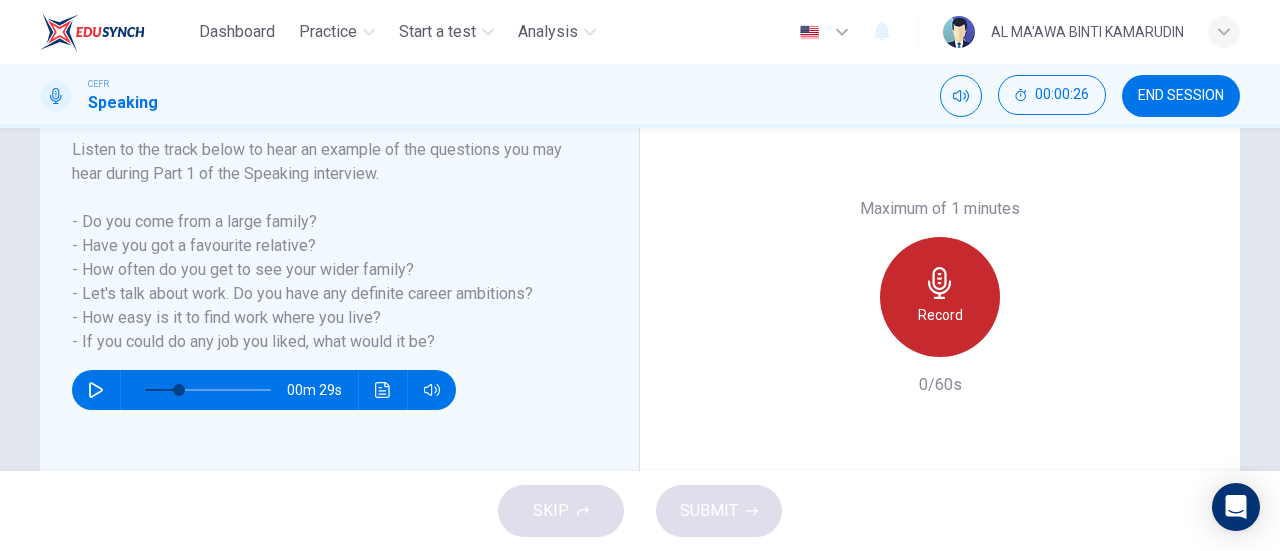 click on "Record" at bounding box center (940, 297) 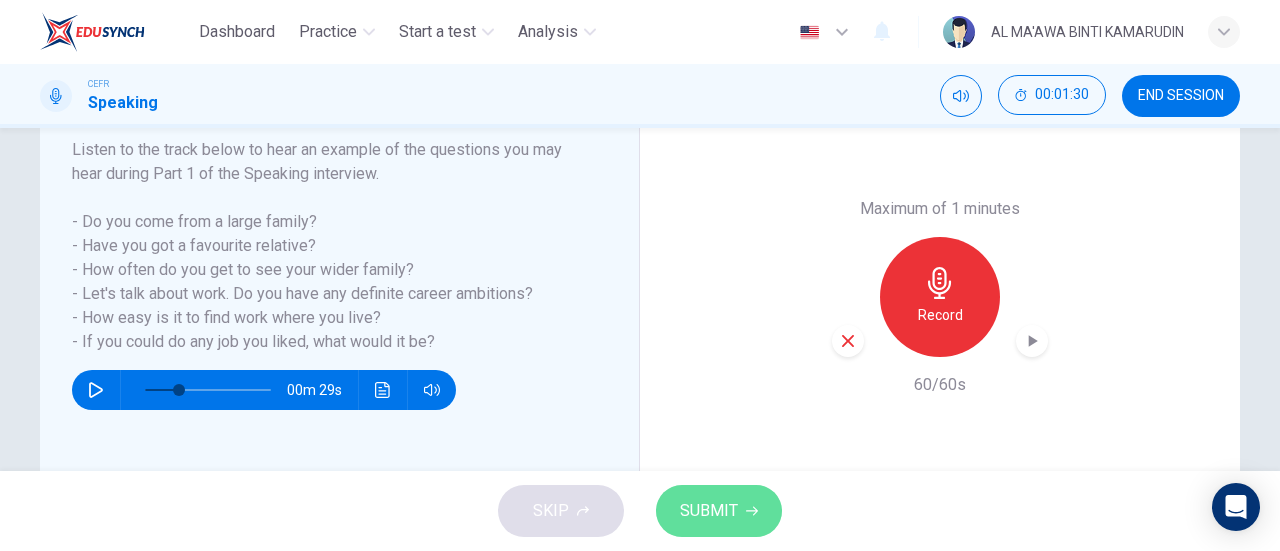 click on "SUBMIT" at bounding box center (709, 511) 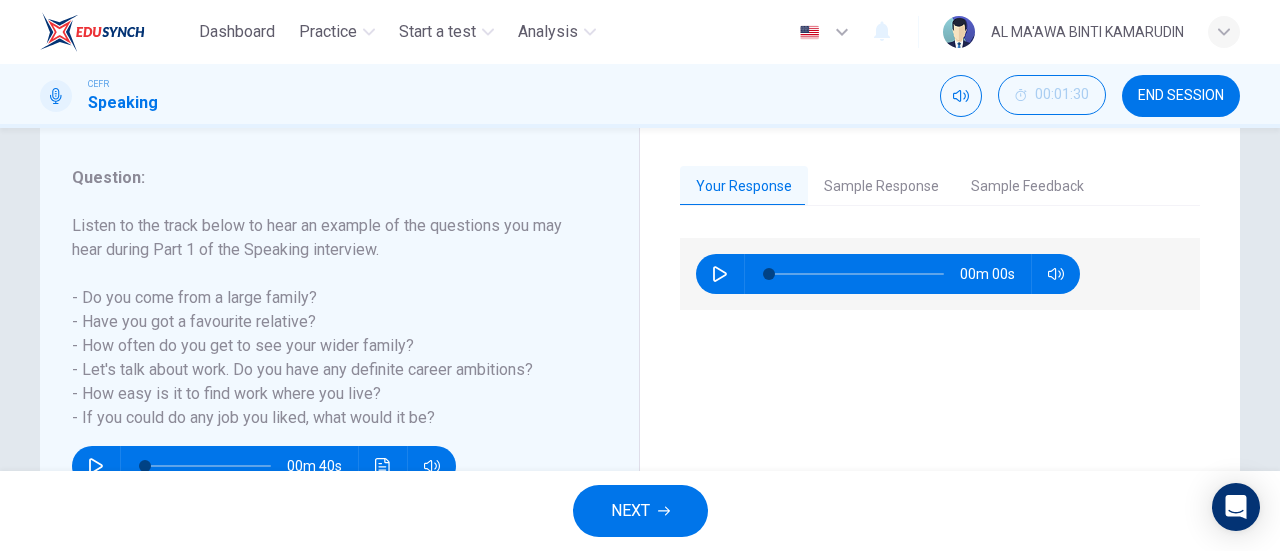 scroll, scrollTop: 242, scrollLeft: 0, axis: vertical 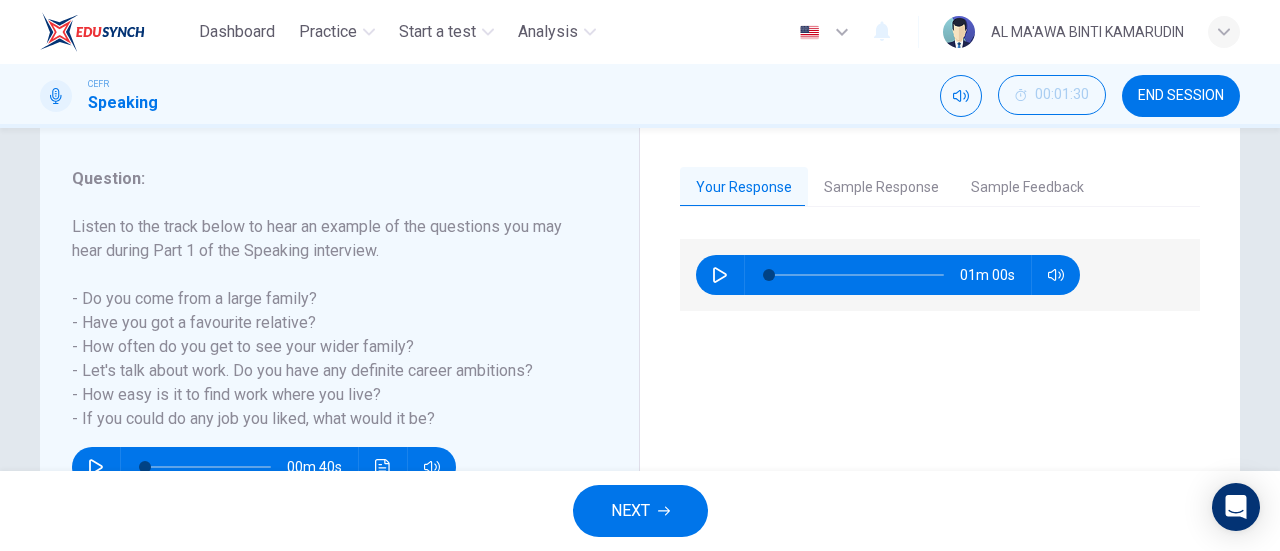 click on "END SESSION" at bounding box center (1181, 96) 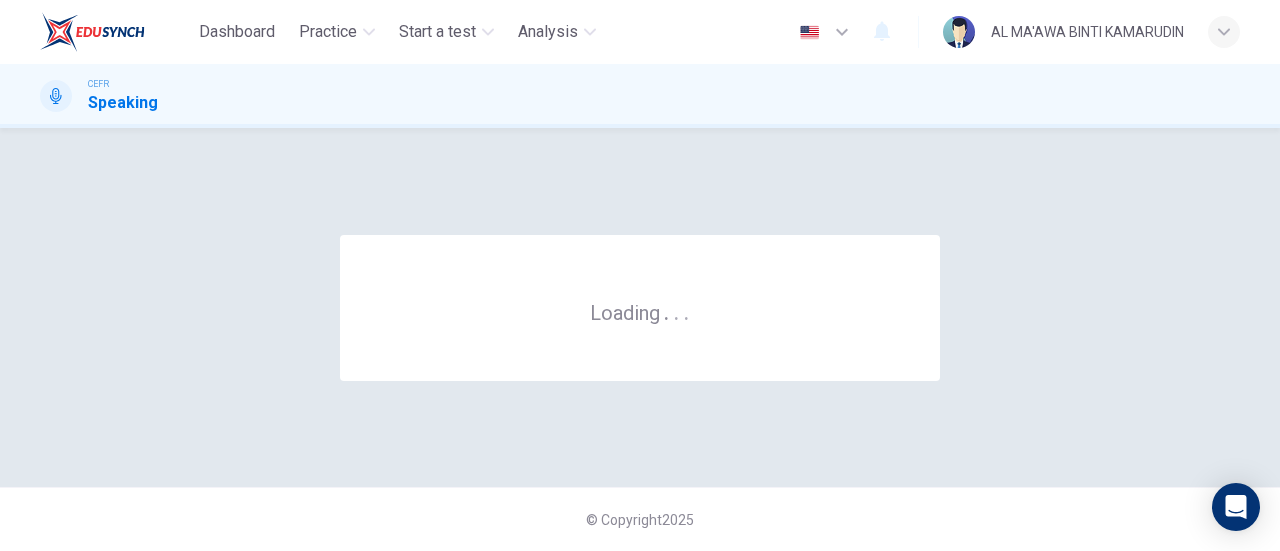 scroll, scrollTop: 0, scrollLeft: 0, axis: both 